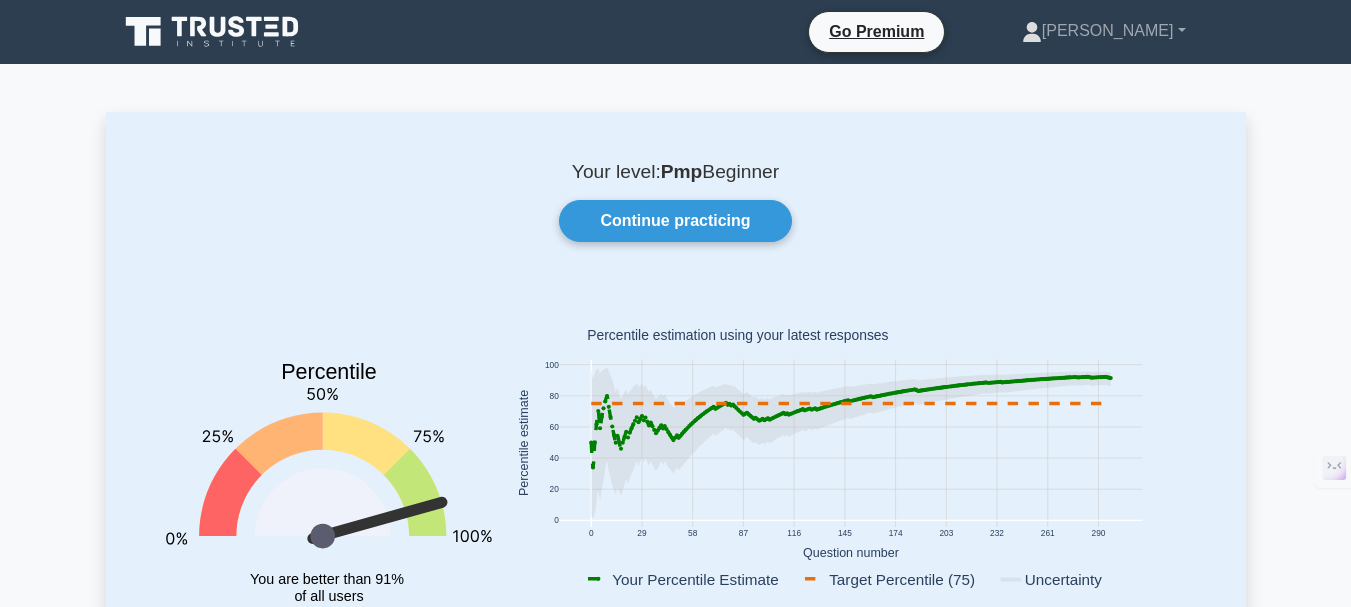 scroll, scrollTop: 0, scrollLeft: 0, axis: both 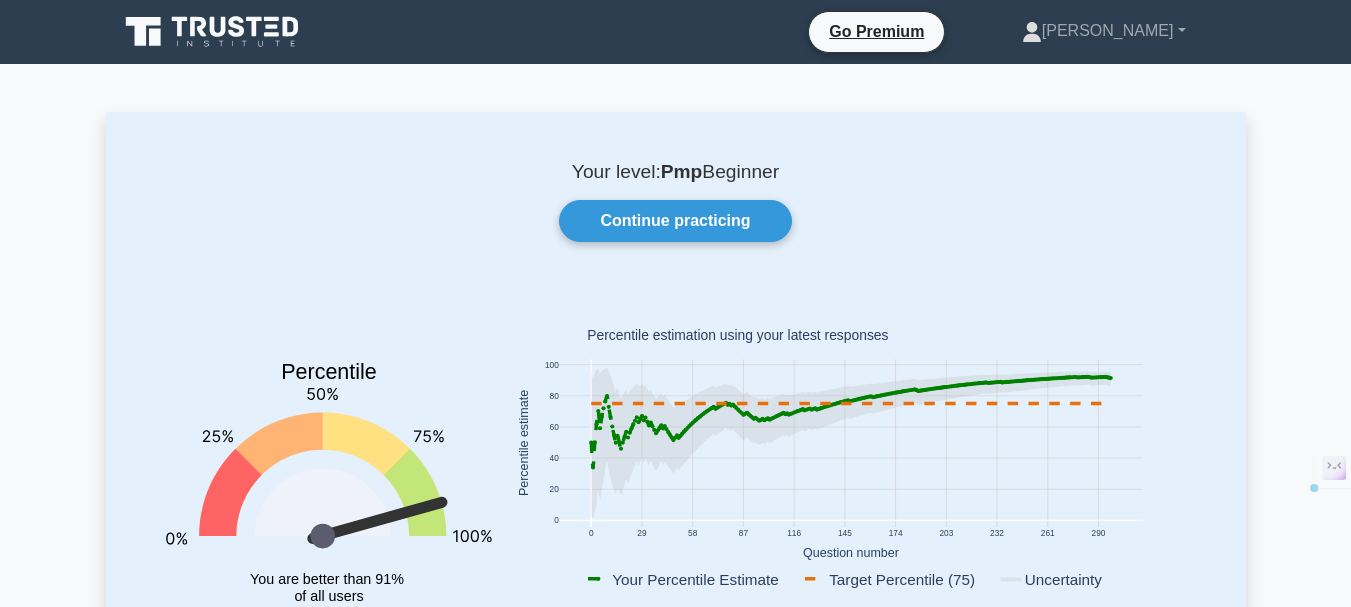 click on "Your level:
Pmp  Beginner" at bounding box center (676, 172) 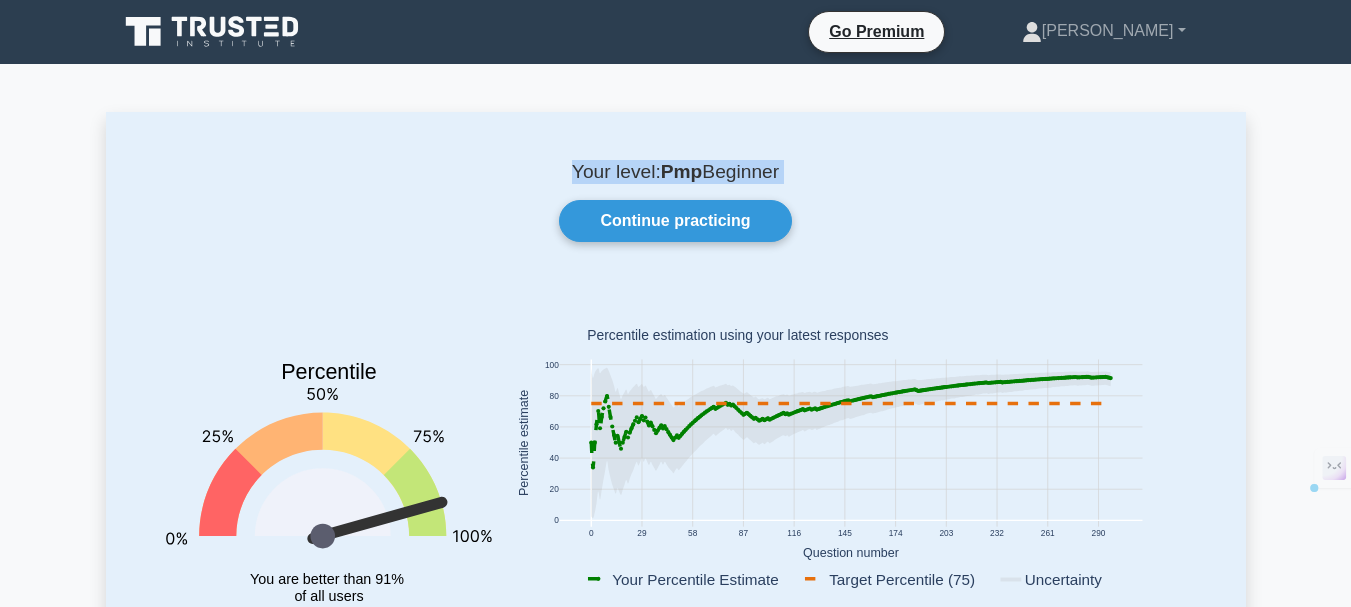 click on "Your level:
Pmp  Beginner" at bounding box center (676, 172) 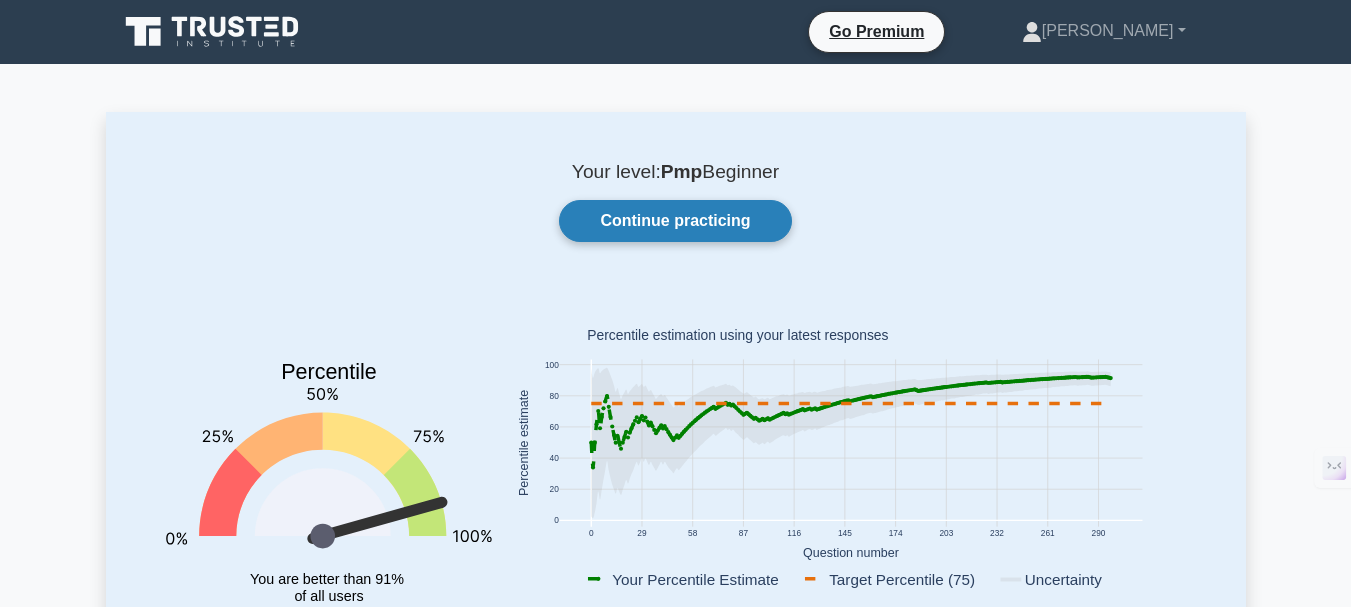 click on "Continue practicing" at bounding box center (675, 221) 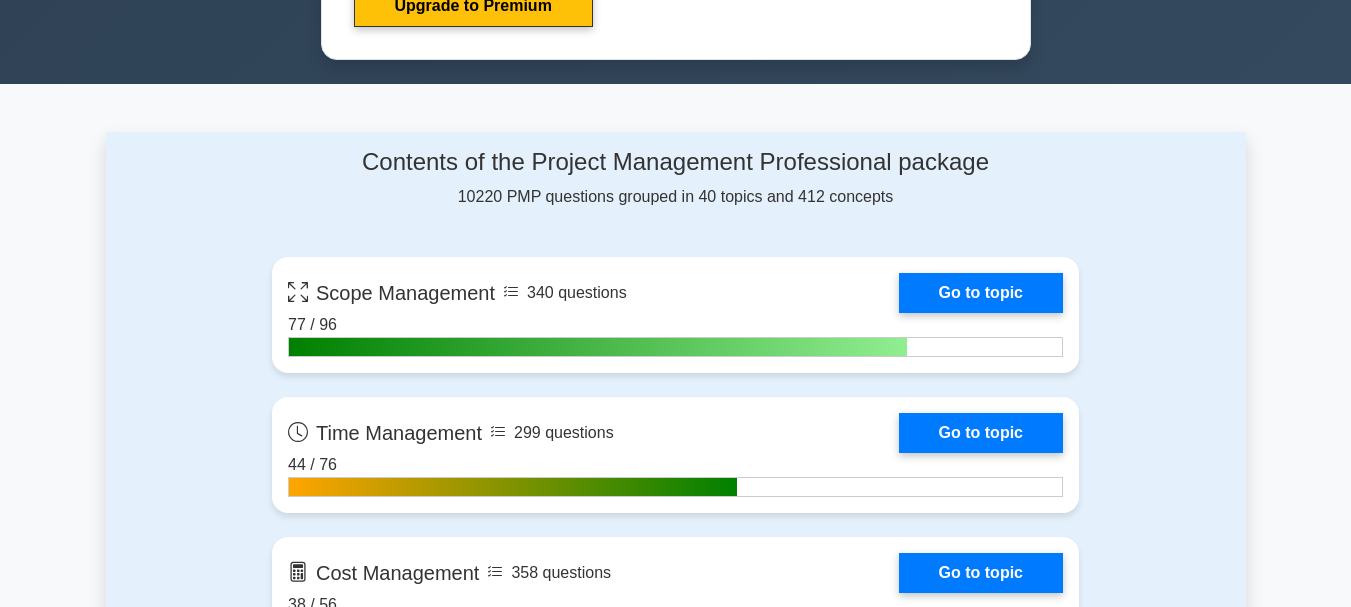 scroll, scrollTop: 1200, scrollLeft: 0, axis: vertical 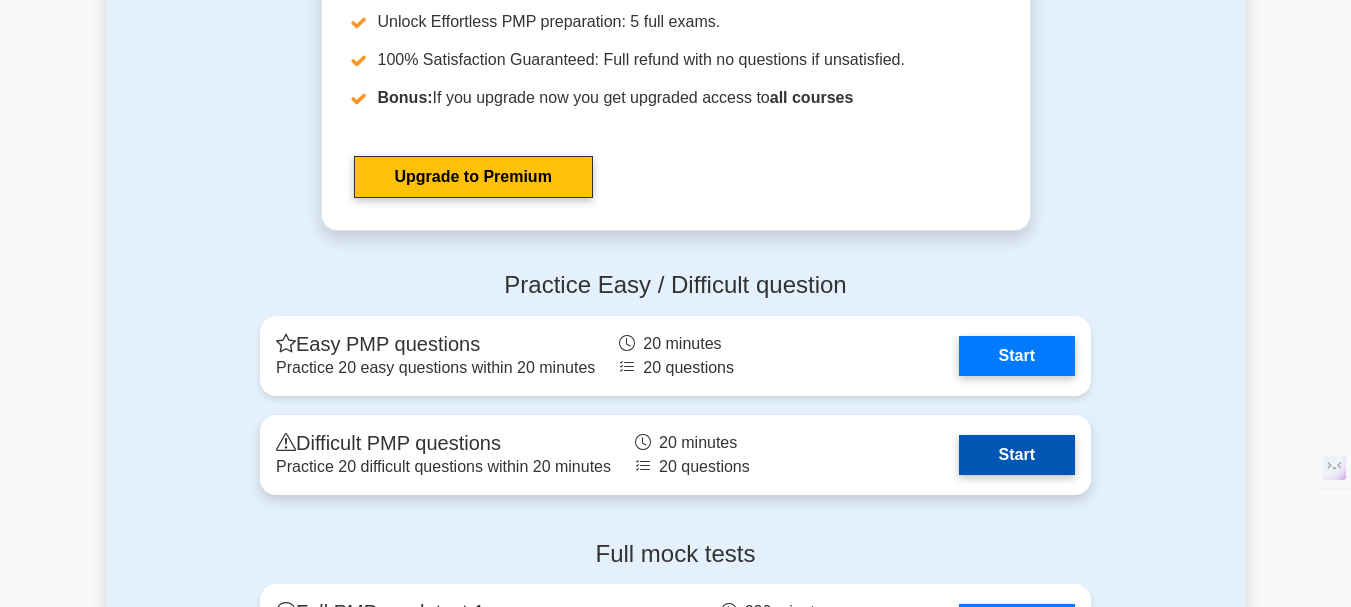 click on "Start" at bounding box center [1017, 455] 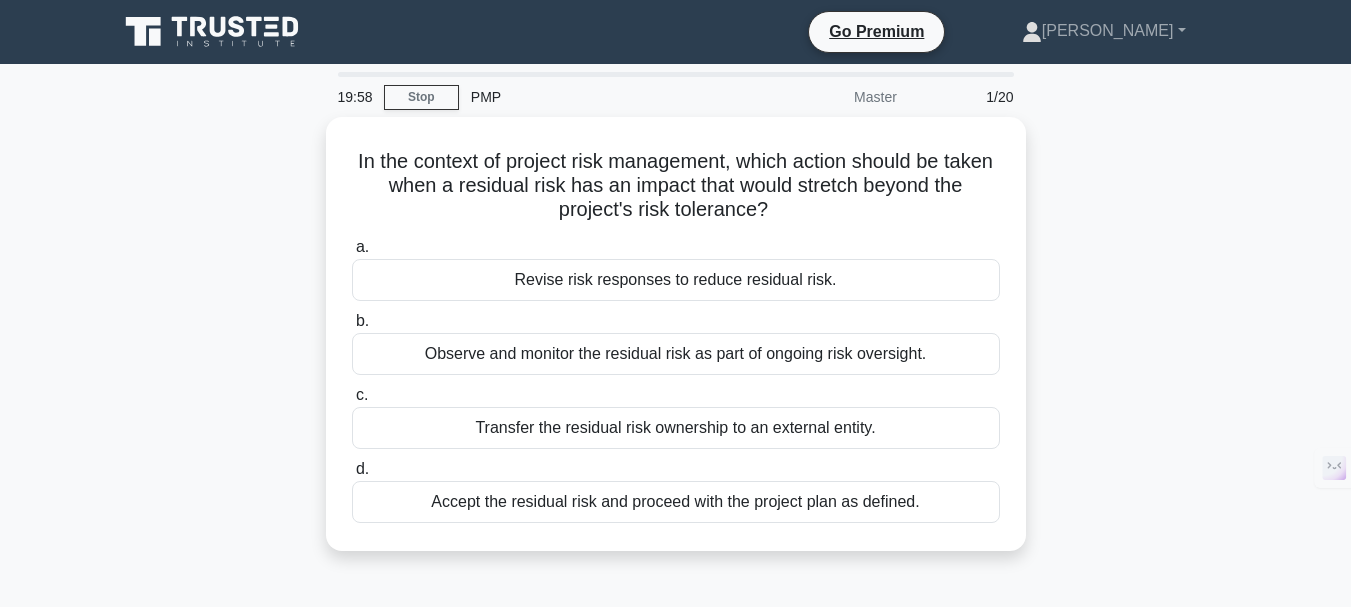 scroll, scrollTop: 0, scrollLeft: 0, axis: both 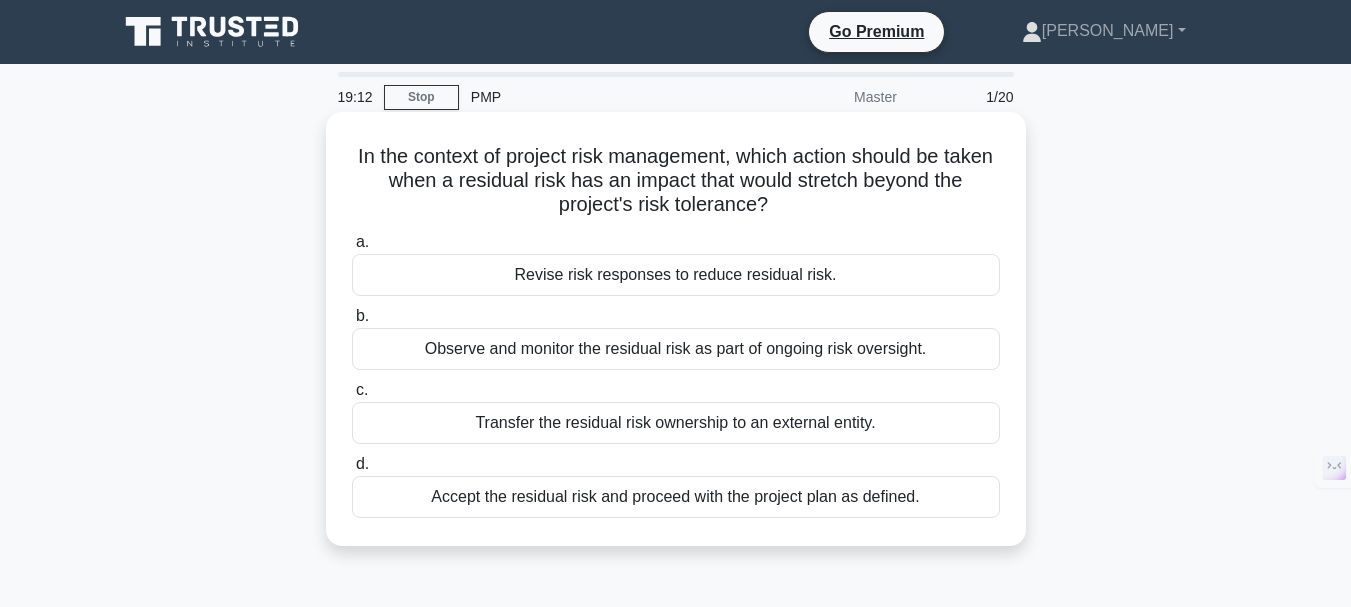 click on "Accept the residual risk and proceed with the project plan as defined." at bounding box center [676, 497] 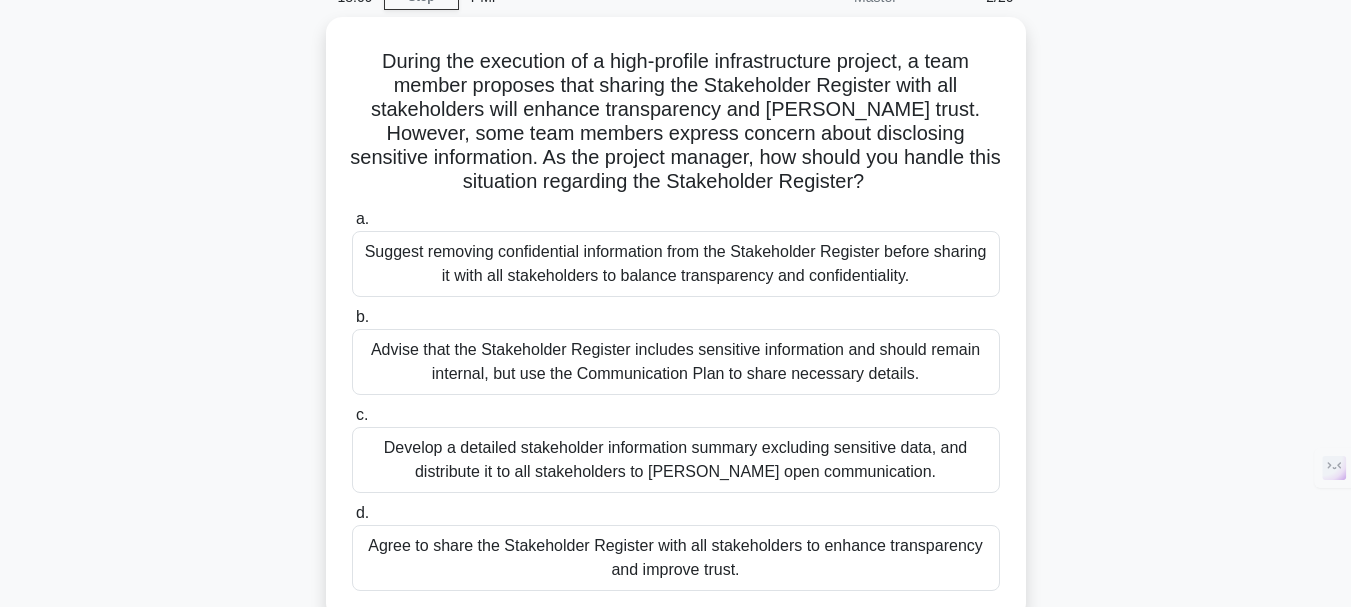scroll, scrollTop: 200, scrollLeft: 0, axis: vertical 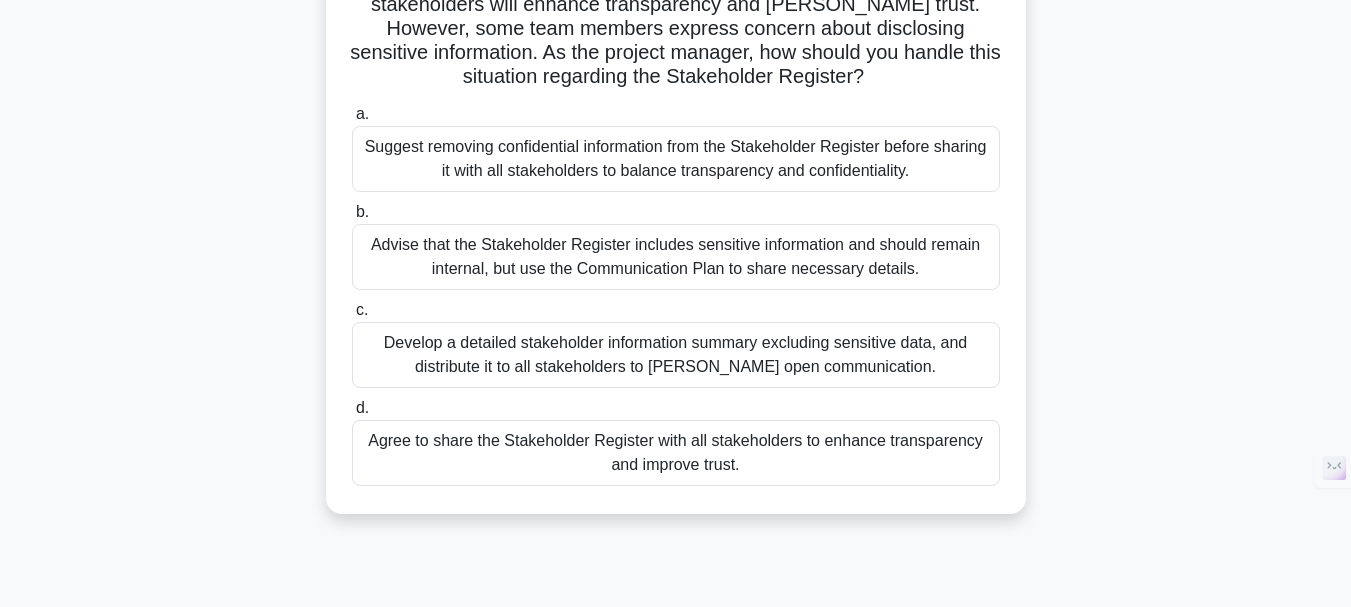 click on "Advise that the Stakeholder Register includes sensitive information and should remain internal, but use the Communication Plan to share necessary details." at bounding box center (676, 257) 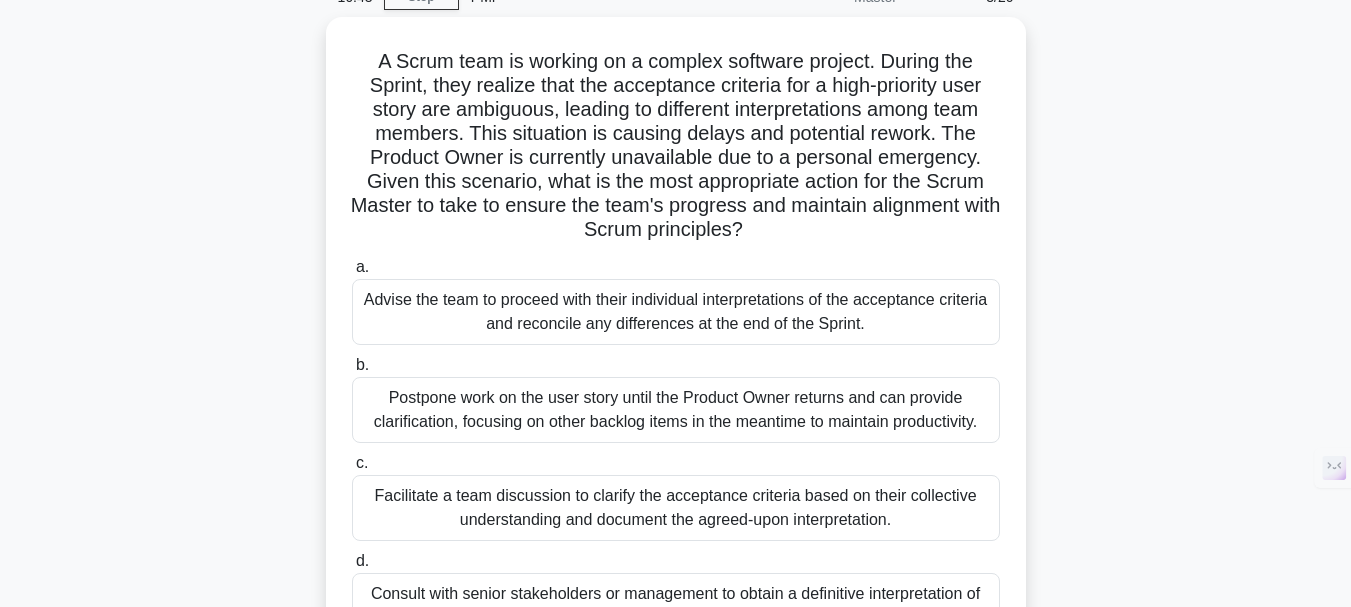 scroll, scrollTop: 200, scrollLeft: 0, axis: vertical 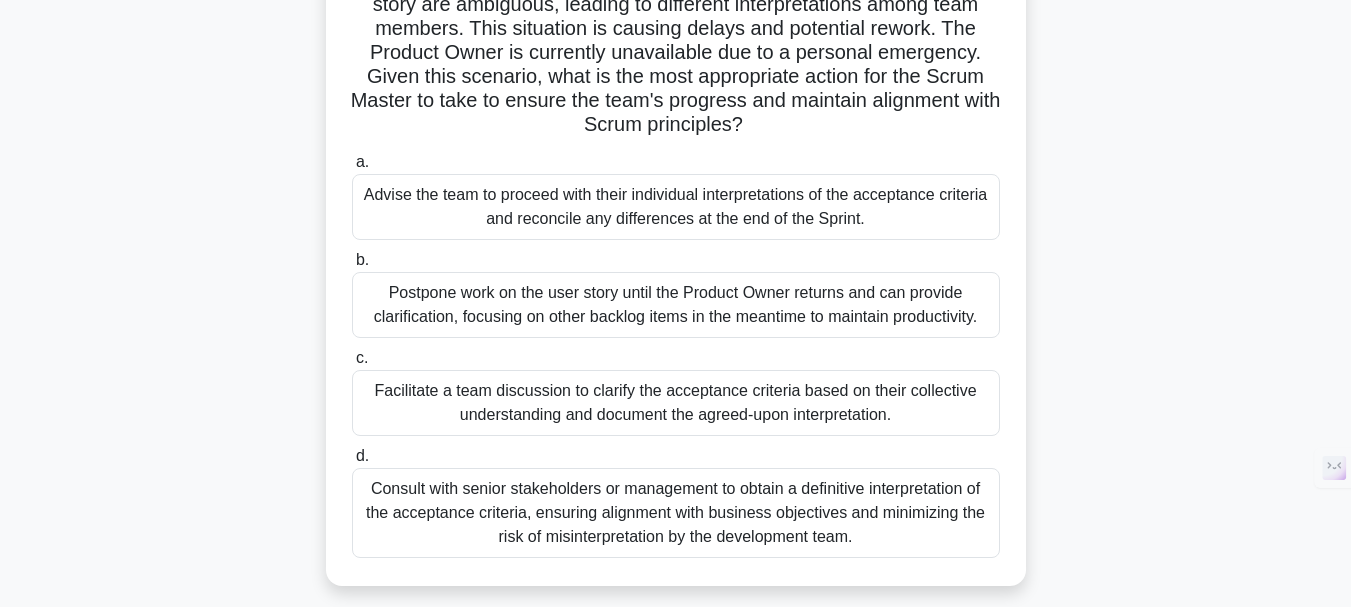 click on "Facilitate a team discussion to clarify the acceptance criteria based on their collective understanding and document the agreed-upon interpretation." at bounding box center [676, 403] 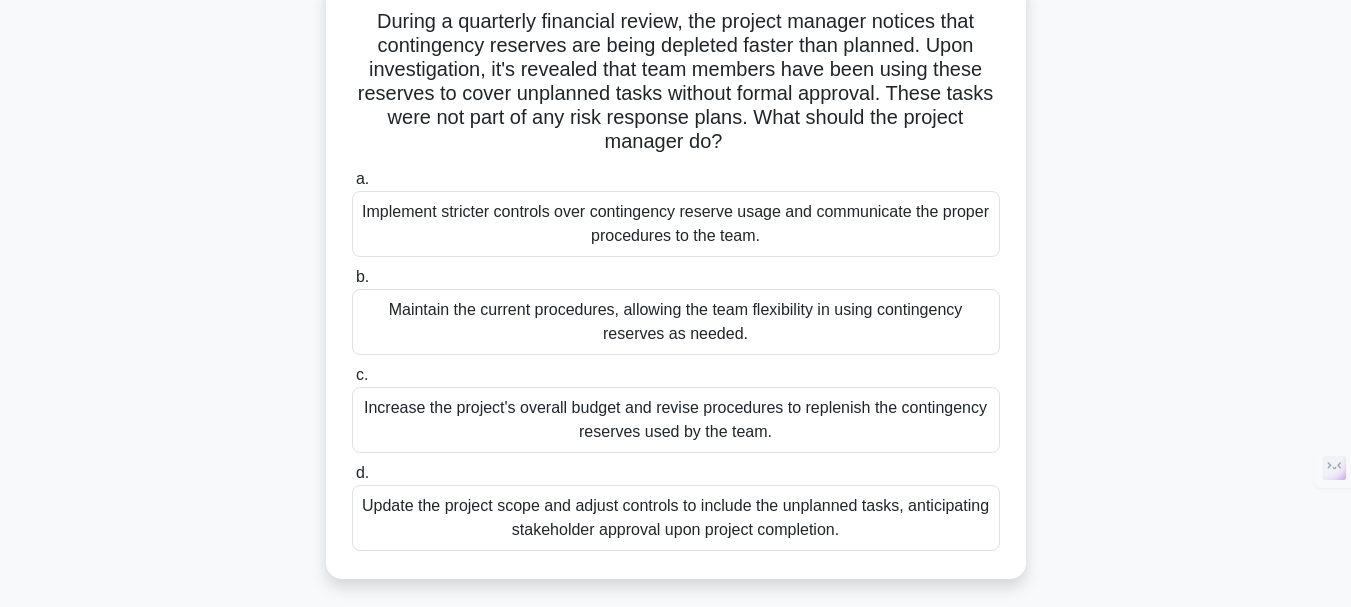 scroll, scrollTop: 100, scrollLeft: 0, axis: vertical 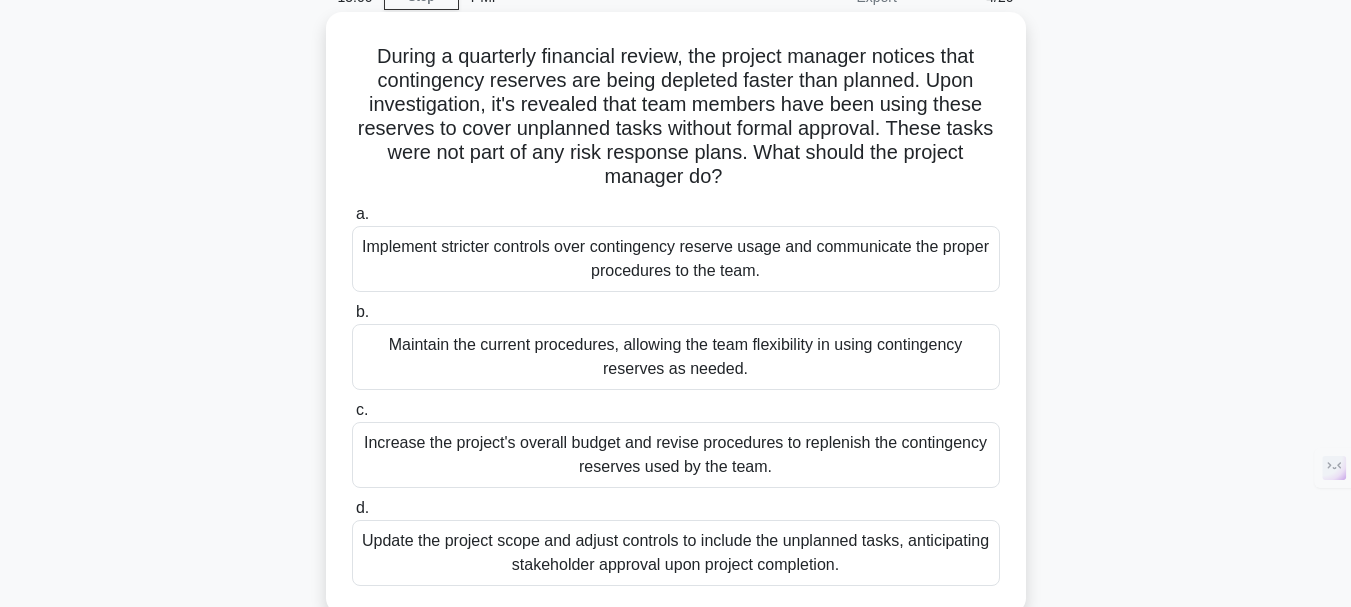 click on "Implement stricter controls over contingency reserve usage and communicate the proper procedures to the team." at bounding box center (676, 259) 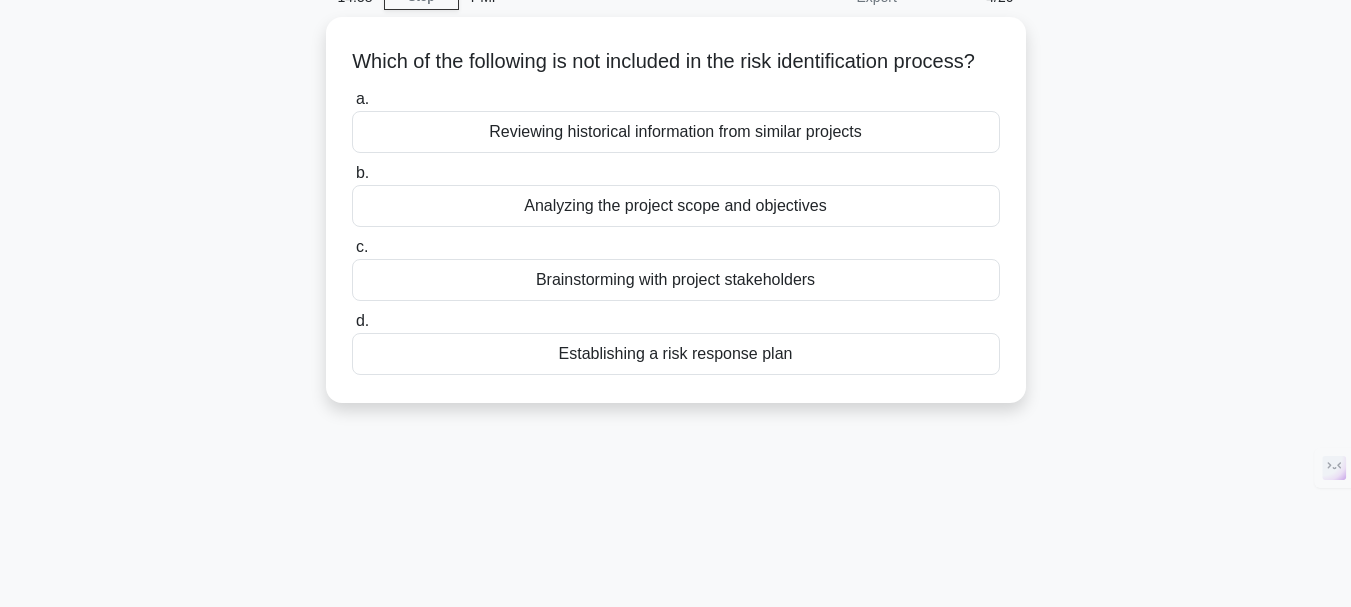 scroll, scrollTop: 0, scrollLeft: 0, axis: both 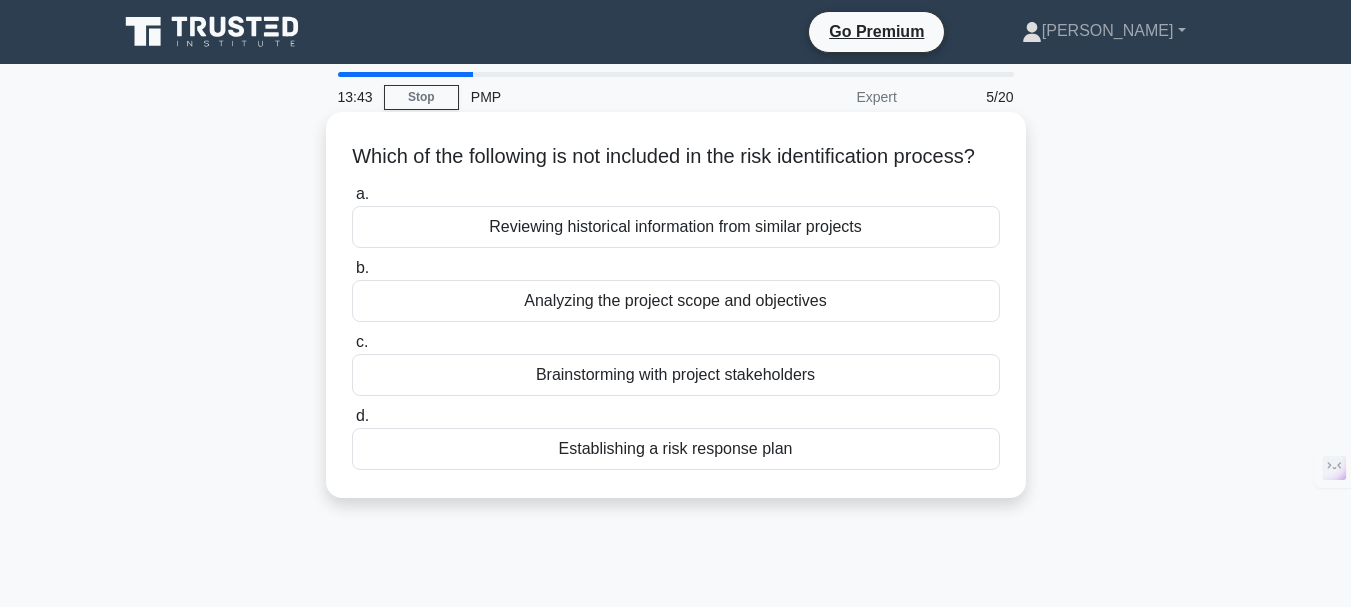 click on "Analyzing the project scope and objectives" at bounding box center (676, 301) 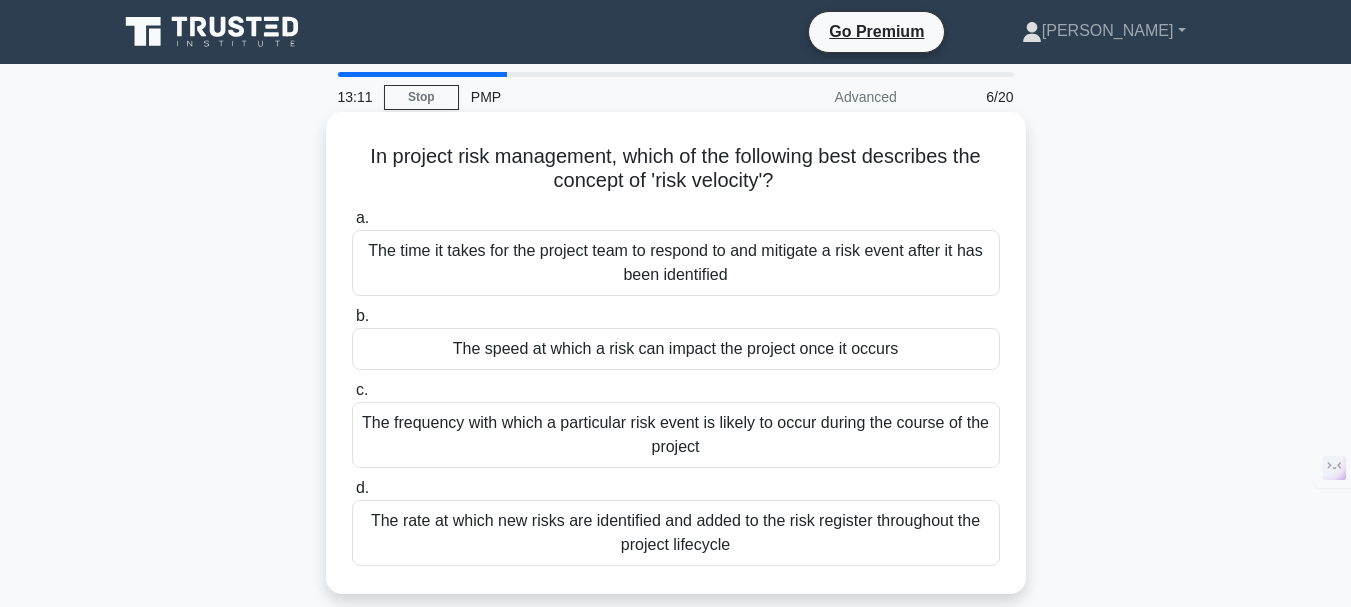 click on "The speed at which a risk can impact the project once it occurs" at bounding box center (676, 349) 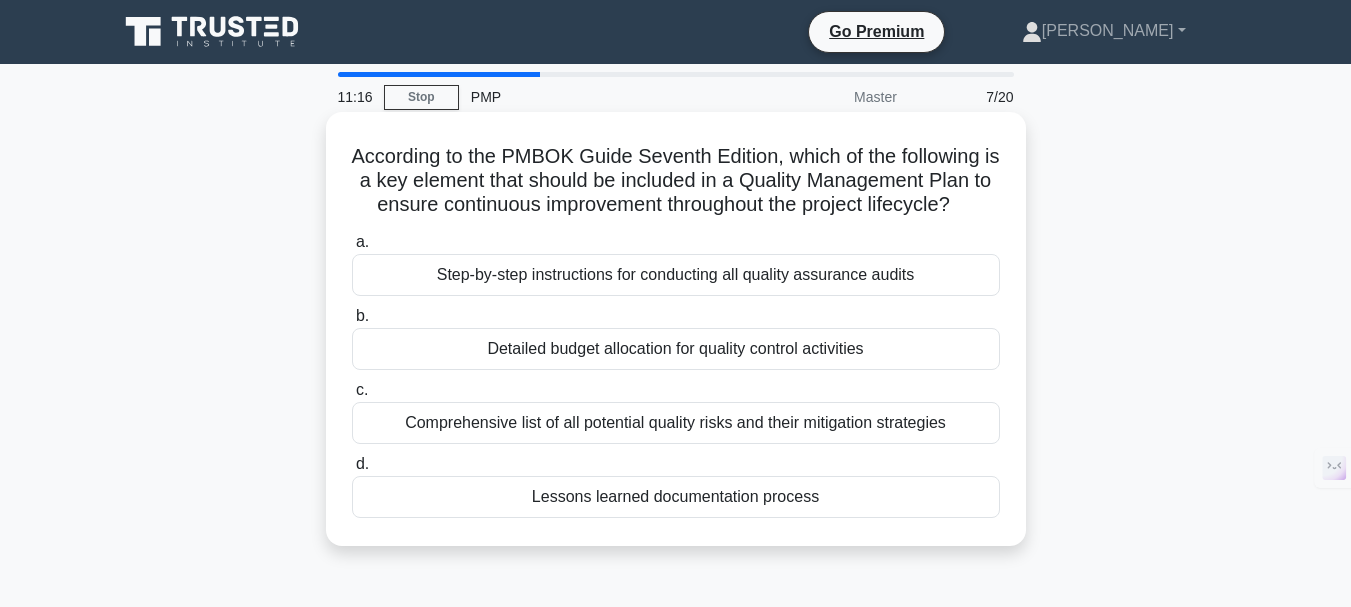 click on "Step-by-step instructions for conducting all quality assurance audits" at bounding box center [676, 275] 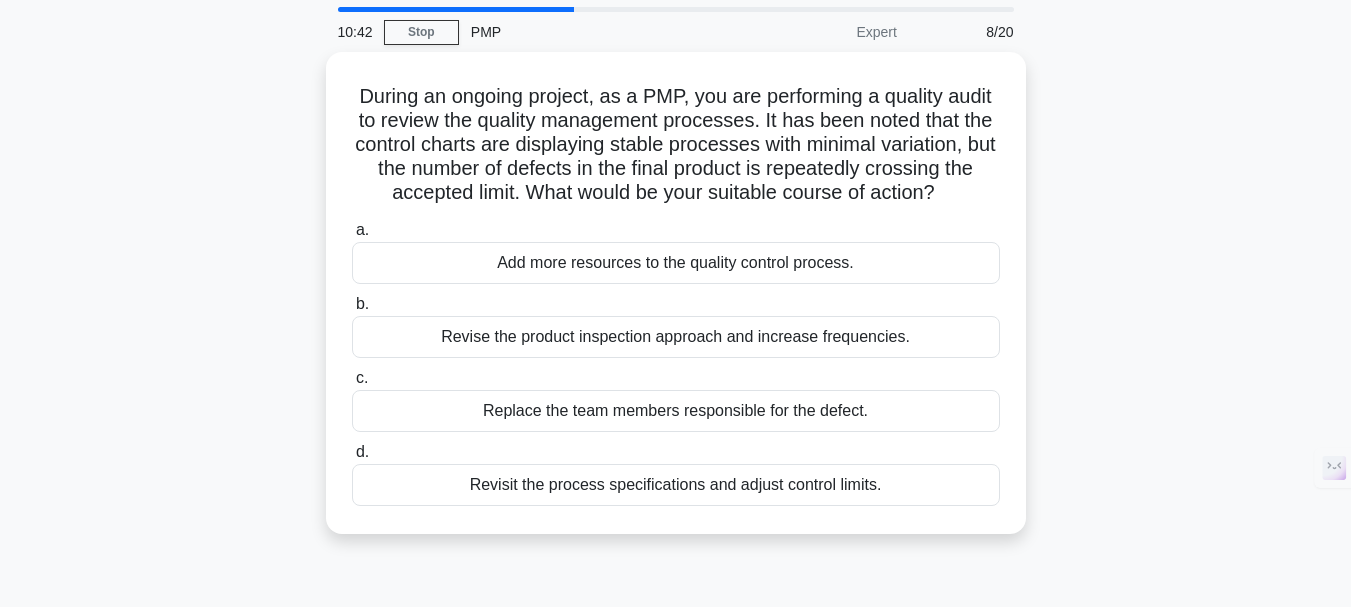 scroll, scrollTop: 100, scrollLeft: 0, axis: vertical 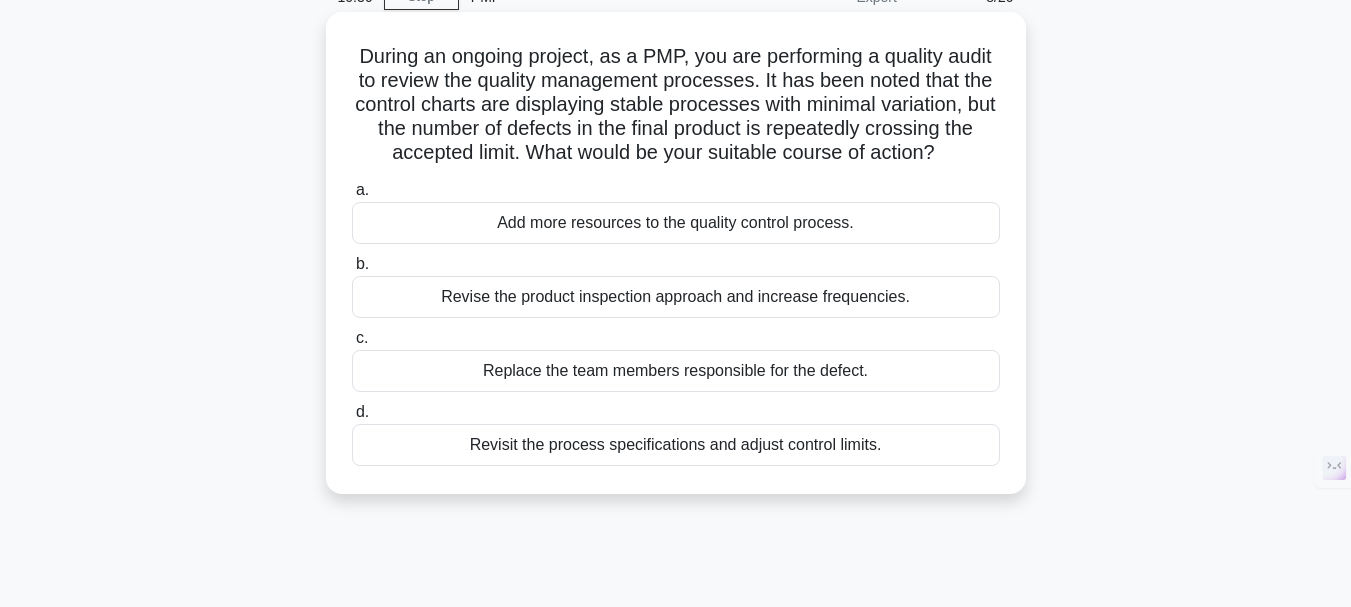 click on "Revise the product inspection approach and increase frequencies." at bounding box center (676, 297) 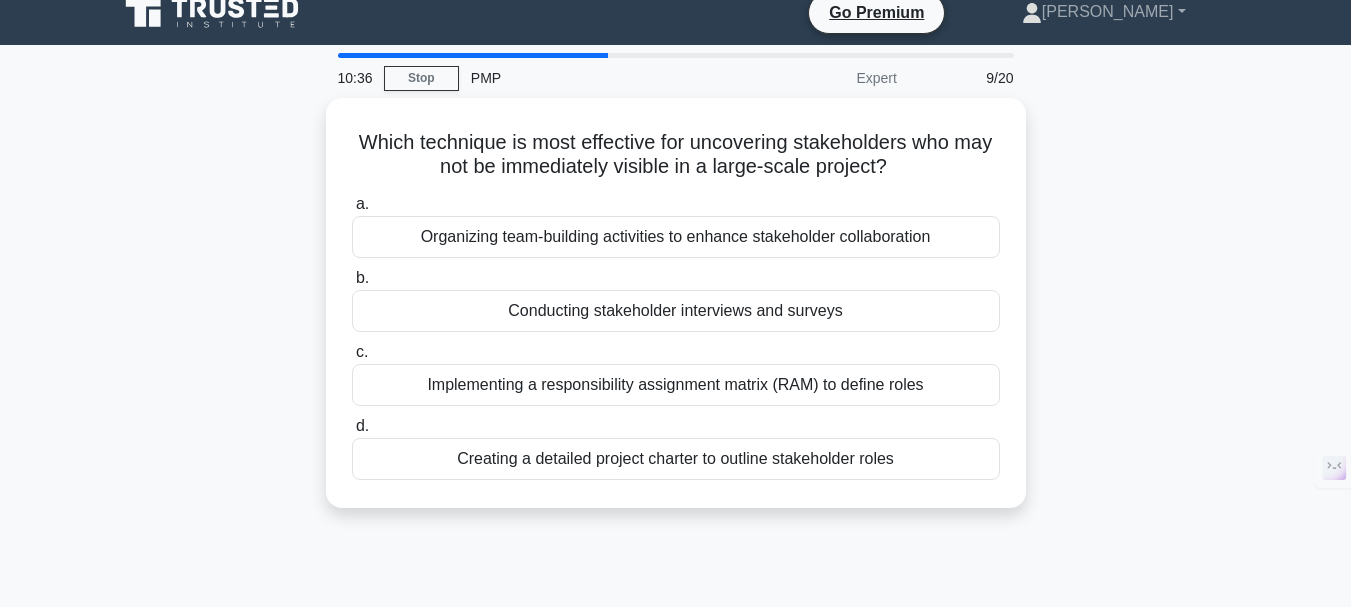 scroll, scrollTop: 0, scrollLeft: 0, axis: both 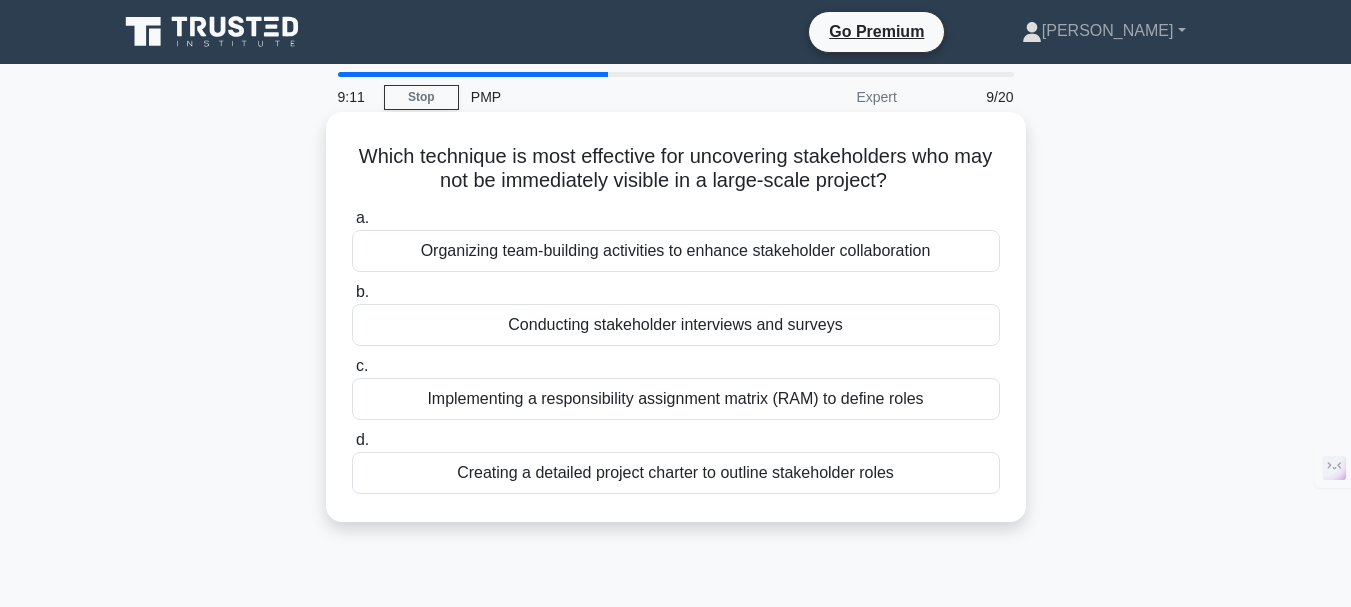 click on "Implementing a responsibility assignment matrix (RAM) to define roles" at bounding box center [676, 399] 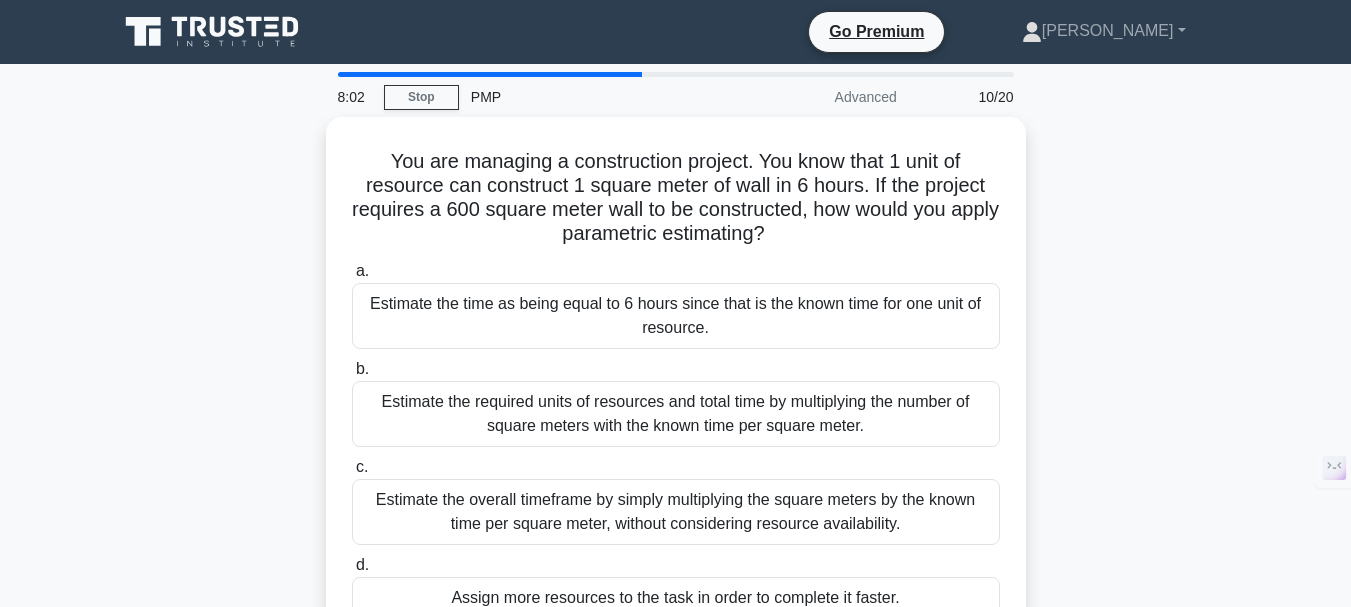 scroll, scrollTop: 100, scrollLeft: 0, axis: vertical 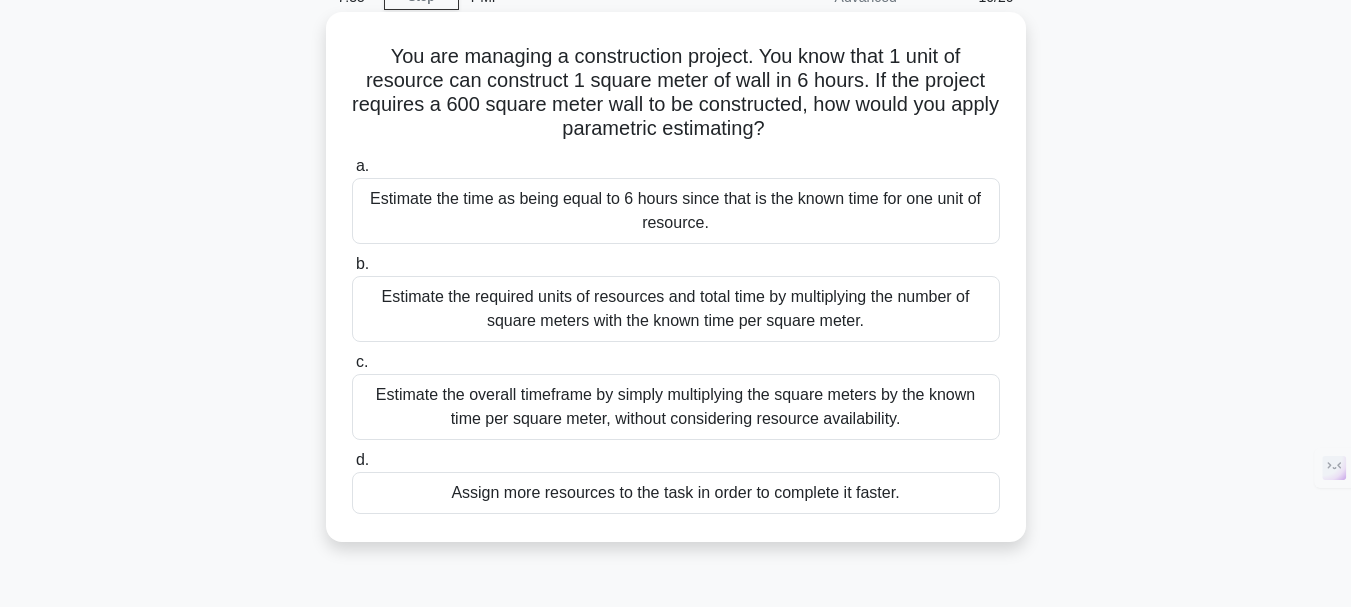 click on "Estimate the required units of resources and total time by multiplying the number of square meters with the known time per square meter." at bounding box center (676, 309) 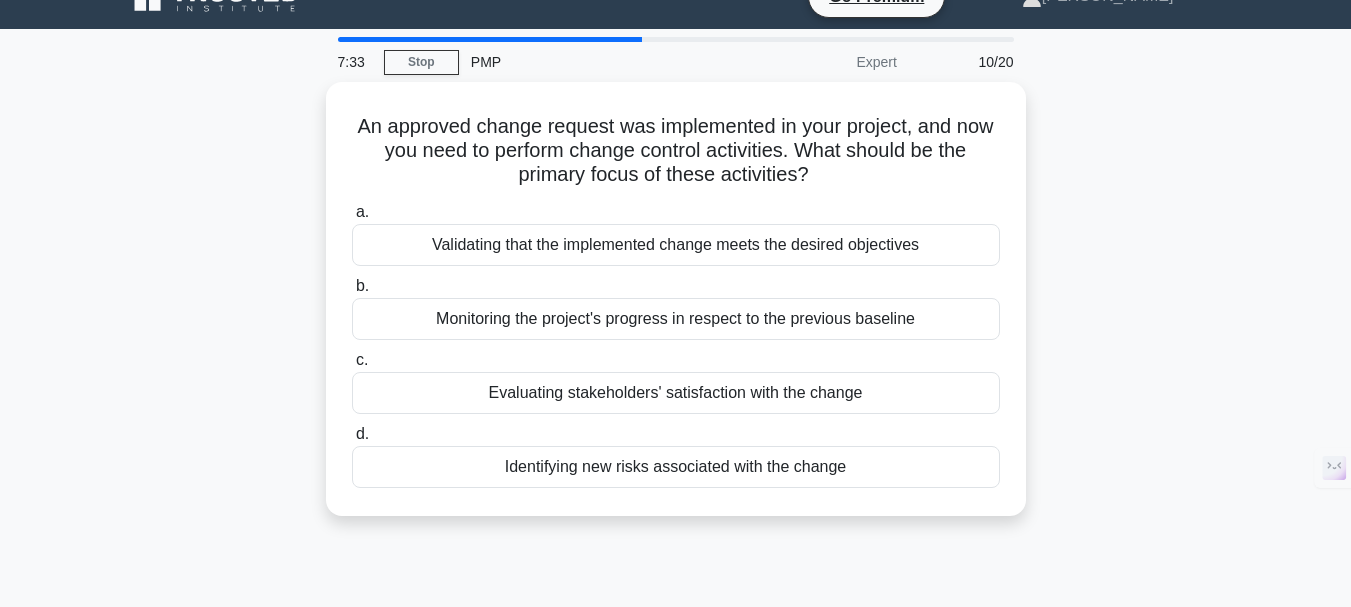 scroll, scrollTop: 0, scrollLeft: 0, axis: both 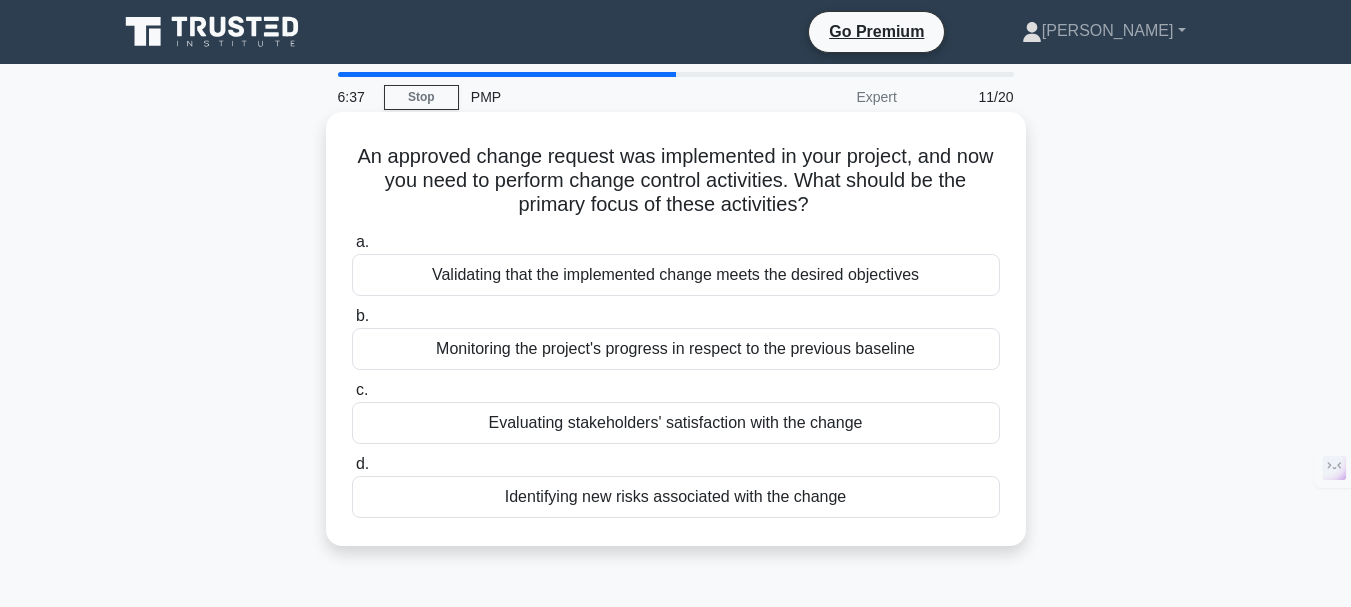 click on "Monitoring the project's progress in respect to the previous baseline" at bounding box center [676, 349] 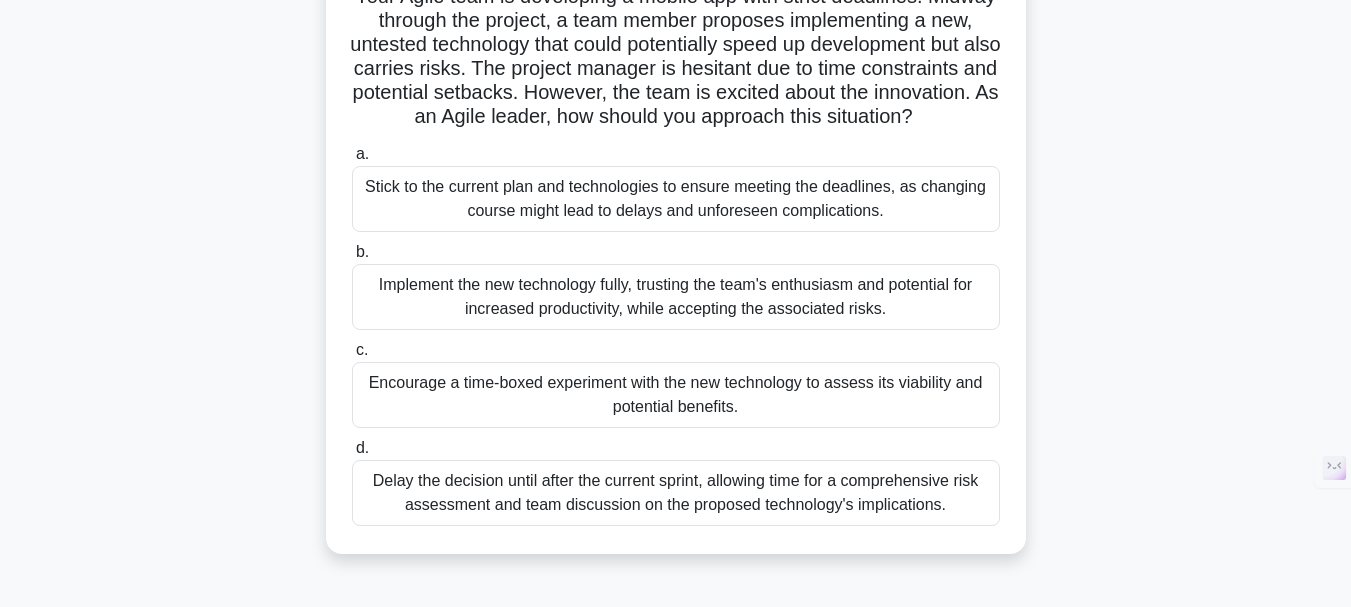 scroll, scrollTop: 200, scrollLeft: 0, axis: vertical 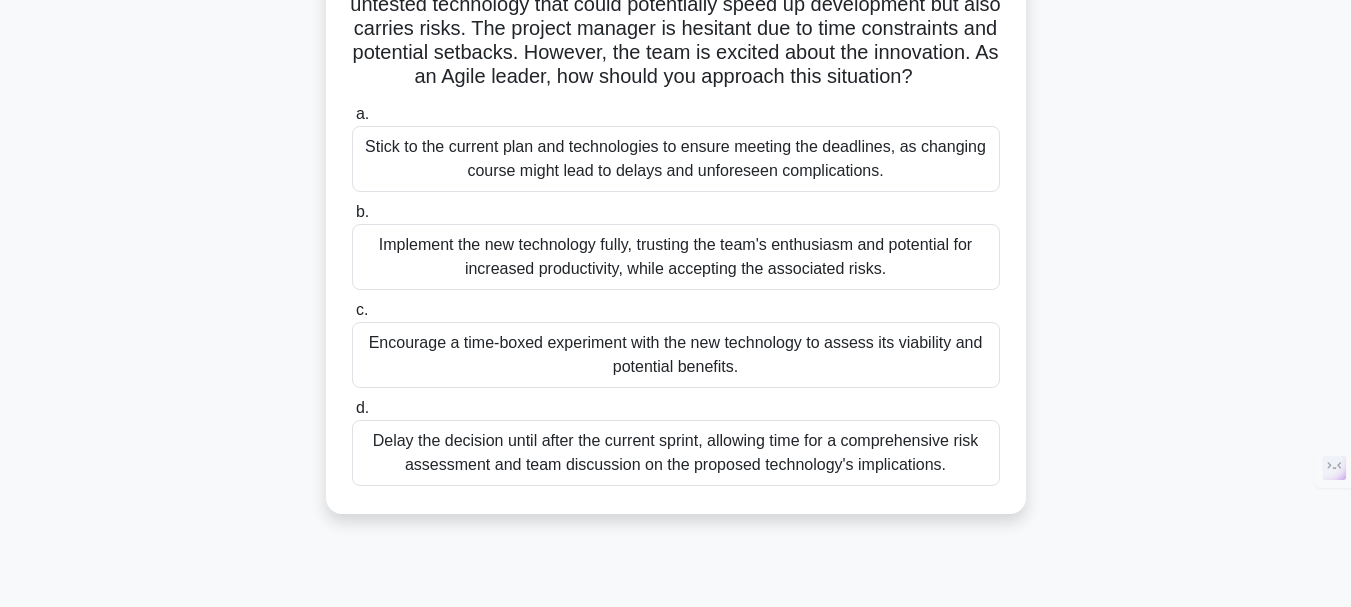 click on "Encourage a time-boxed experiment with the new technology to assess its viability and potential benefits." at bounding box center (676, 355) 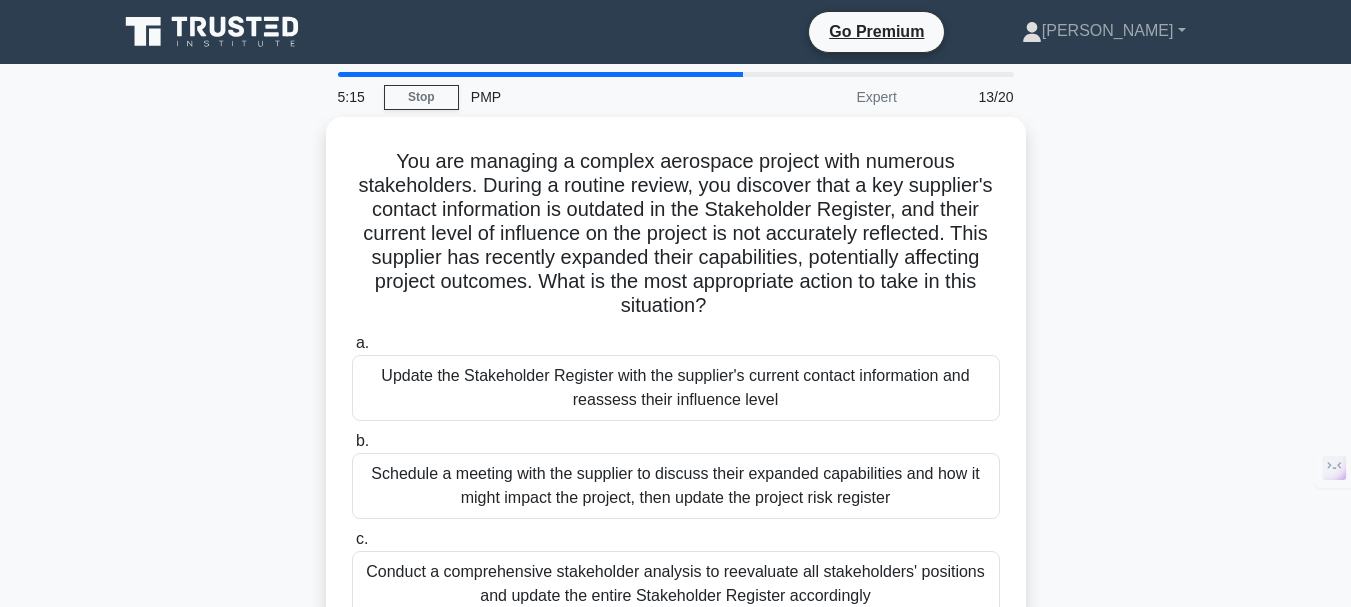 scroll, scrollTop: 100, scrollLeft: 0, axis: vertical 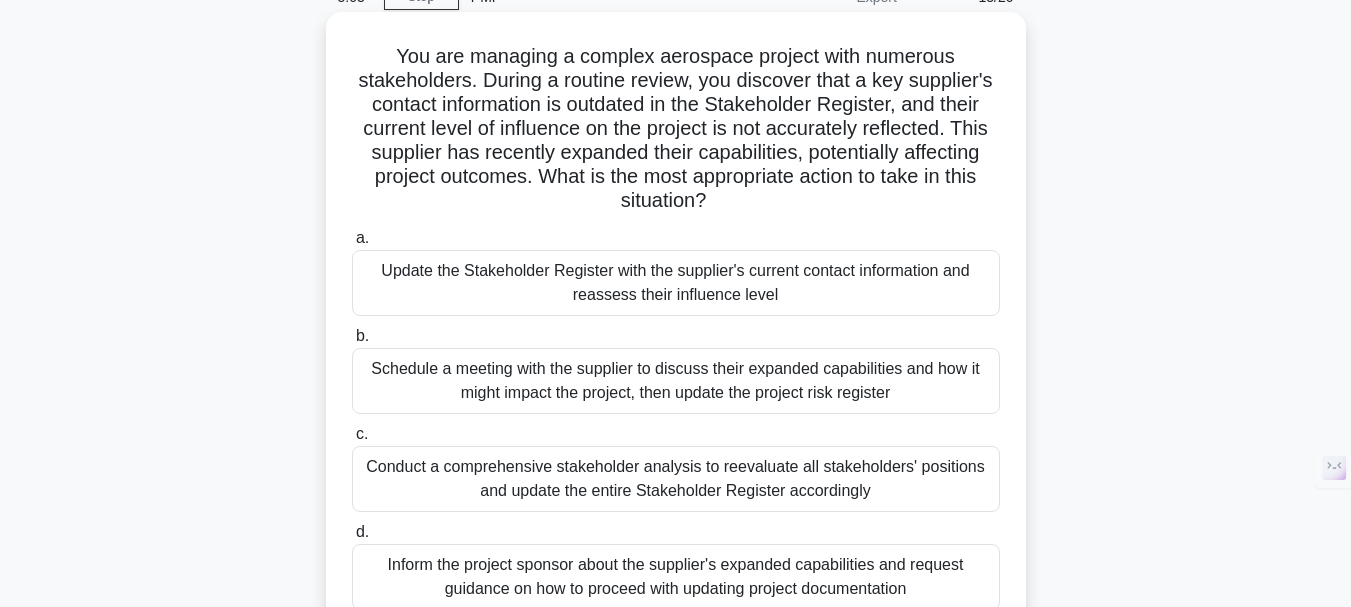 click on "Update the Stakeholder Register with the supplier's current contact information and reassess their influence level" at bounding box center (676, 283) 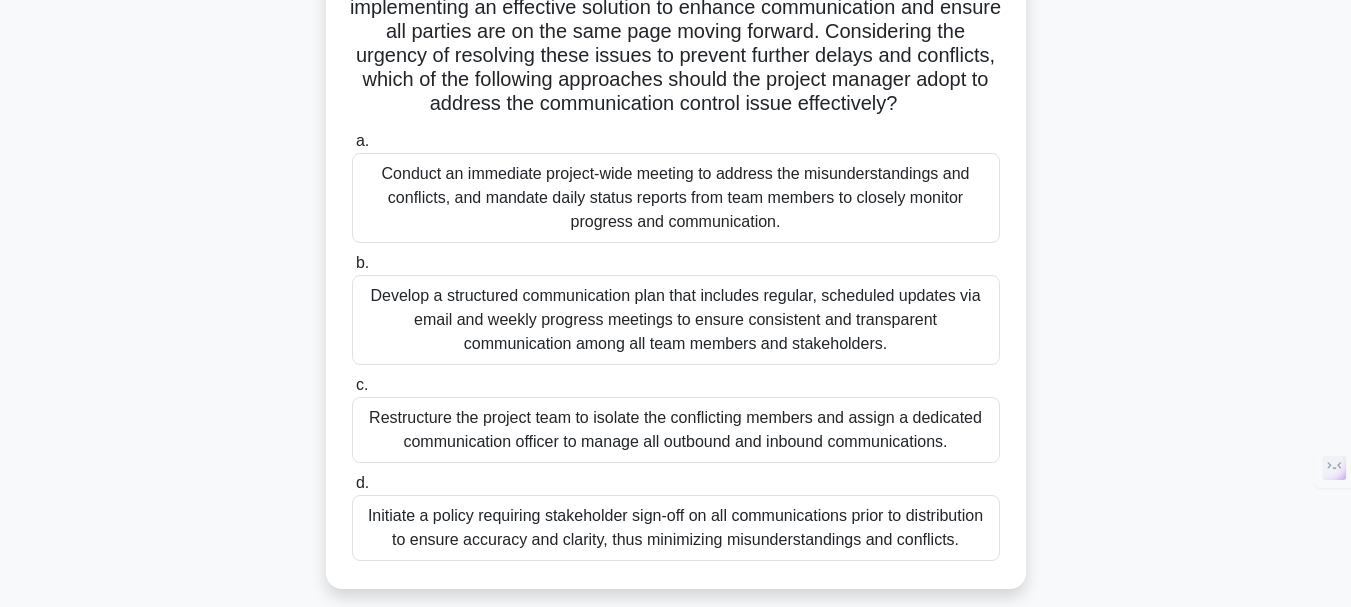 scroll, scrollTop: 400, scrollLeft: 0, axis: vertical 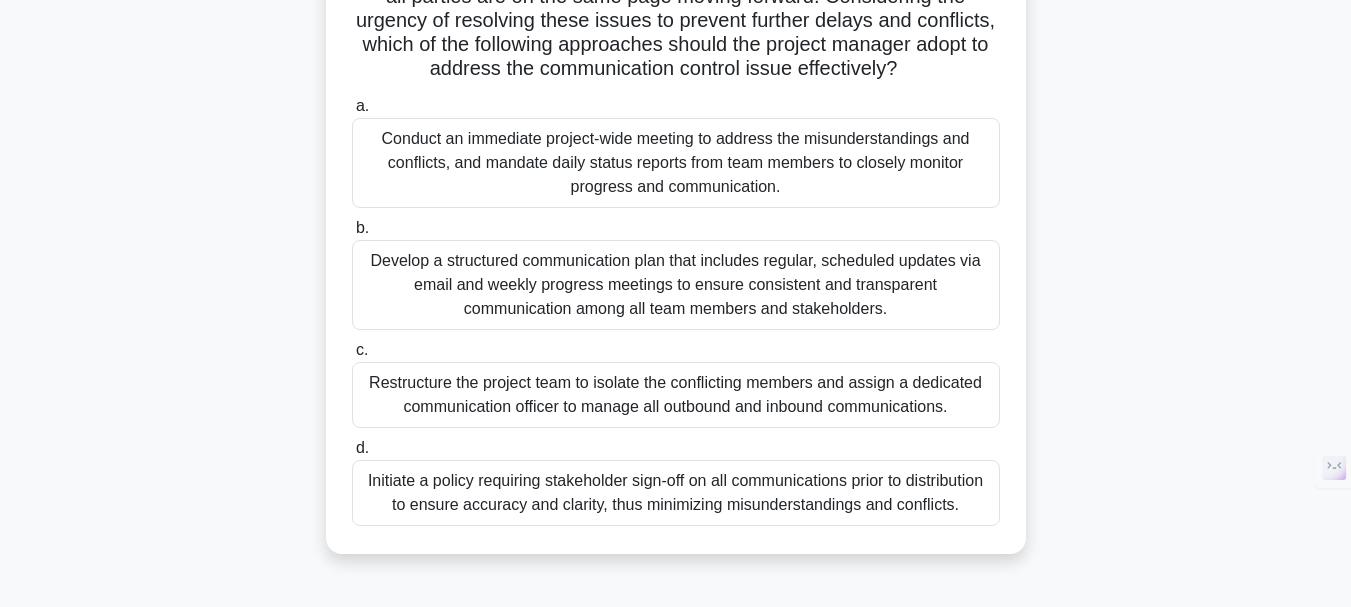 click on "Conduct an immediate project-wide meeting to address the misunderstandings and conflicts, and mandate daily status reports from team members to closely monitor progress and communication." at bounding box center (676, 163) 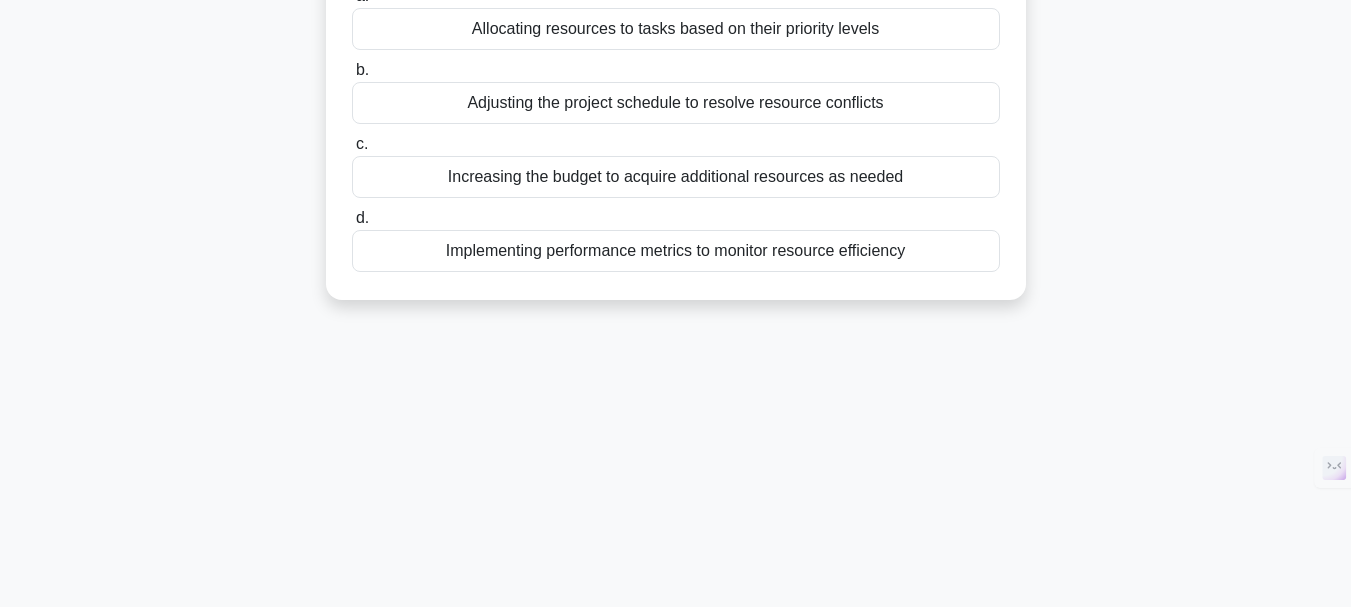 scroll, scrollTop: 0, scrollLeft: 0, axis: both 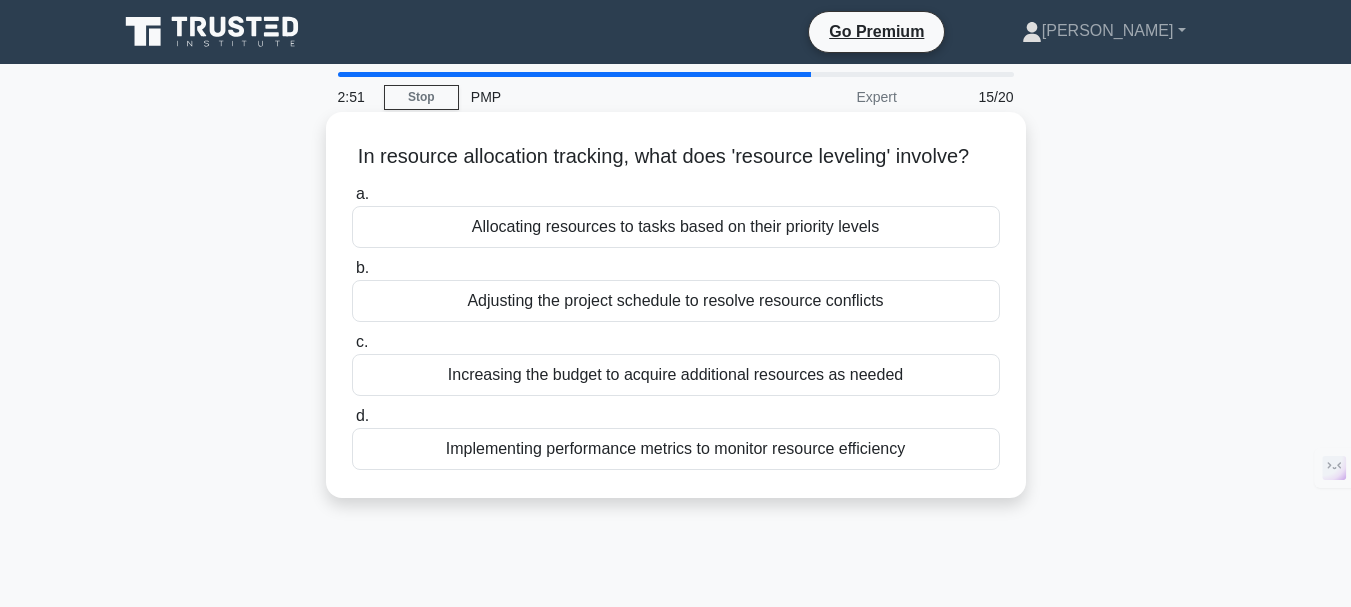 click on "Adjusting the project schedule to resolve resource conflicts" at bounding box center (676, 301) 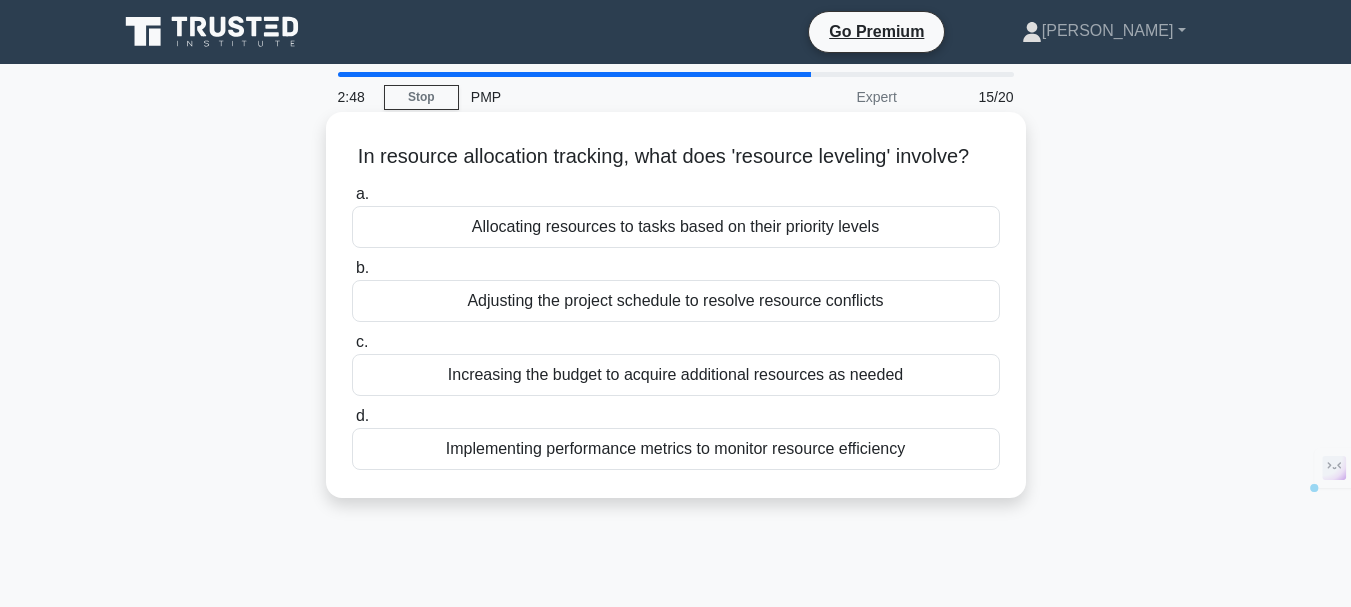 click on "Adjusting the project schedule to resolve resource conflicts" at bounding box center (676, 301) 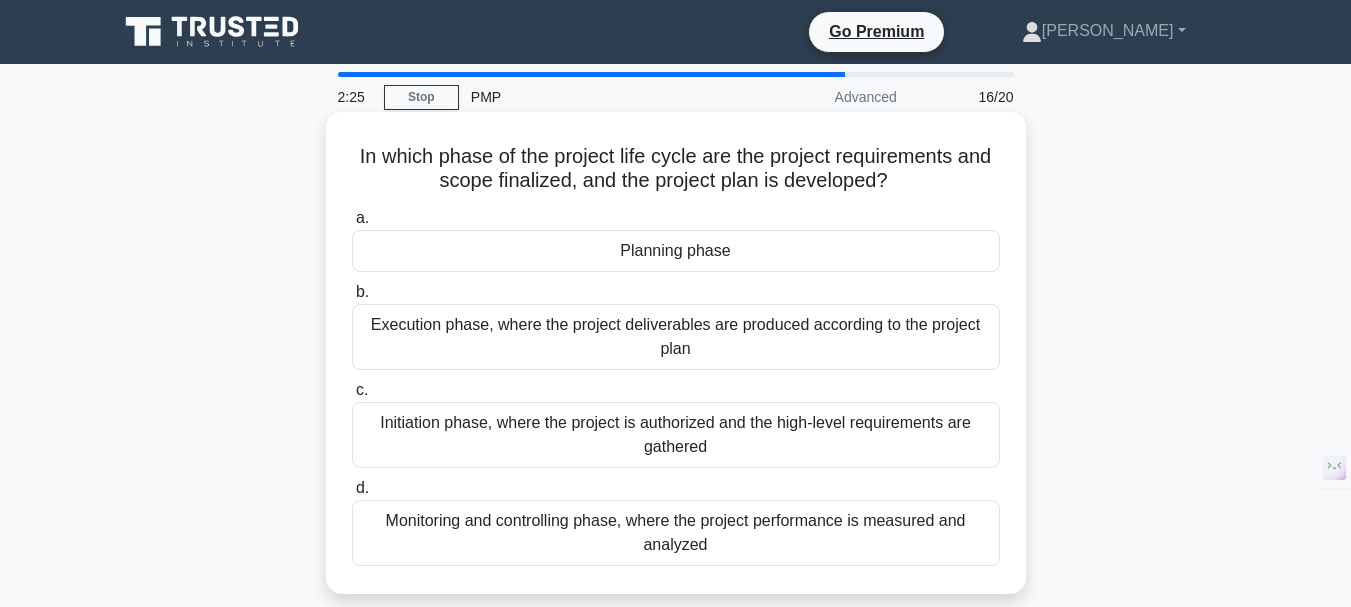 click on "Planning phase" at bounding box center (676, 251) 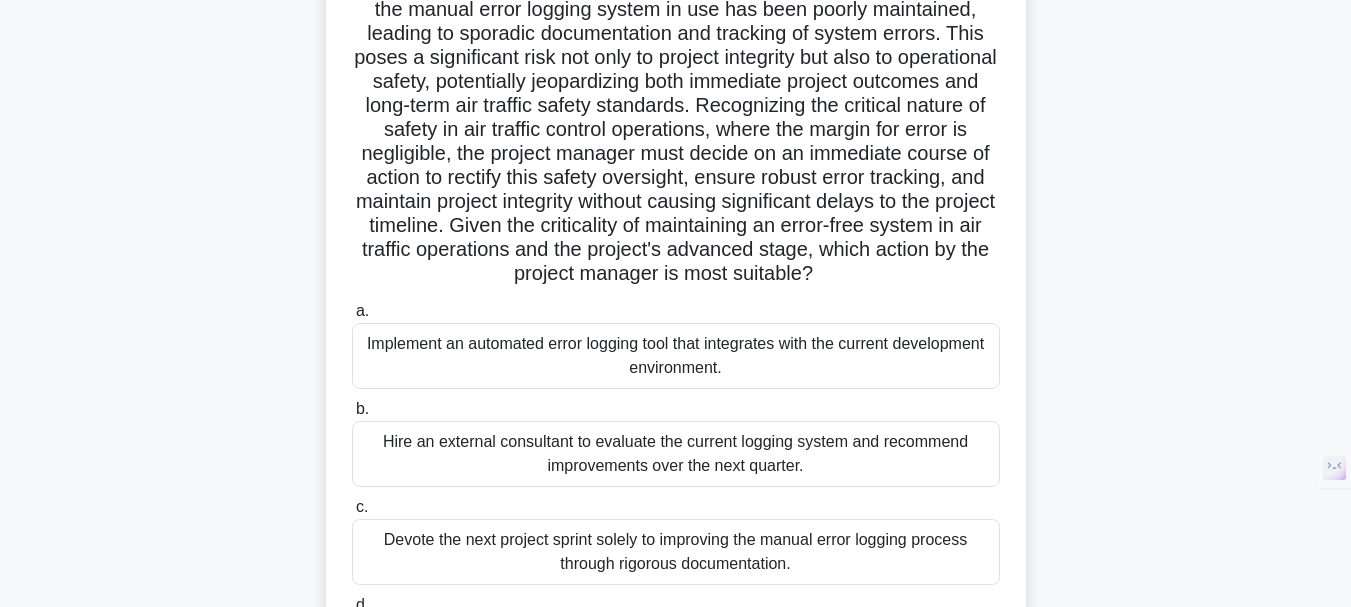 scroll, scrollTop: 300, scrollLeft: 0, axis: vertical 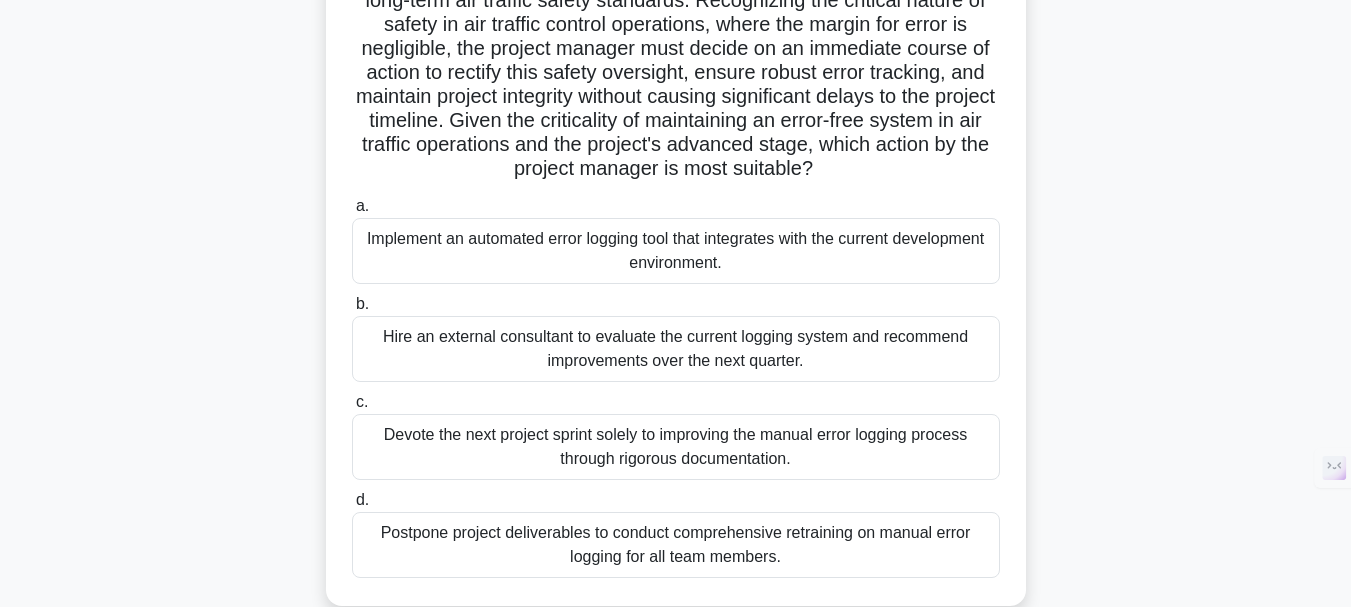 click on "Implement an automated error logging tool that integrates with the current development environment." at bounding box center [676, 251] 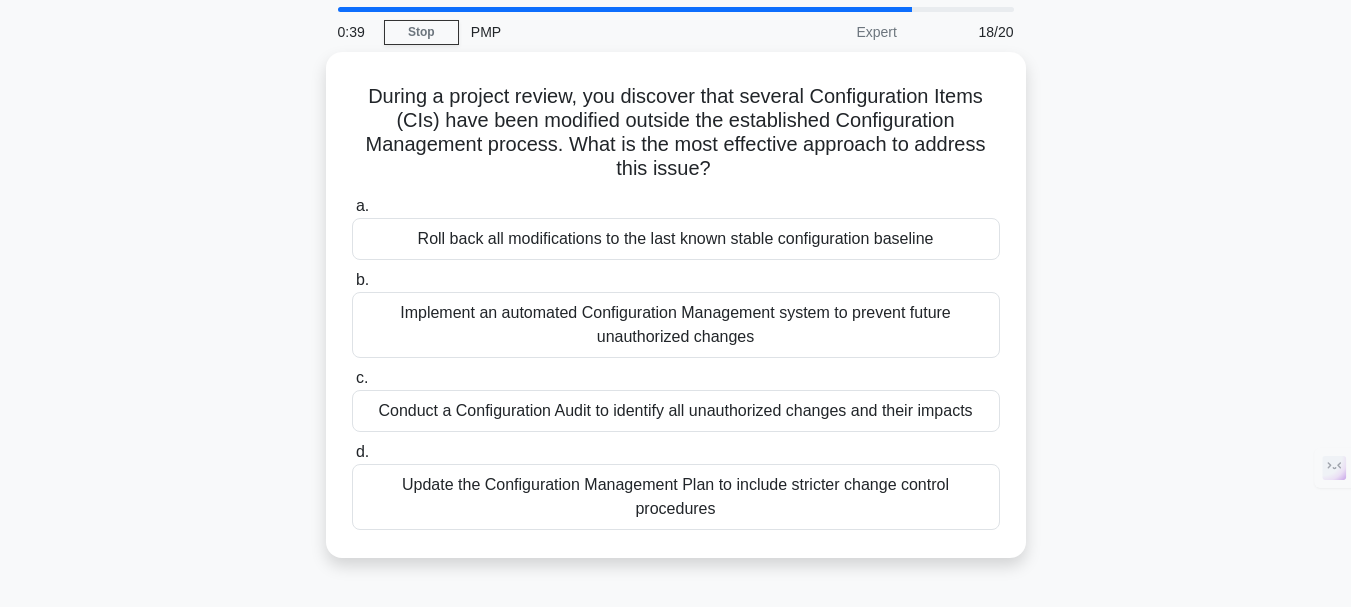 scroll, scrollTop: 100, scrollLeft: 0, axis: vertical 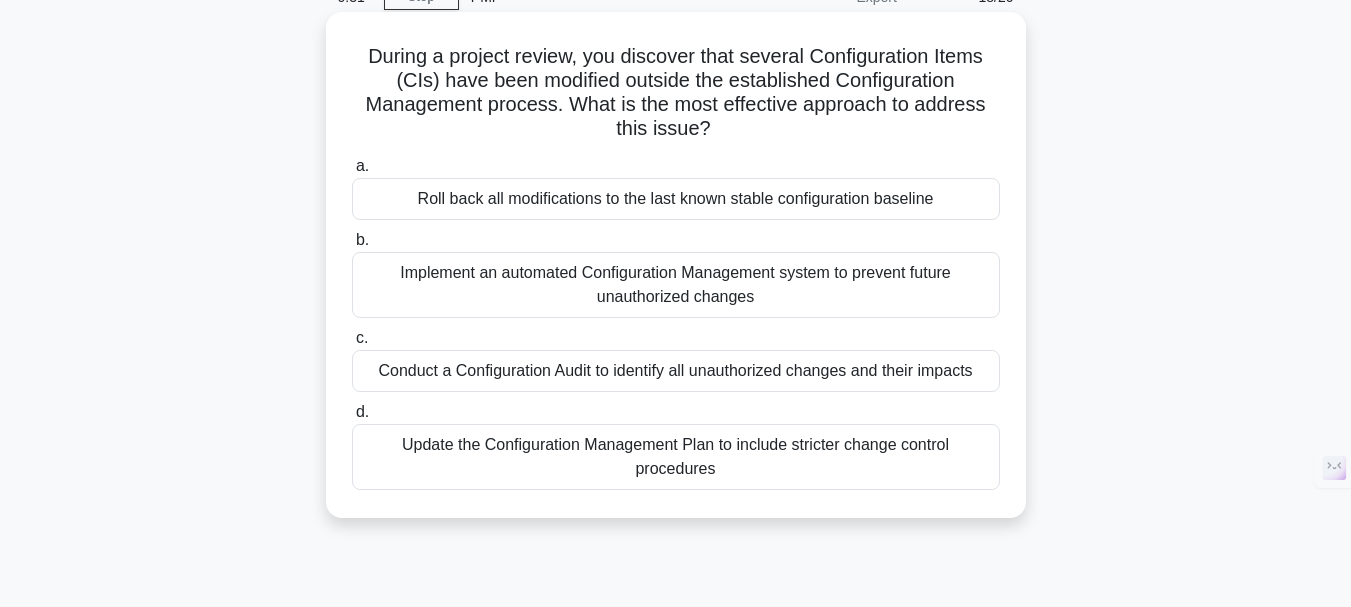 click on "Conduct a Configuration Audit to identify all unauthorized changes and their impacts" at bounding box center [676, 371] 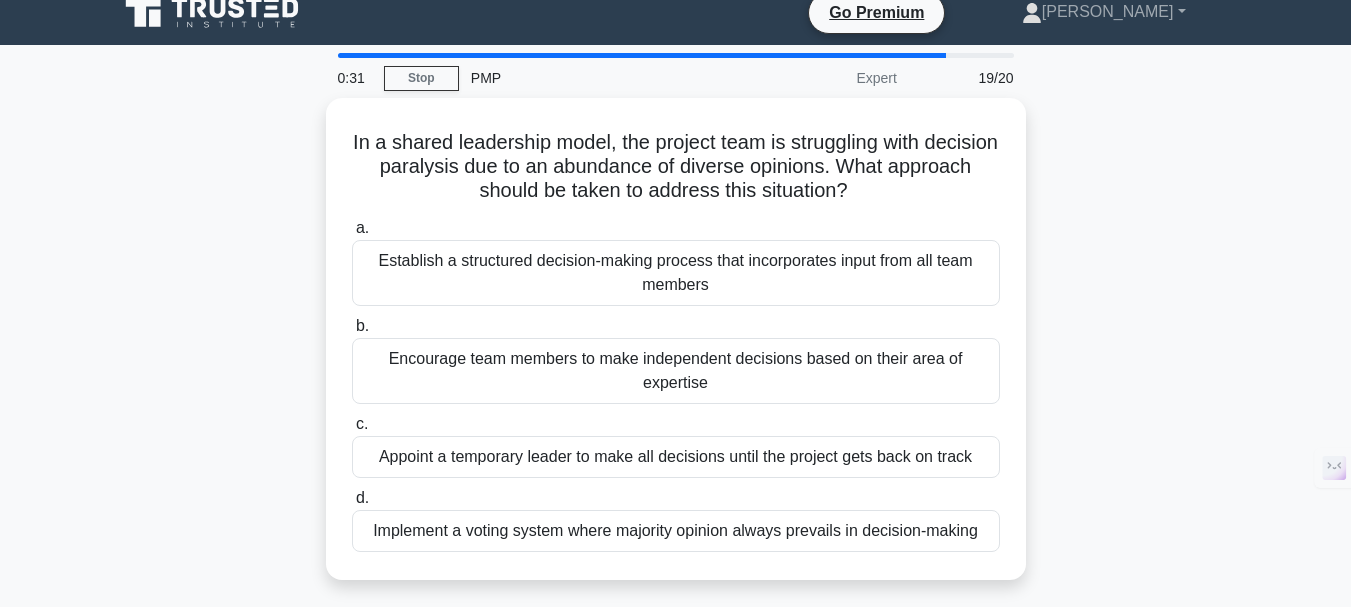 scroll, scrollTop: 0, scrollLeft: 0, axis: both 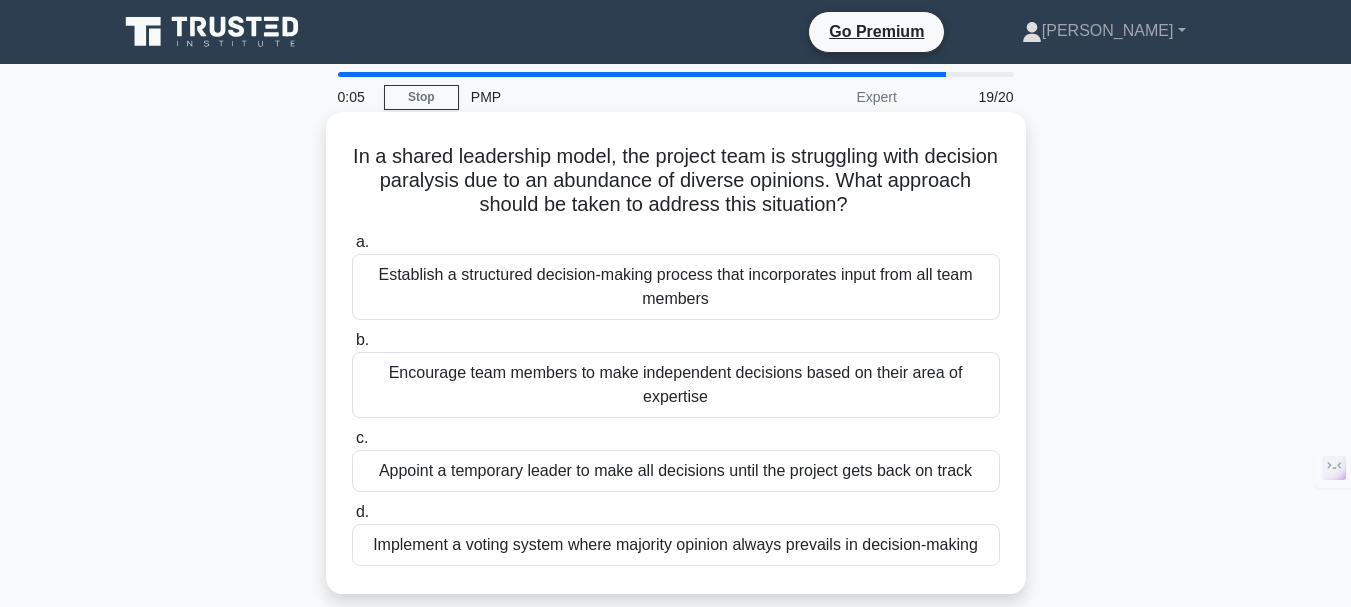 click on "Implement a voting system where majority opinion always prevails in decision-making" at bounding box center (676, 545) 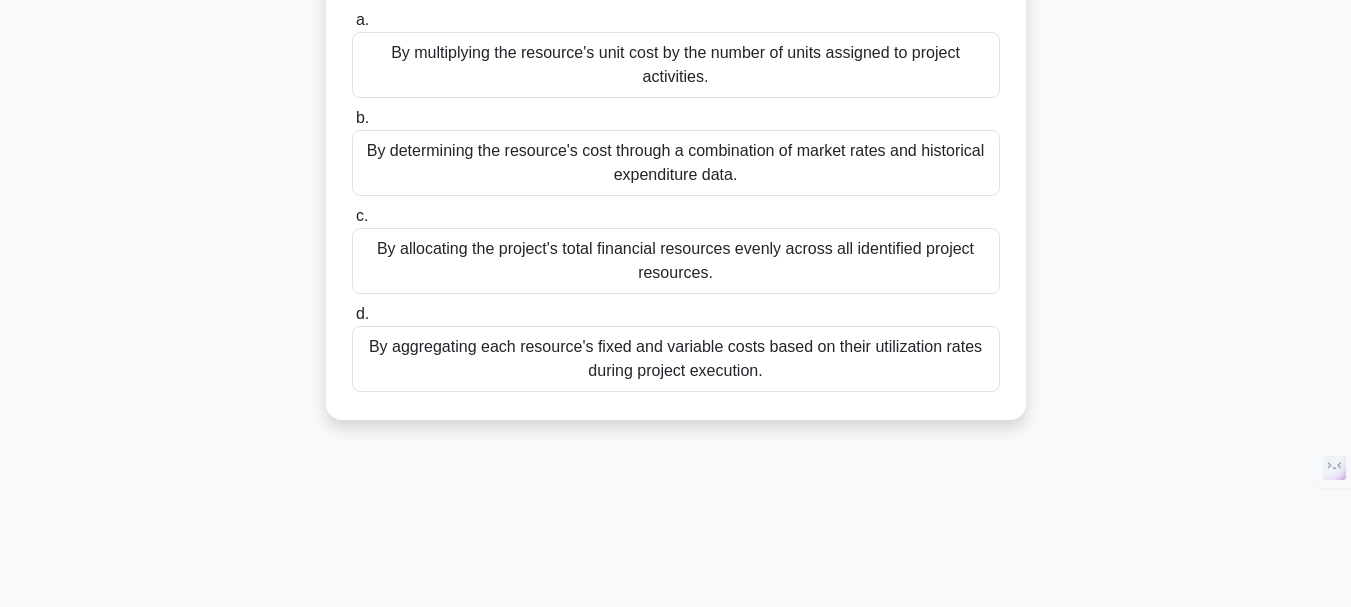 scroll, scrollTop: 200, scrollLeft: 0, axis: vertical 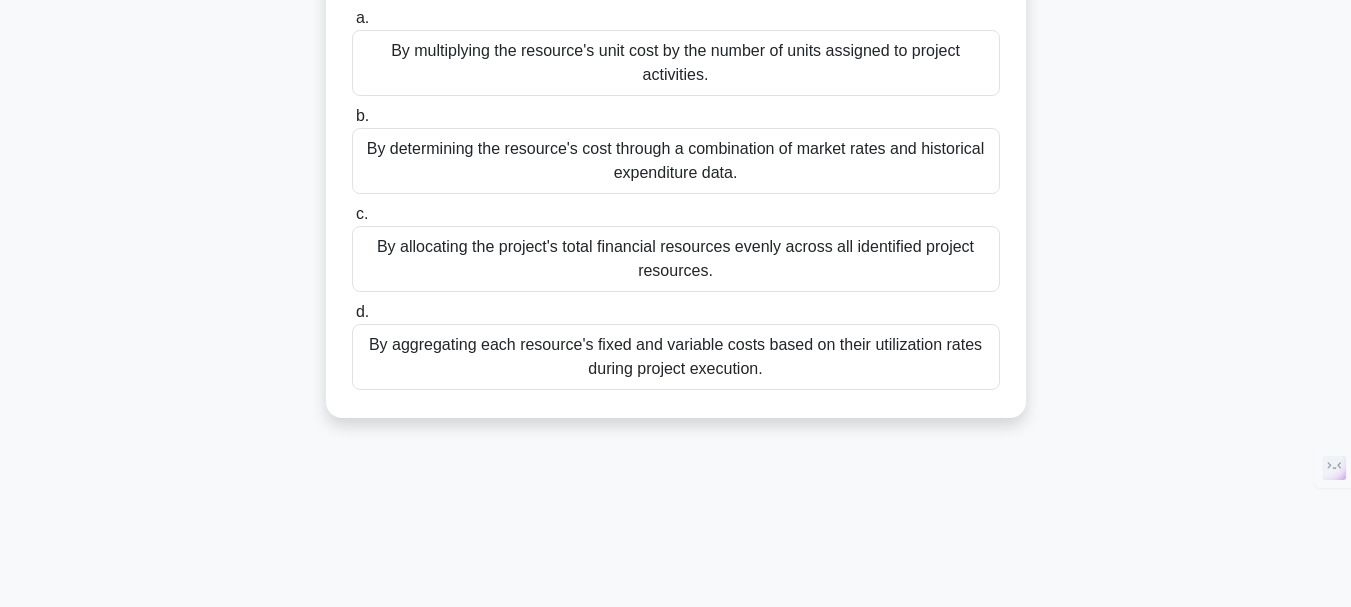 click on "By aggregating each resource's fixed and variable costs based on their utilization rates during project execution." at bounding box center (676, 357) 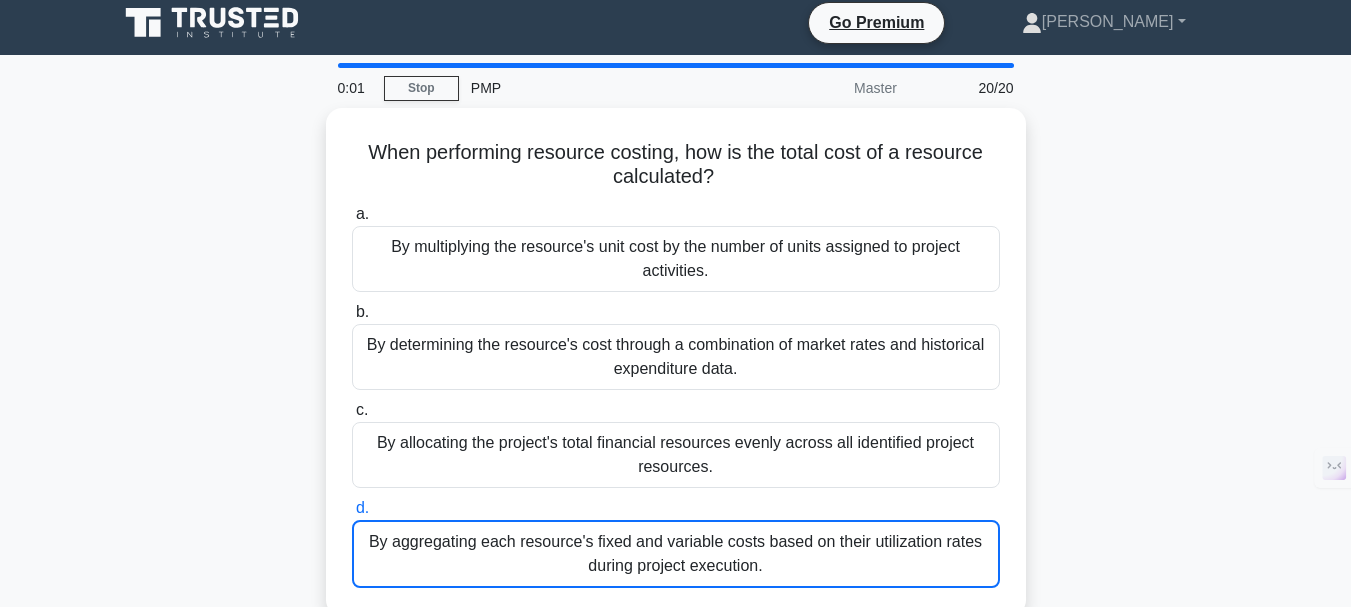 scroll, scrollTop: 0, scrollLeft: 0, axis: both 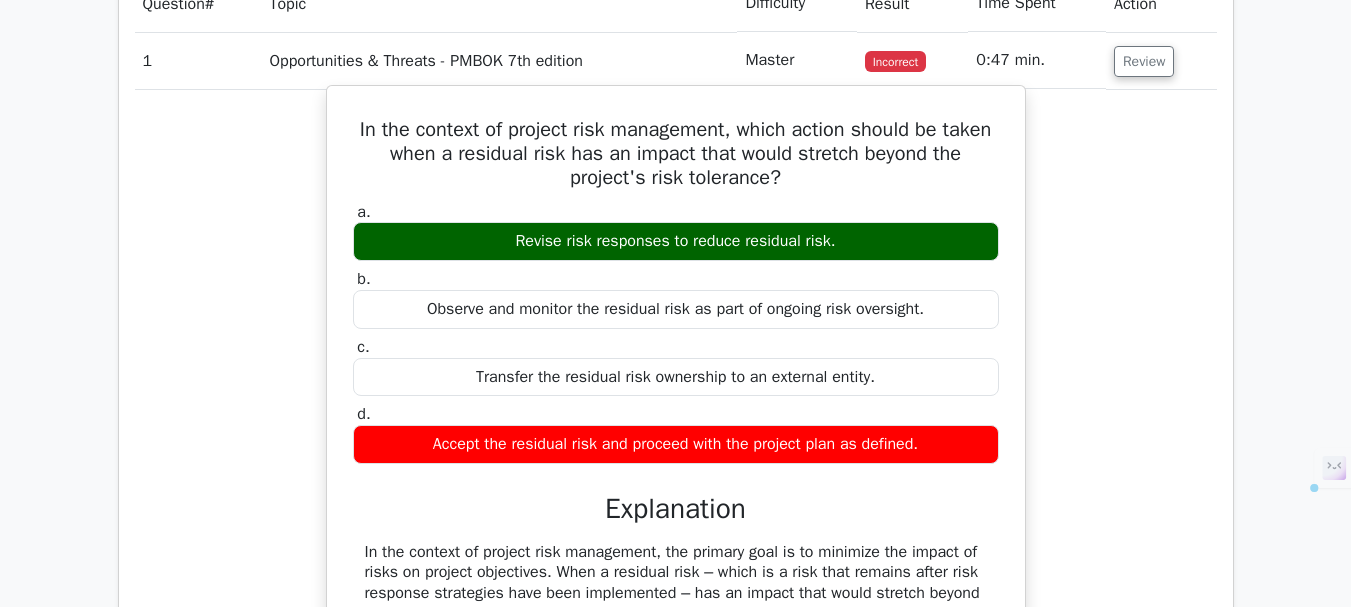 drag, startPoint x: 374, startPoint y: 135, endPoint x: 944, endPoint y: 441, distance: 646.9436 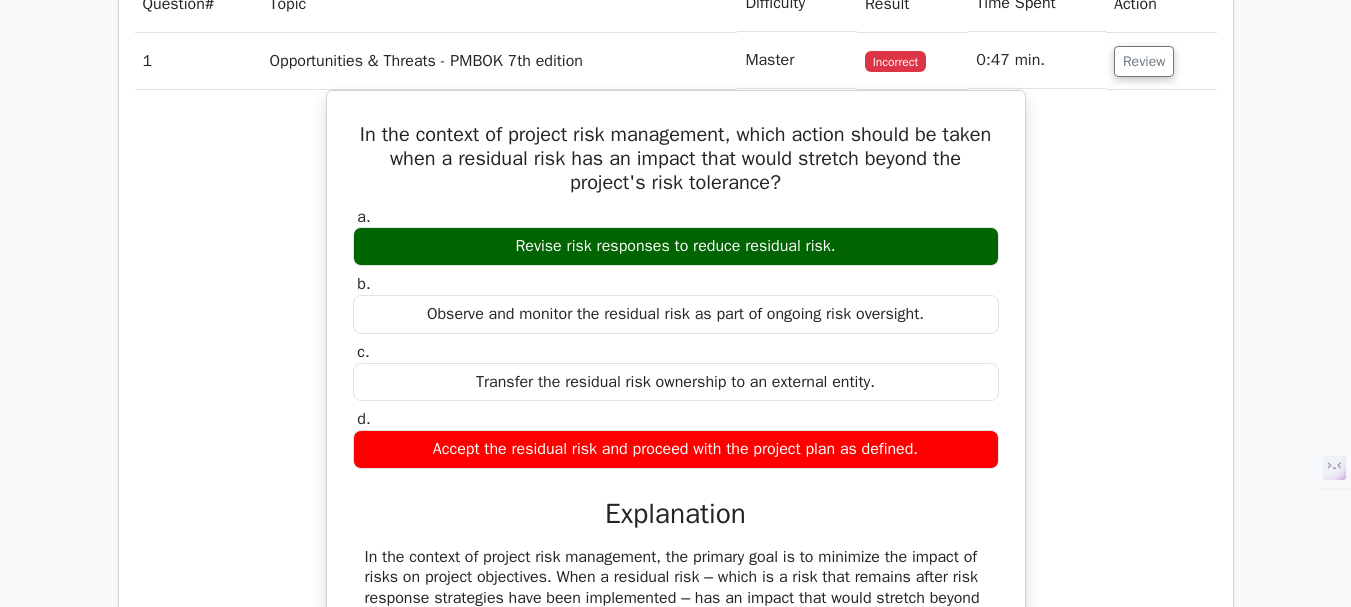 click on "In the context of project risk management, which action should be taken when a residual risk has an impact that would stretch beyond the project's risk tolerance?
a.
Revise risk responses to reduce residual risk.
b.
c. d." at bounding box center (676, 559) 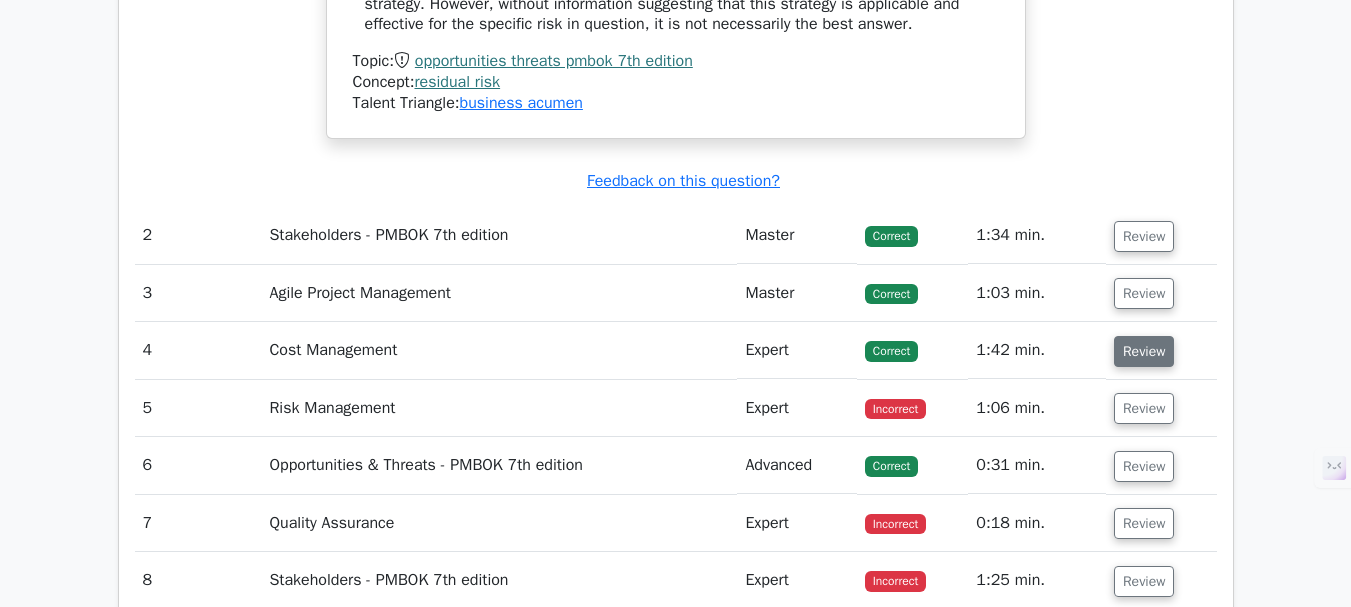 scroll, scrollTop: 2900, scrollLeft: 0, axis: vertical 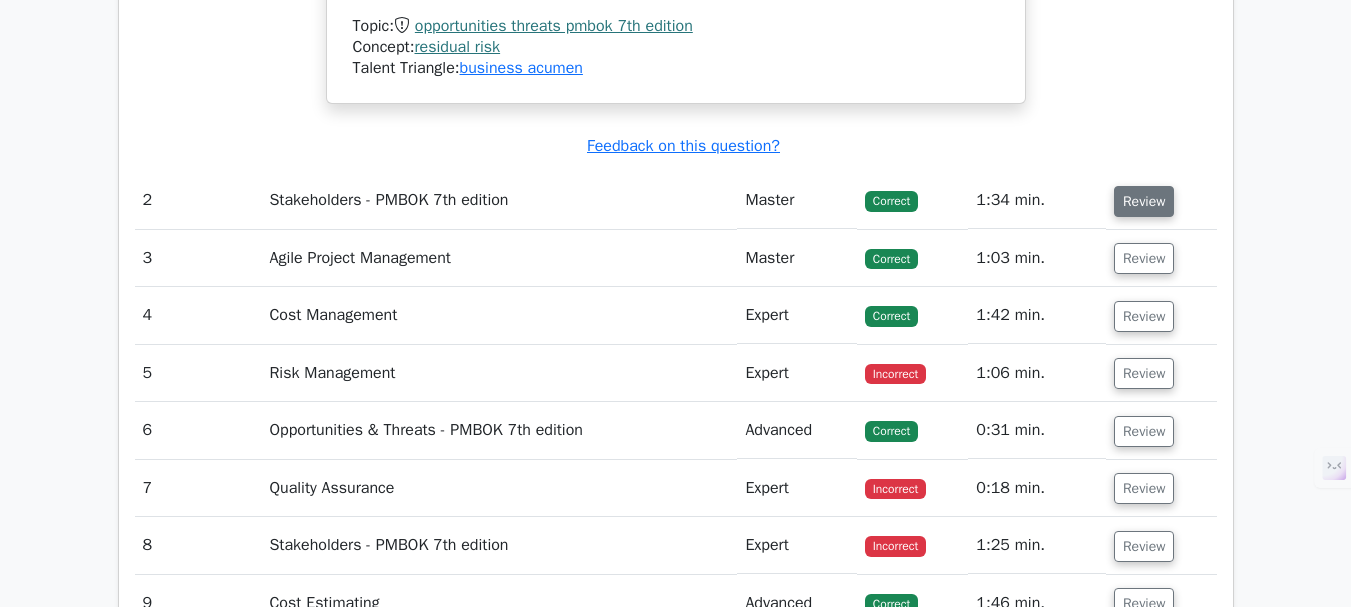 click on "Review" at bounding box center [1144, 201] 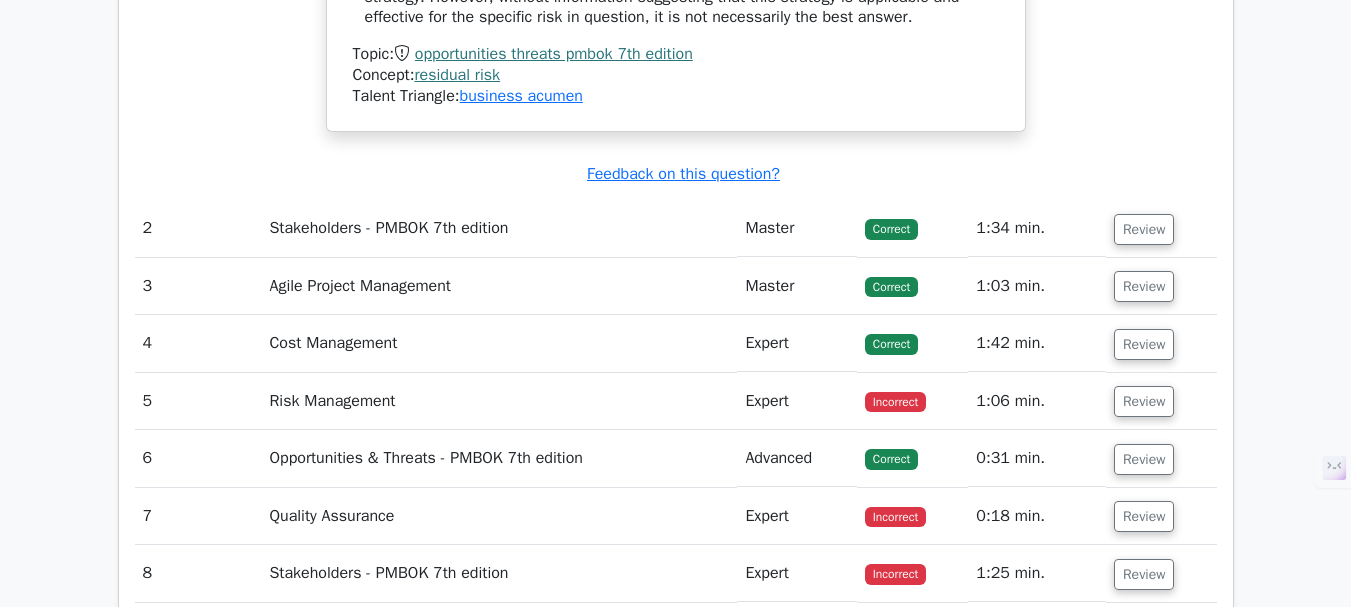 scroll, scrollTop: 2800, scrollLeft: 0, axis: vertical 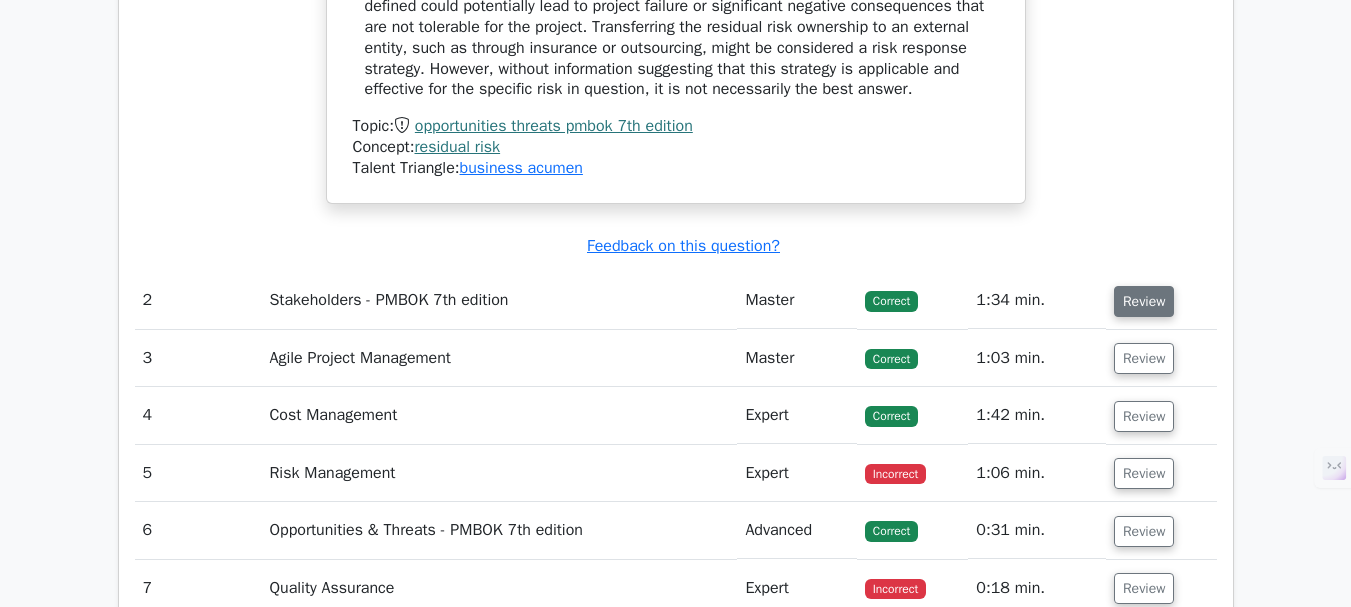 click on "Review" at bounding box center [1144, 301] 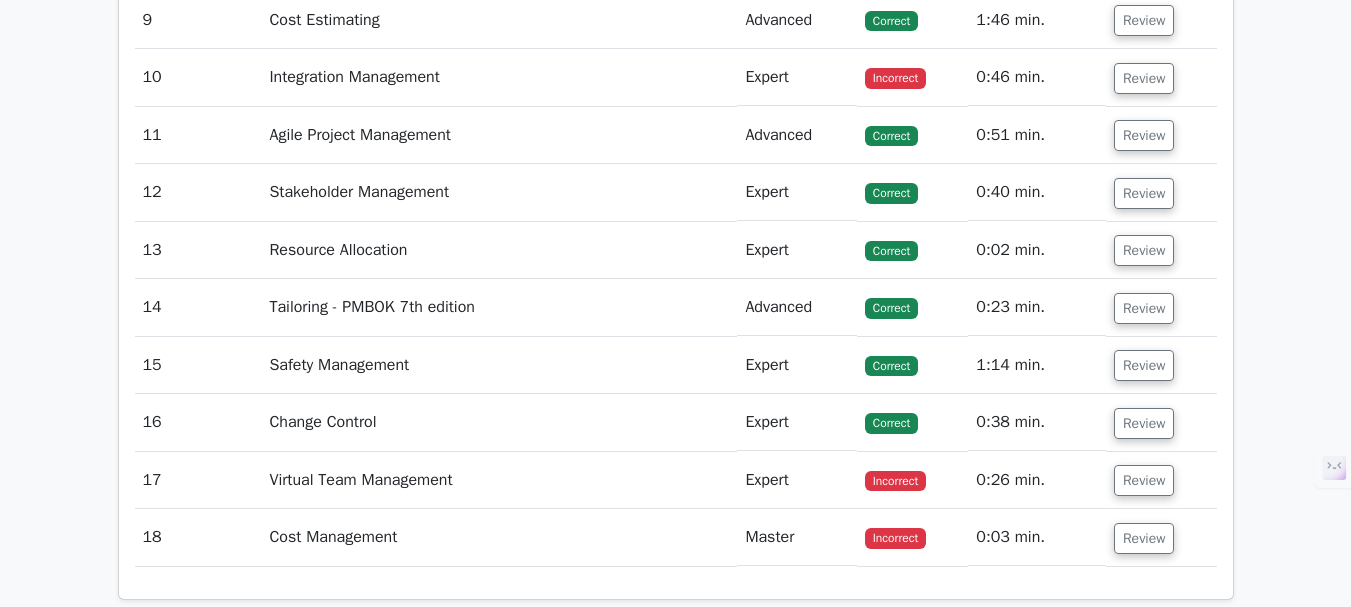 scroll, scrollTop: 3700, scrollLeft: 0, axis: vertical 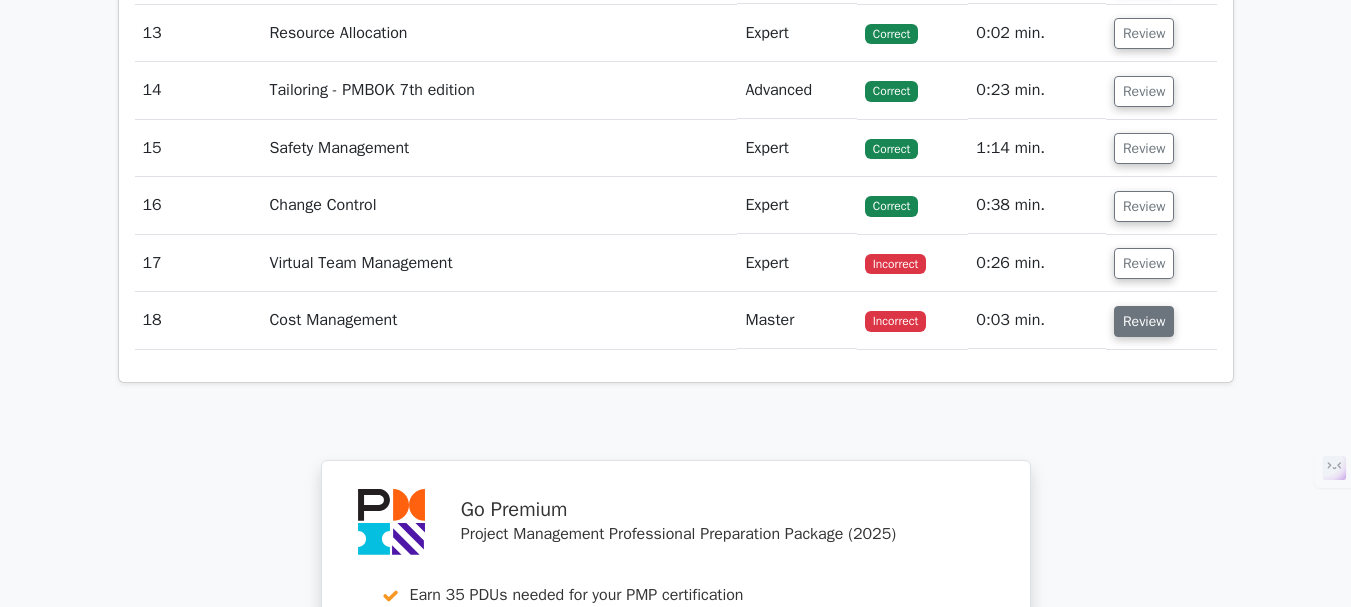 click on "Review" at bounding box center (1144, 321) 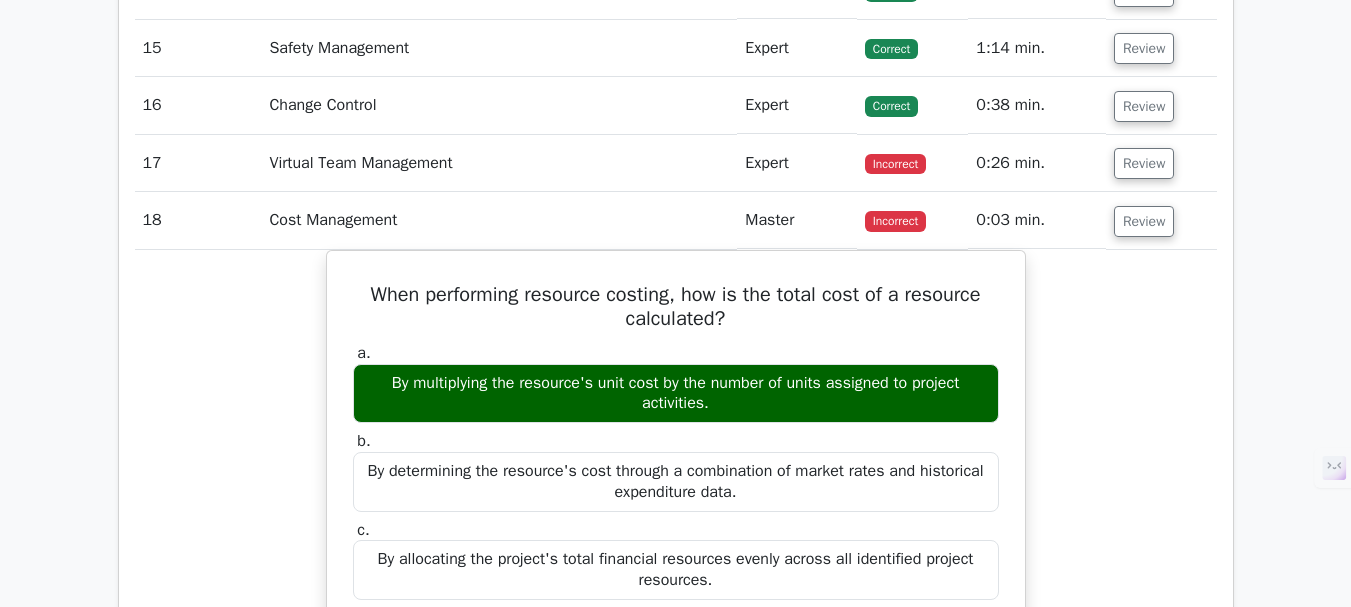 scroll, scrollTop: 3700, scrollLeft: 0, axis: vertical 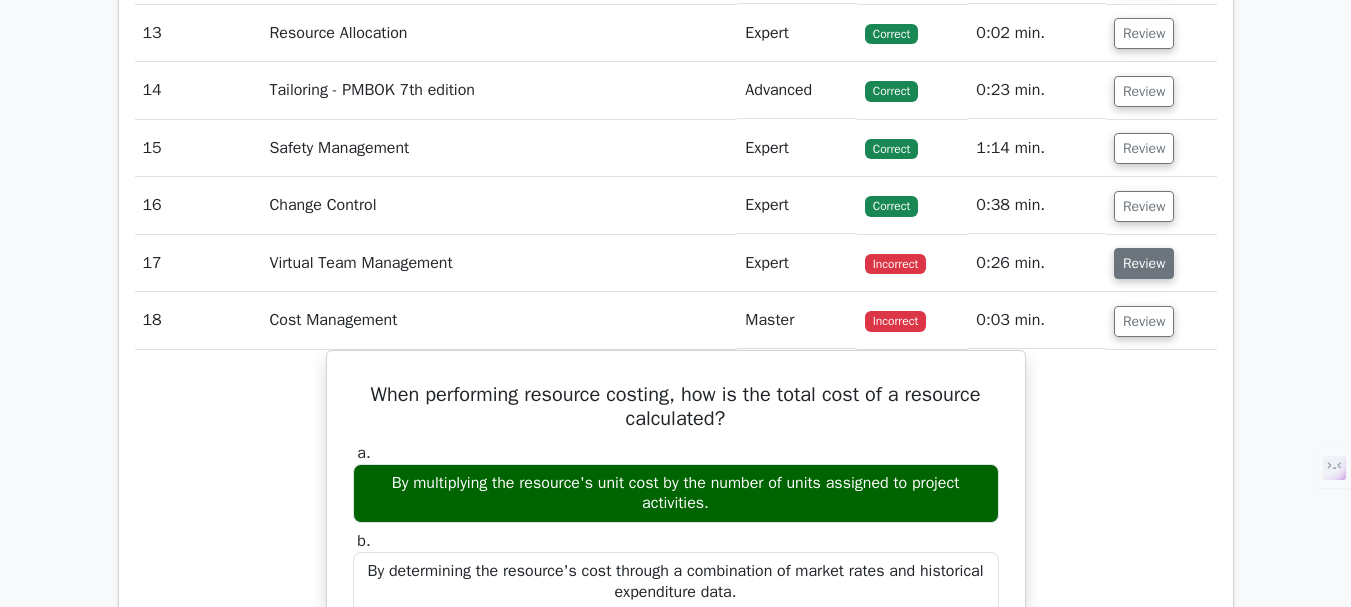 click on "Review" at bounding box center [1144, 263] 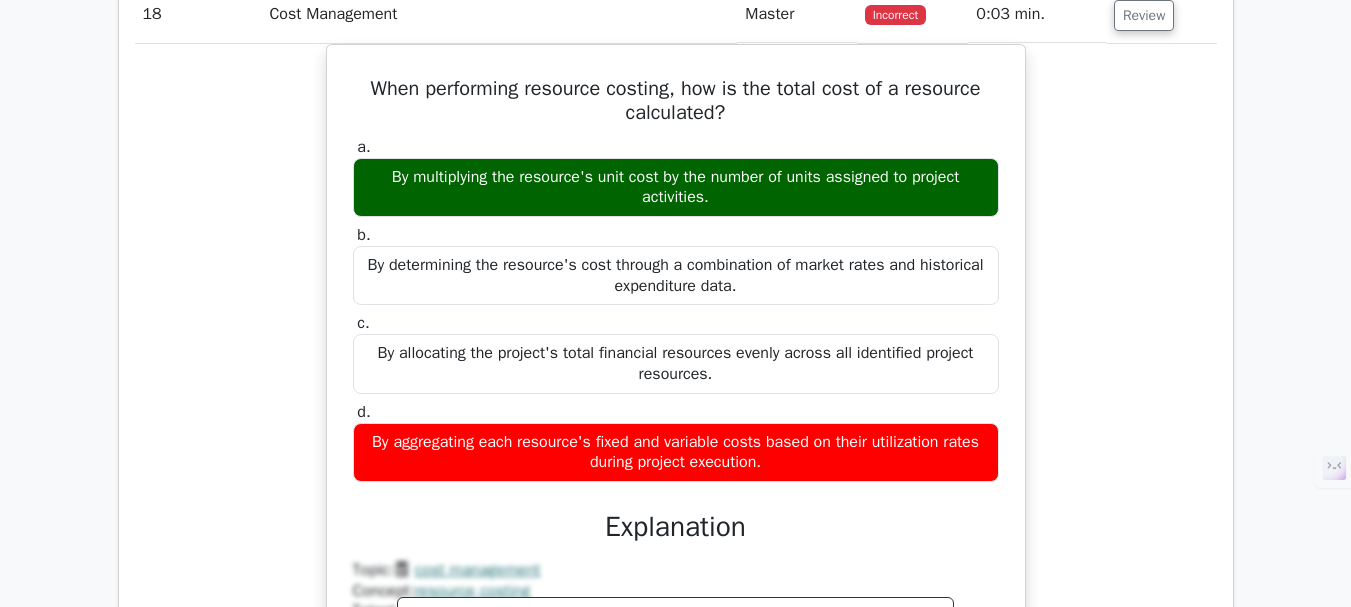 scroll, scrollTop: 5200, scrollLeft: 0, axis: vertical 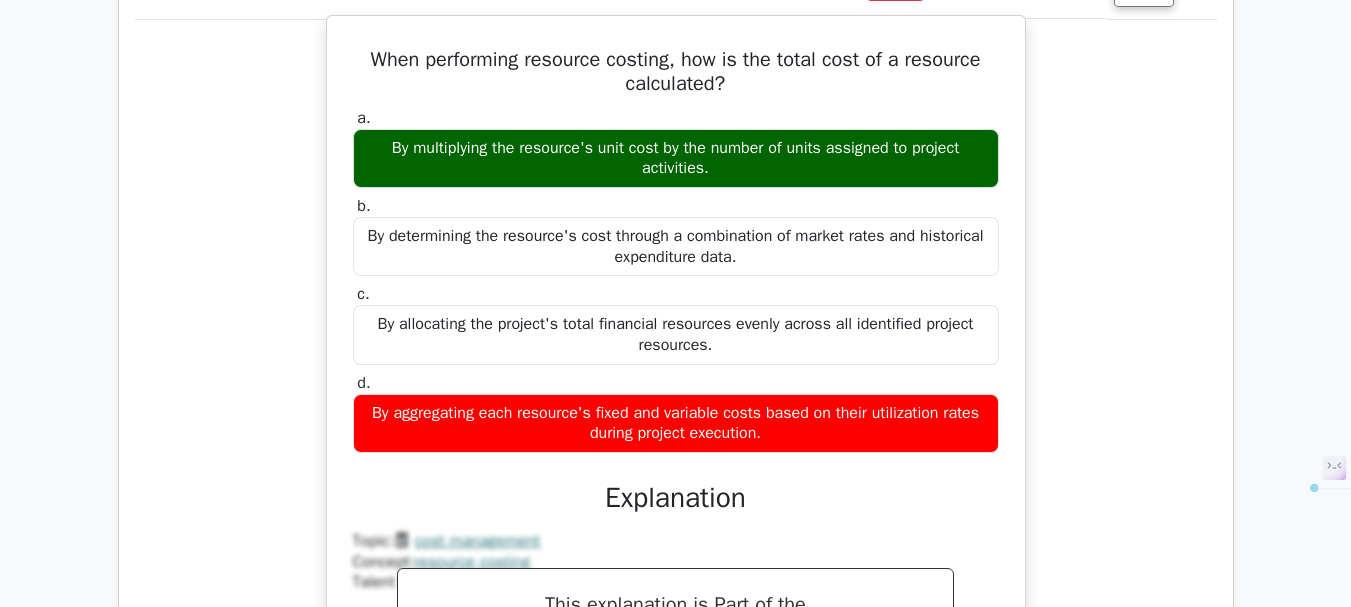 drag, startPoint x: 365, startPoint y: 61, endPoint x: 917, endPoint y: 436, distance: 667.3298 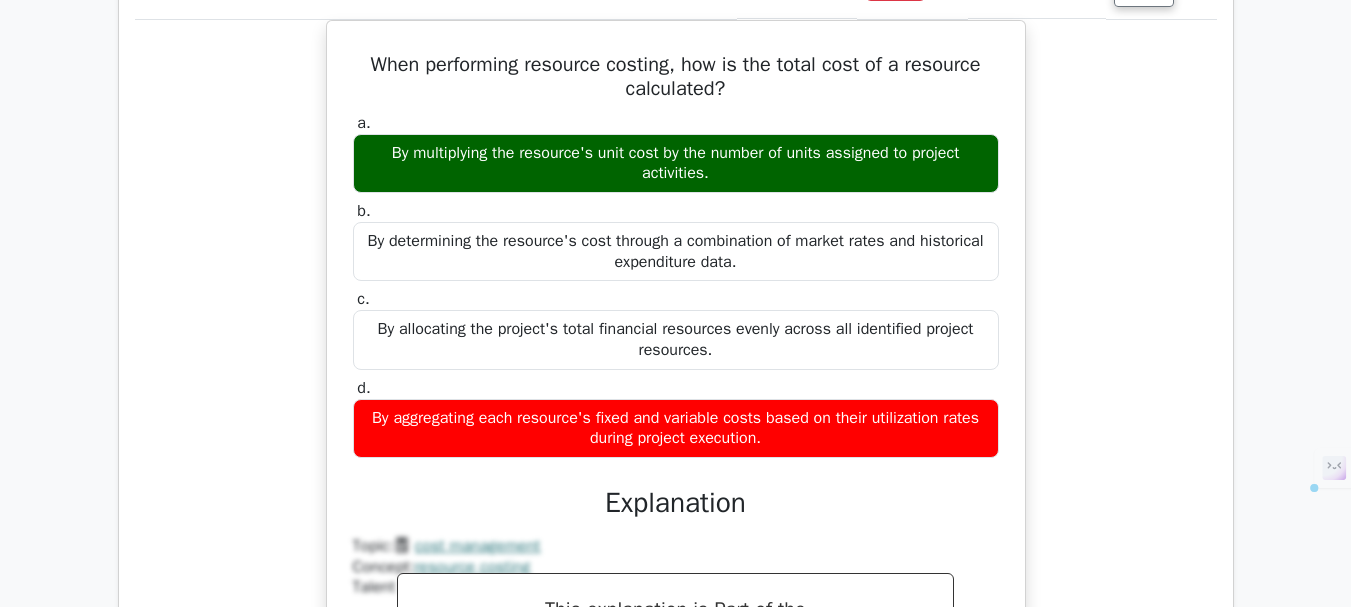 click on "When performing resource costing, how is the total cost of a resource calculated?
a.
By multiplying the resource's unit cost by the number of units assigned to project activities.
b.
c." at bounding box center [676, 442] 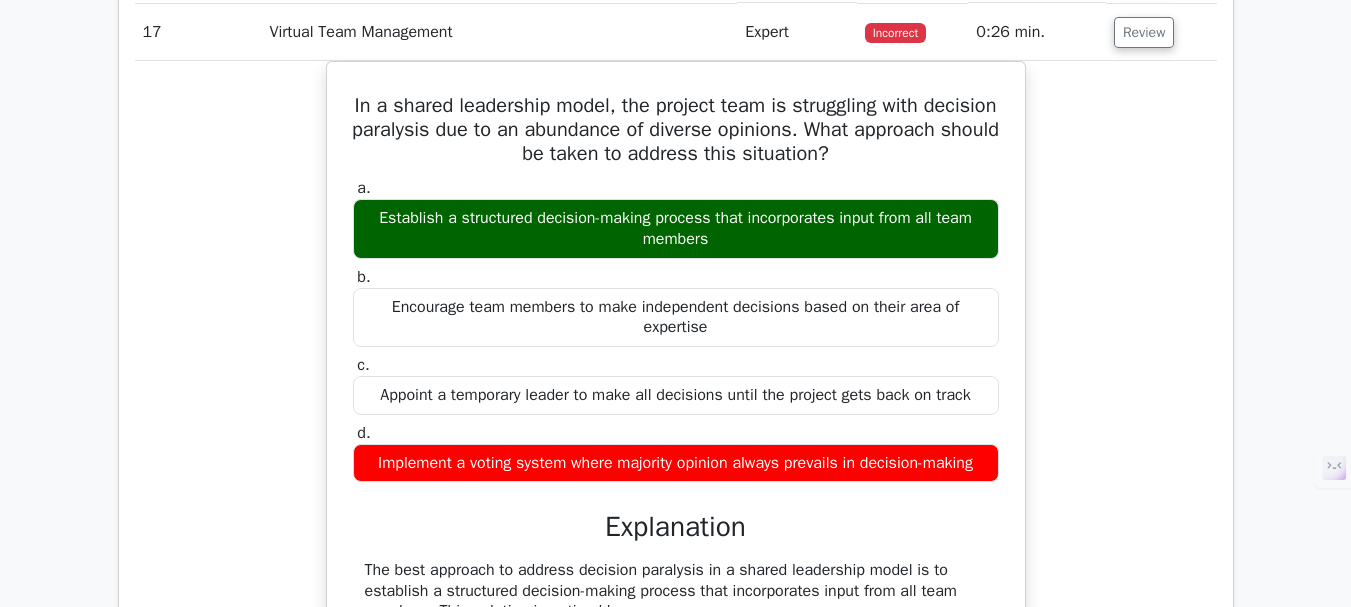scroll, scrollTop: 3900, scrollLeft: 0, axis: vertical 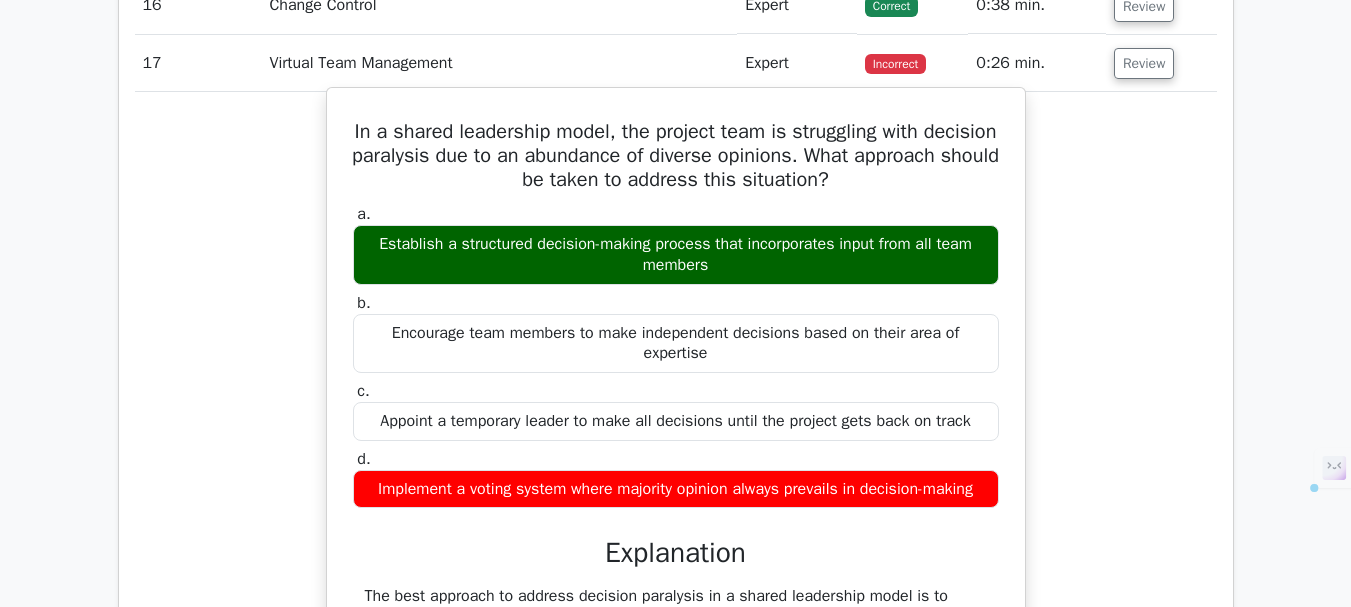 drag, startPoint x: 380, startPoint y: 141, endPoint x: 990, endPoint y: 495, distance: 705.2772 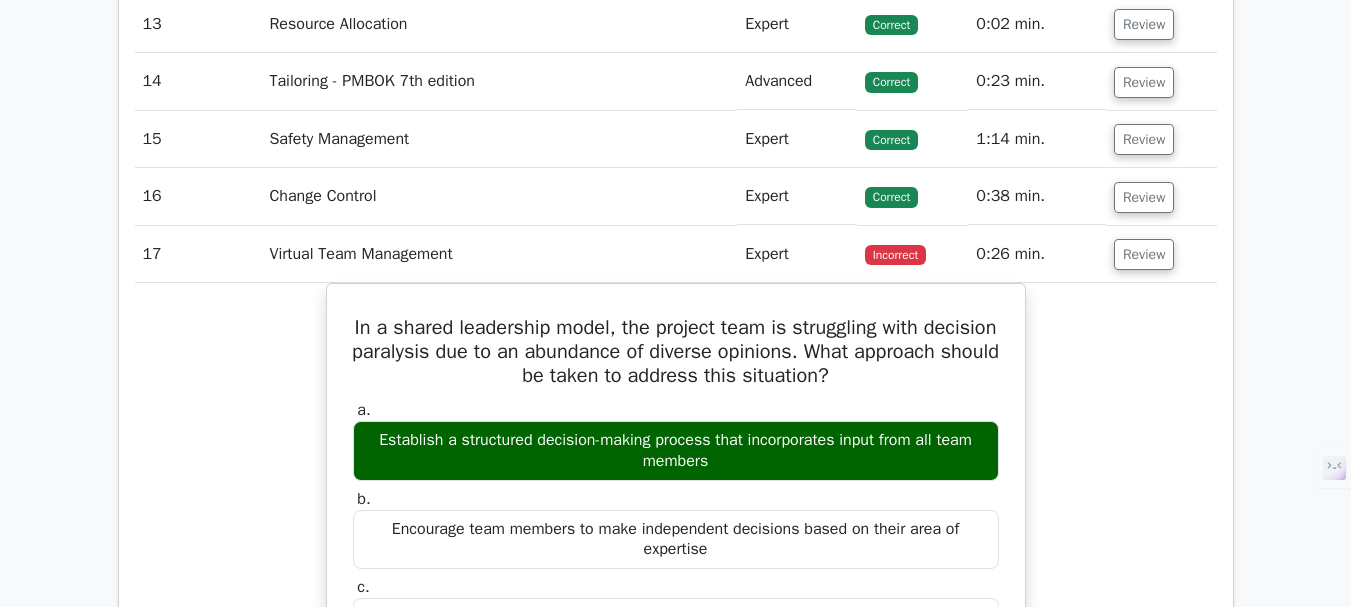 scroll, scrollTop: 3700, scrollLeft: 0, axis: vertical 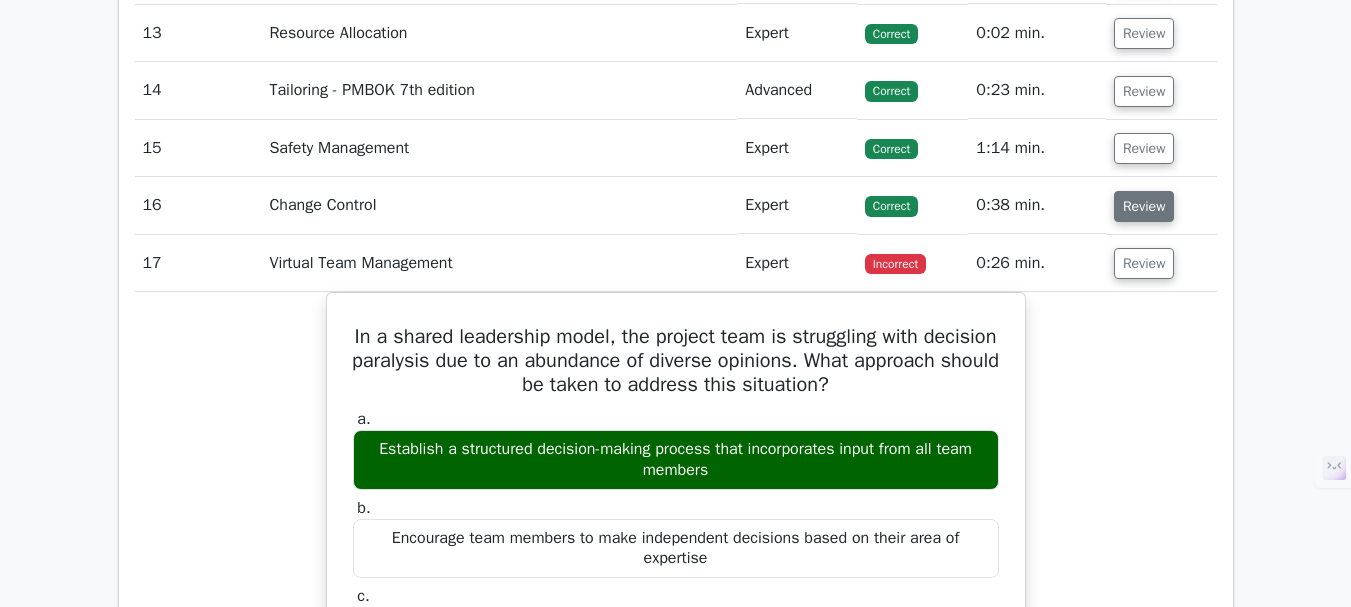 click on "Review" at bounding box center [1144, 206] 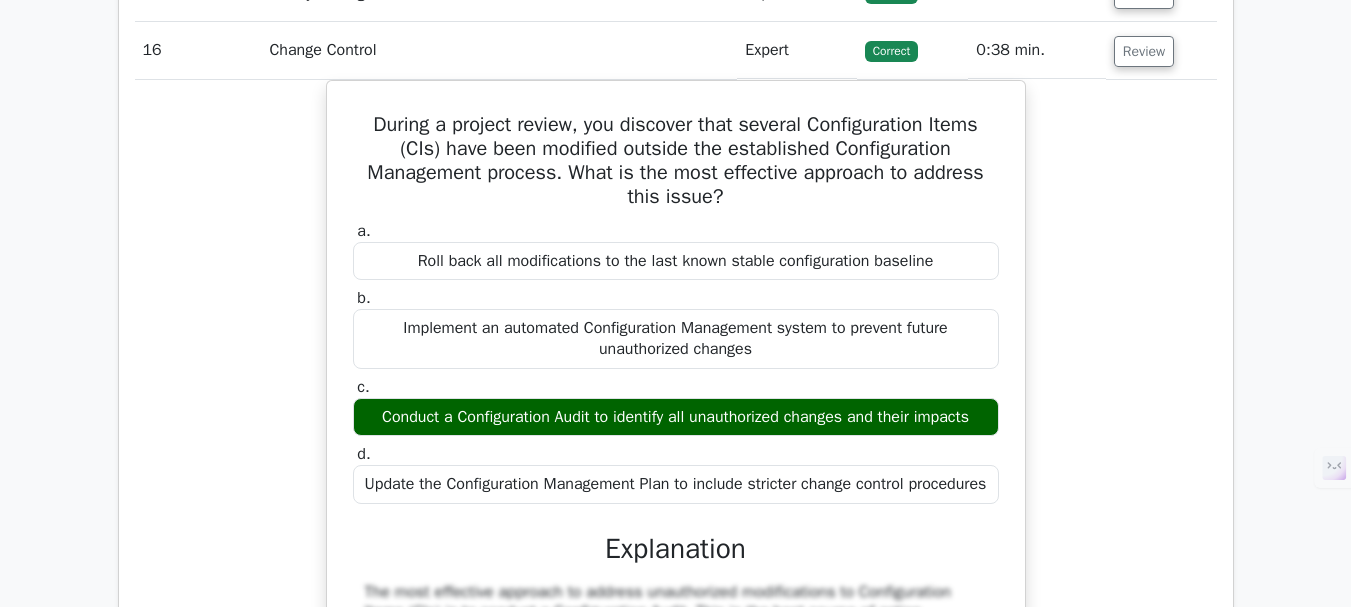 scroll, scrollTop: 3900, scrollLeft: 0, axis: vertical 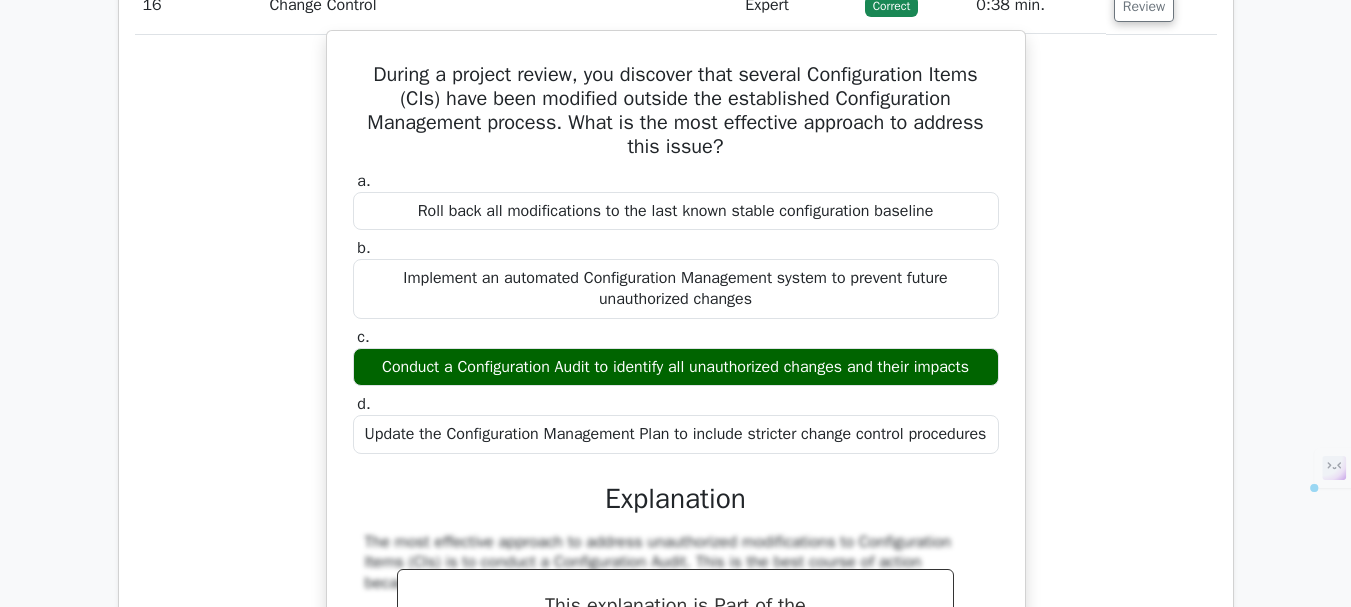drag, startPoint x: 363, startPoint y: 76, endPoint x: 964, endPoint y: 451, distance: 708.3968 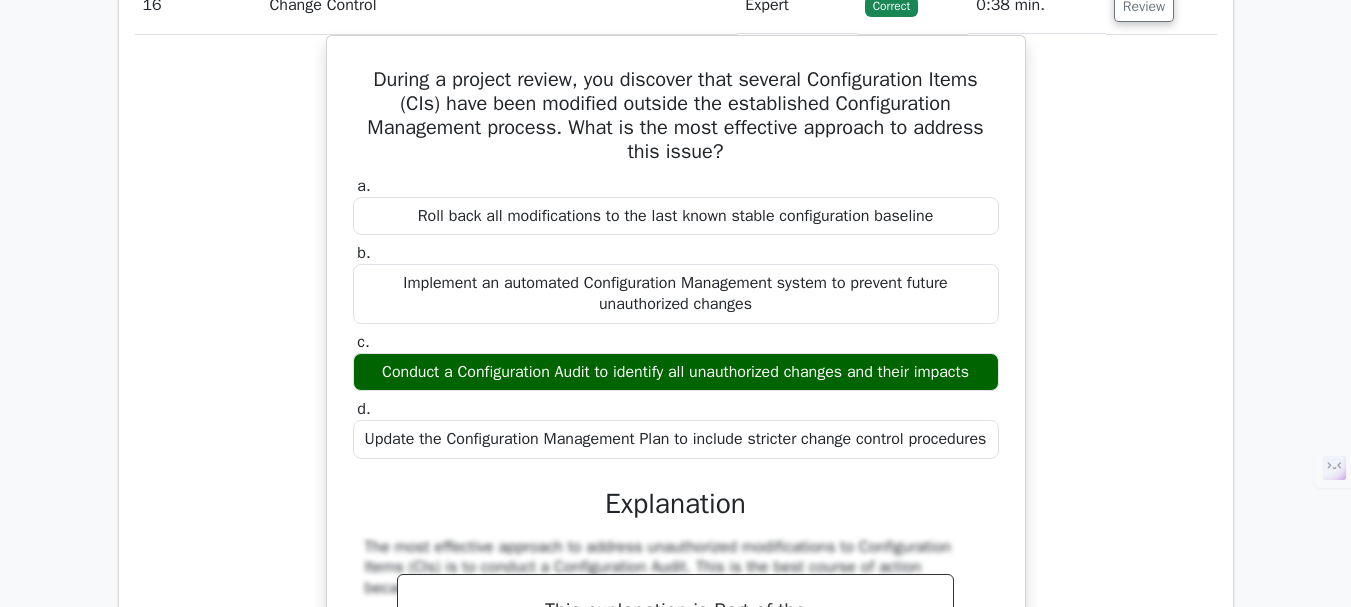 click on "During a project review, you discover that several Configuration Items (CIs) have been modified outside the established Configuration Management process. What is the most effective approach to address this issue?
a.
Roll back all modifications to the last known stable configuration baseline
b.
c." at bounding box center [676, 620] 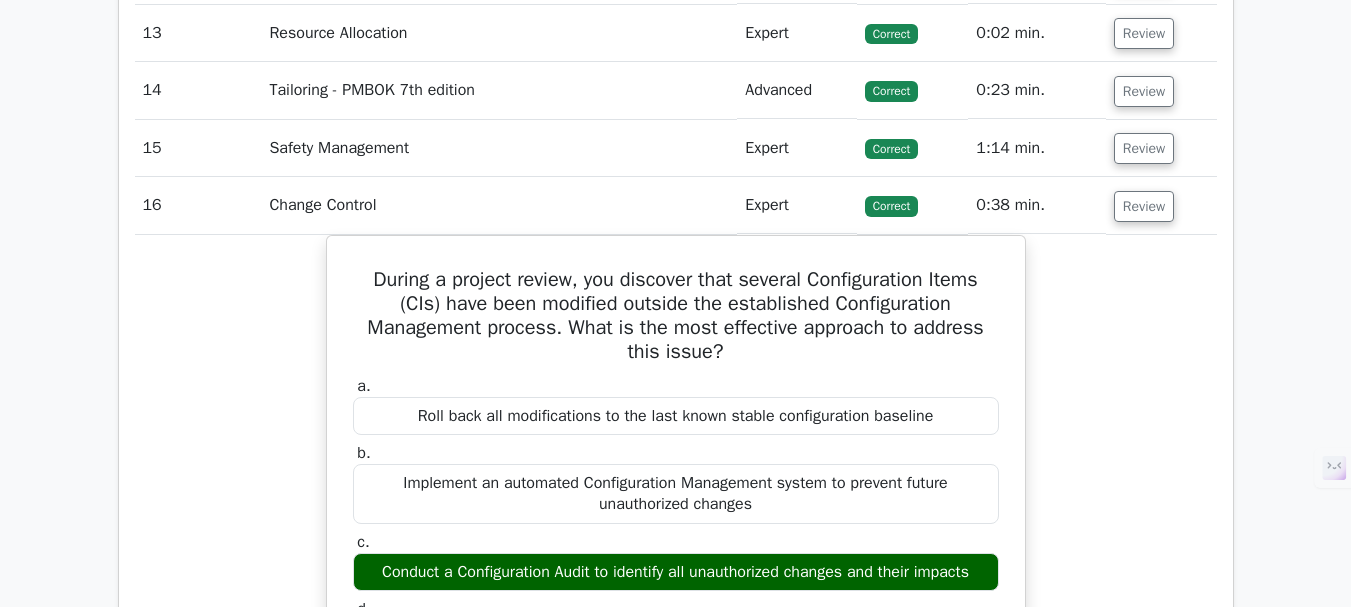 scroll, scrollTop: 3600, scrollLeft: 0, axis: vertical 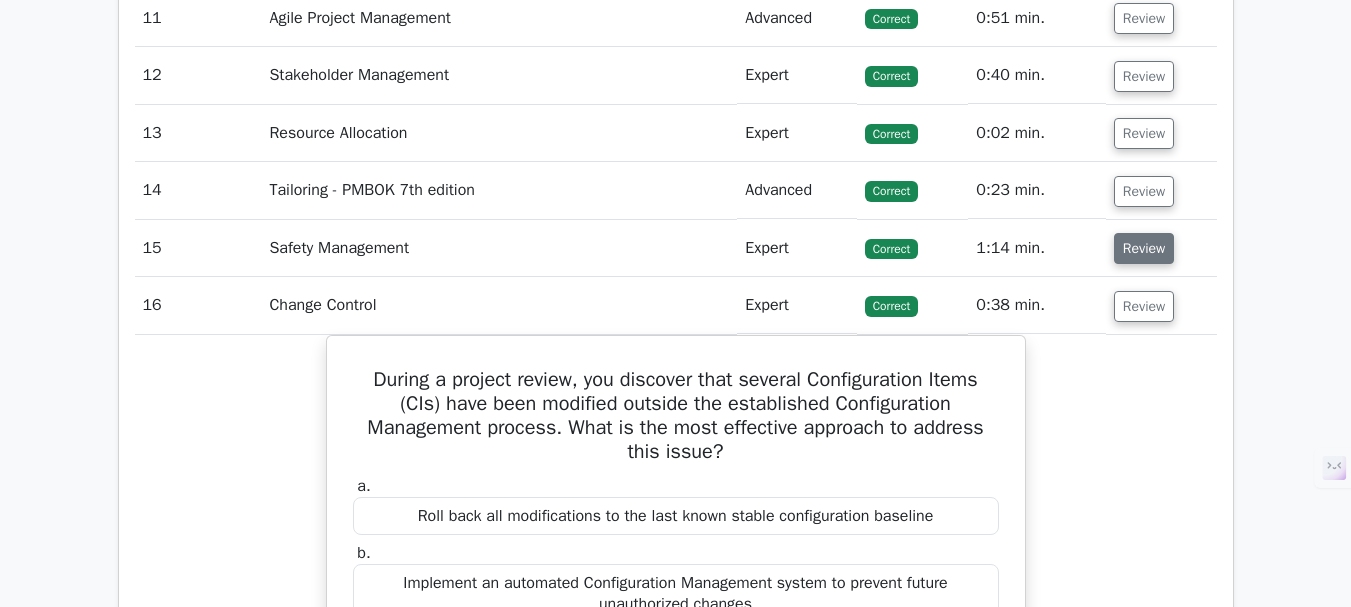 click on "Review" at bounding box center [1144, 248] 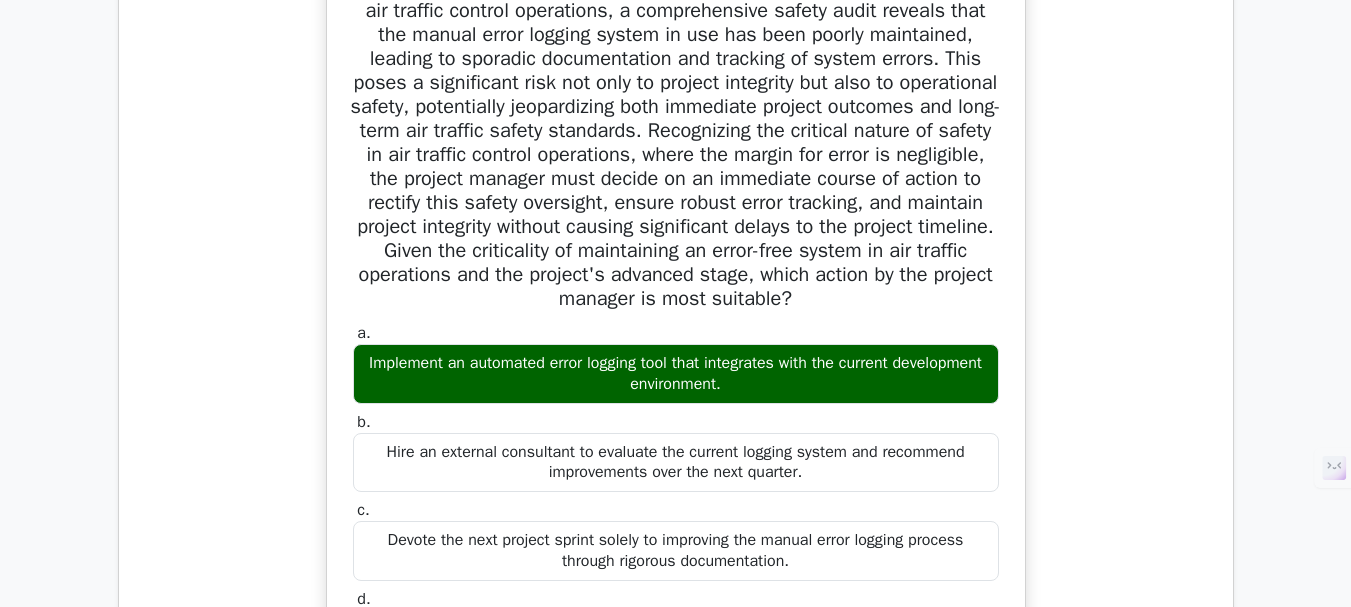 scroll, scrollTop: 3900, scrollLeft: 0, axis: vertical 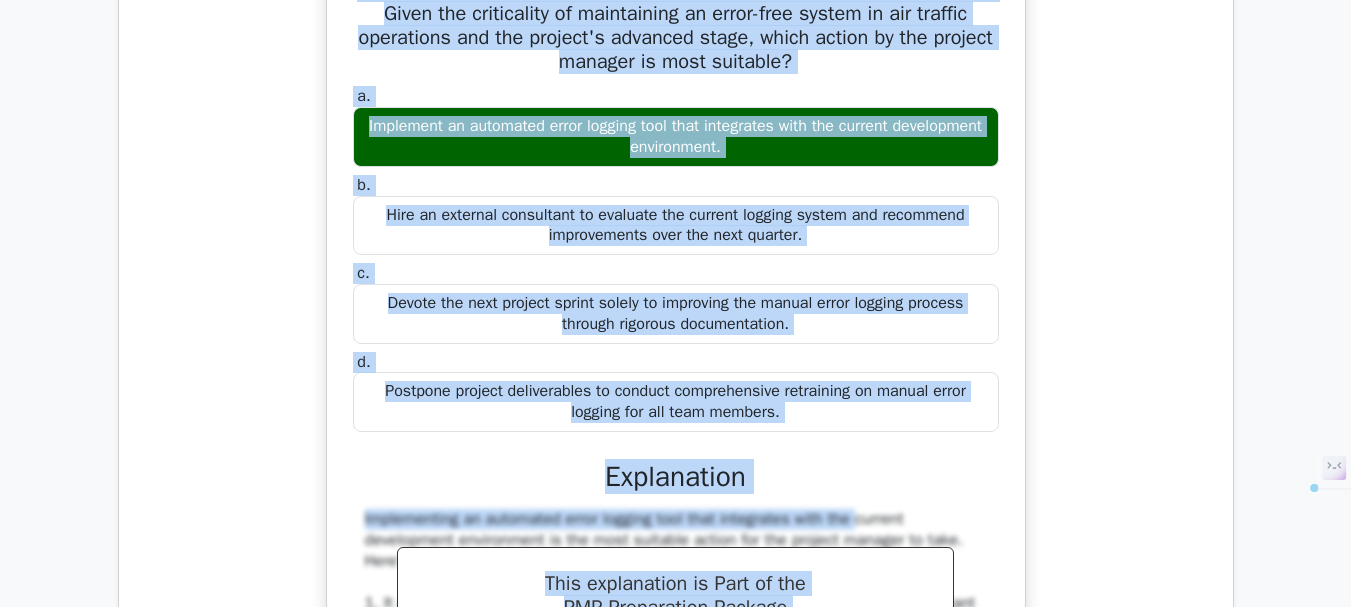 drag, startPoint x: 391, startPoint y: 16, endPoint x: 900, endPoint y: 433, distance: 658.0046 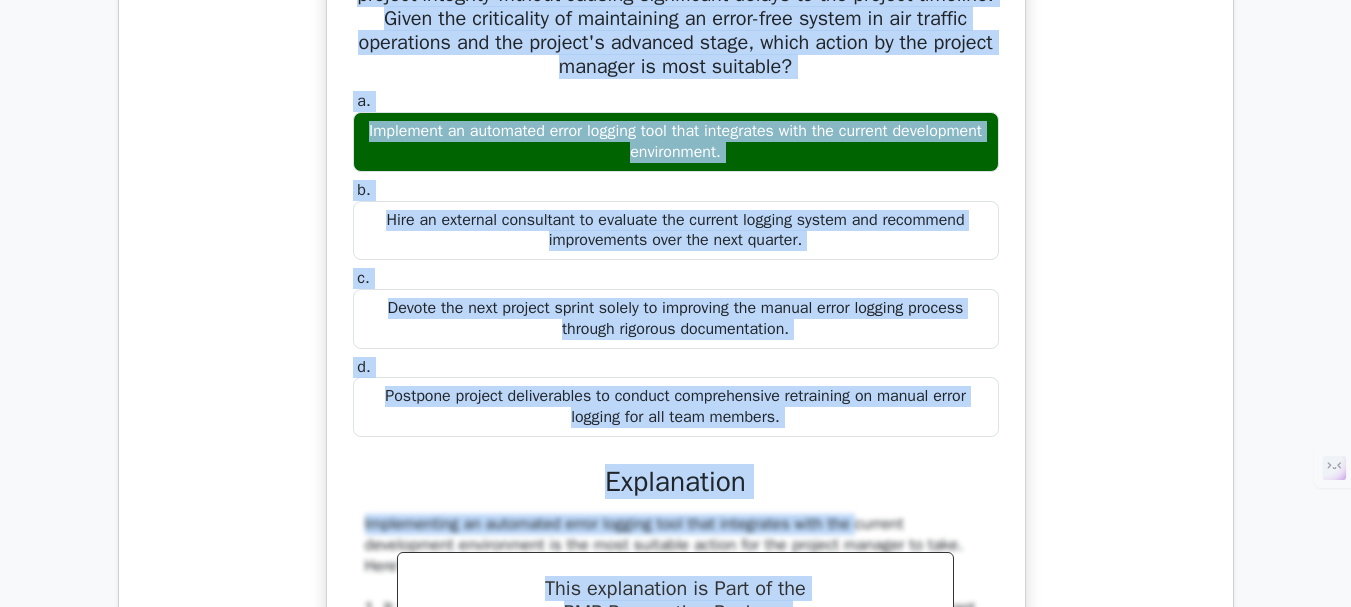 click on "a.
Implement an automated error logging tool that integrates with the current development environment.
b.
c.
d." at bounding box center [676, 456] 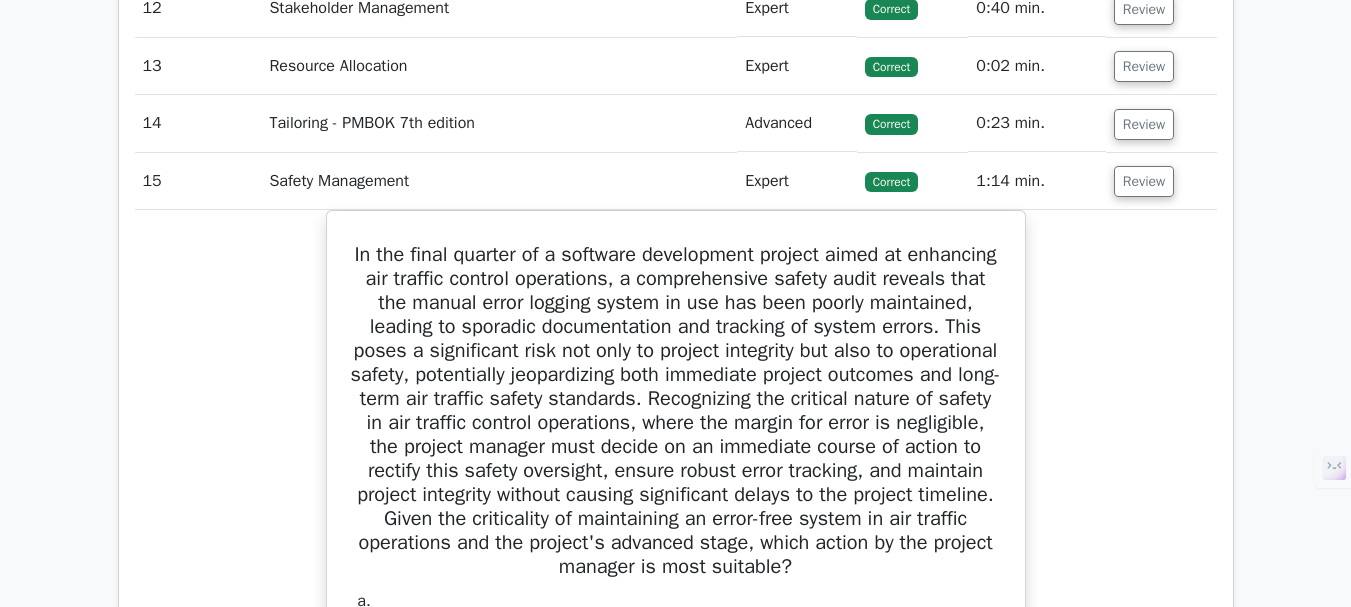 scroll, scrollTop: 3567, scrollLeft: 0, axis: vertical 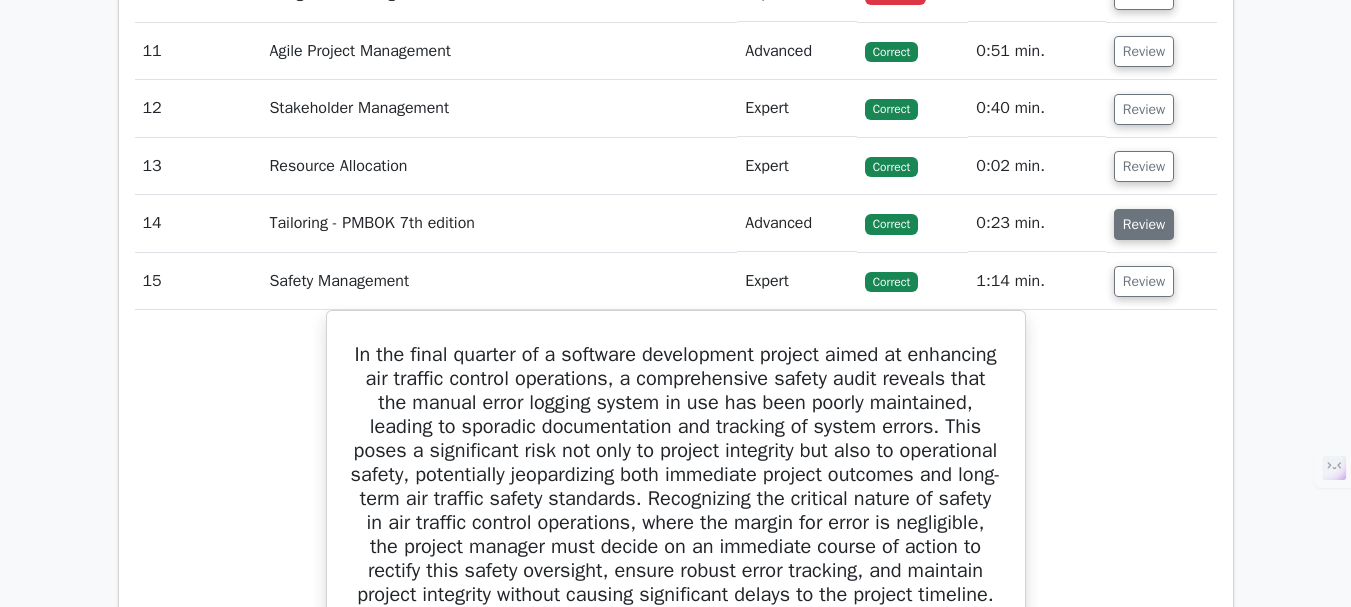 click on "Review" at bounding box center [1144, 224] 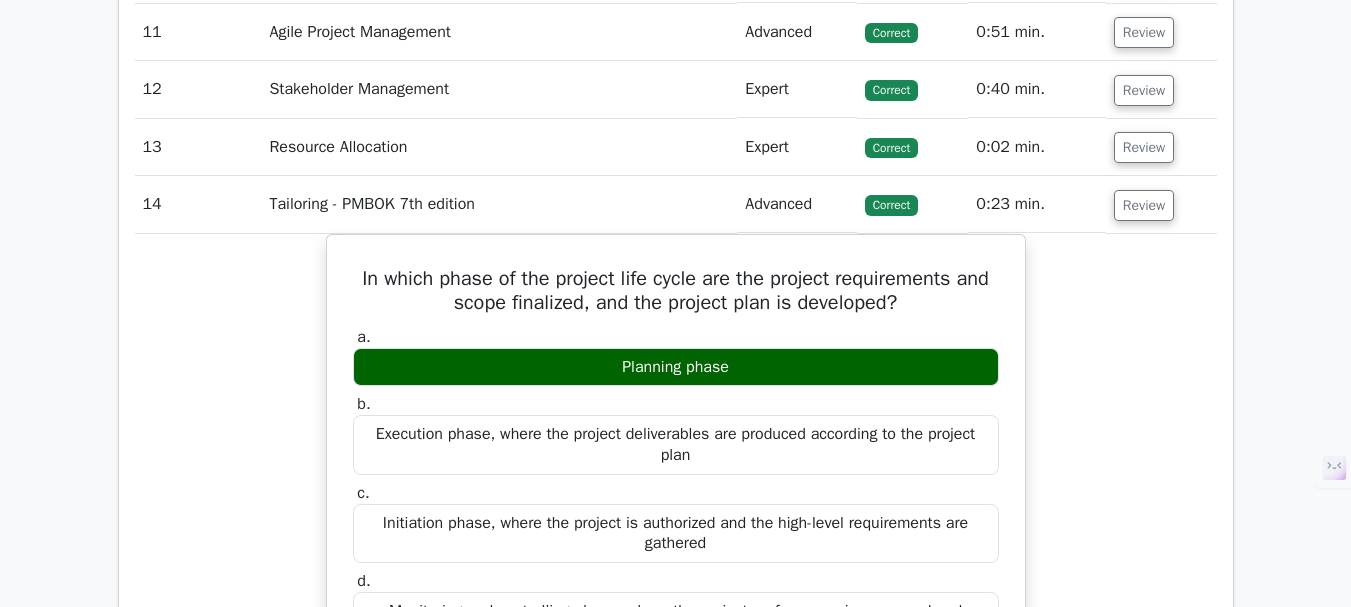scroll, scrollTop: 3567, scrollLeft: 0, axis: vertical 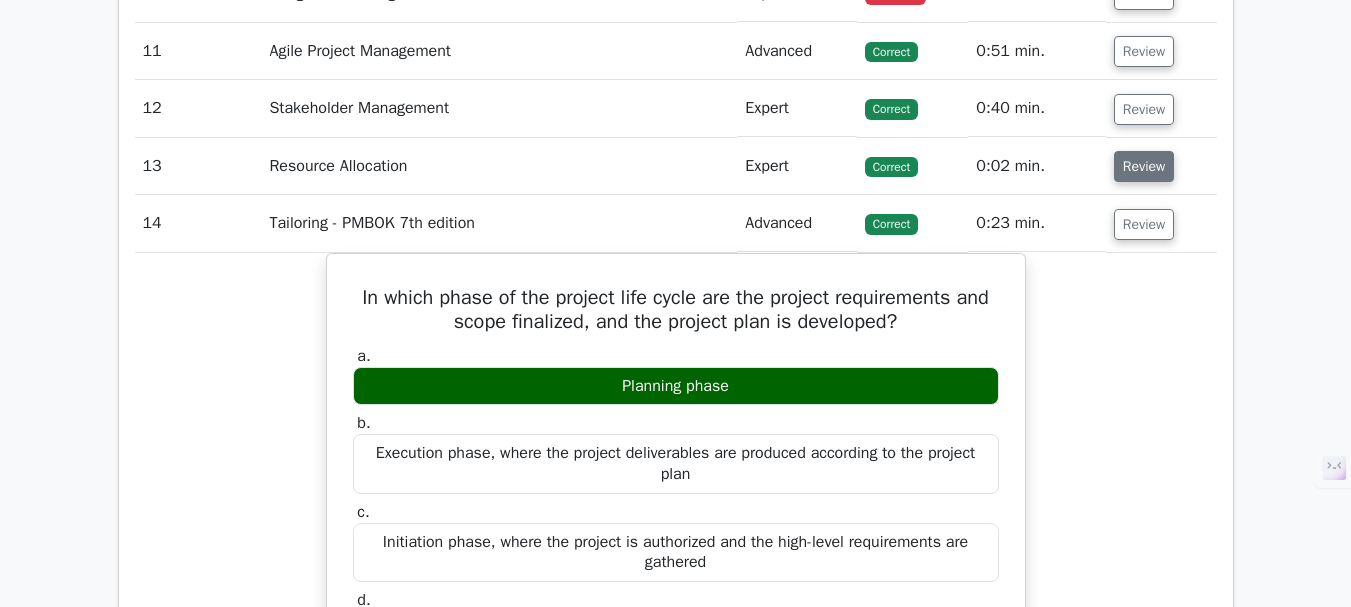 click on "Review" at bounding box center [1144, 166] 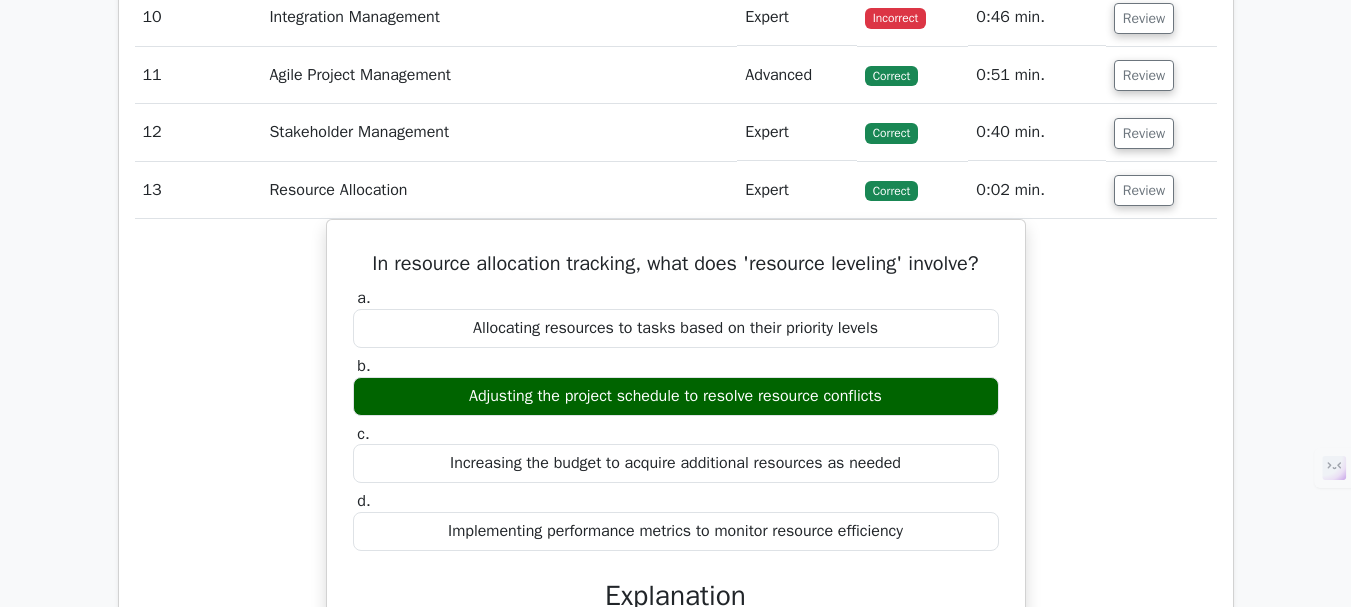 scroll, scrollTop: 3467, scrollLeft: 0, axis: vertical 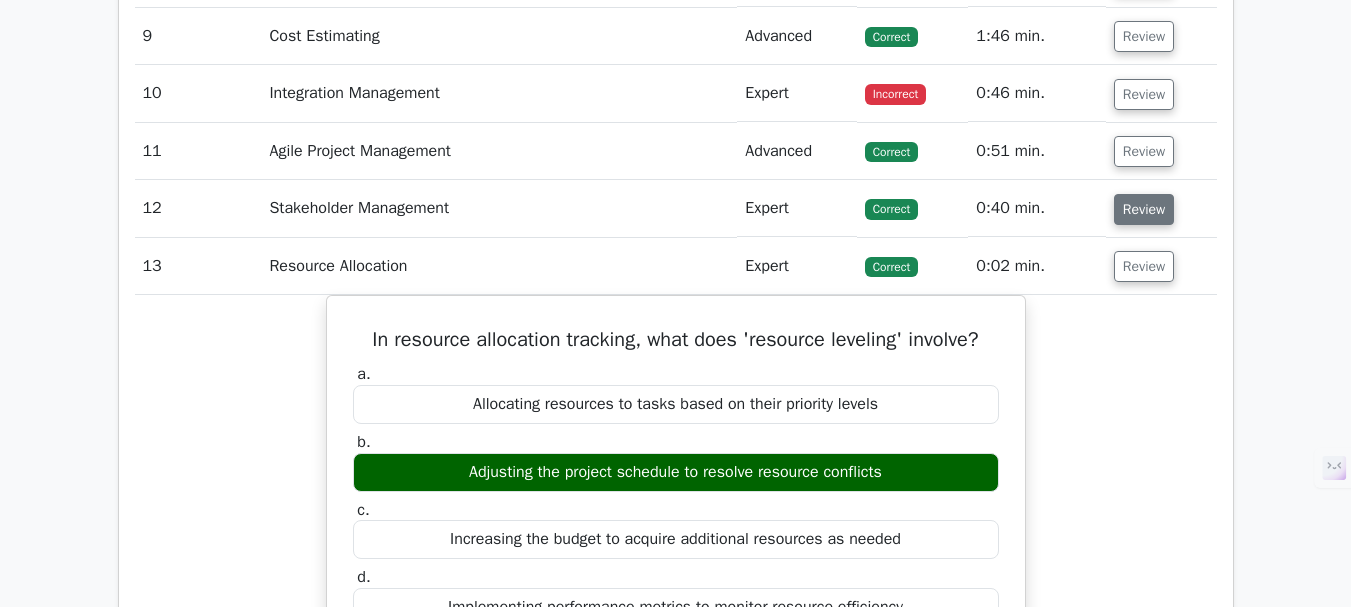 click on "Review" at bounding box center (1144, 209) 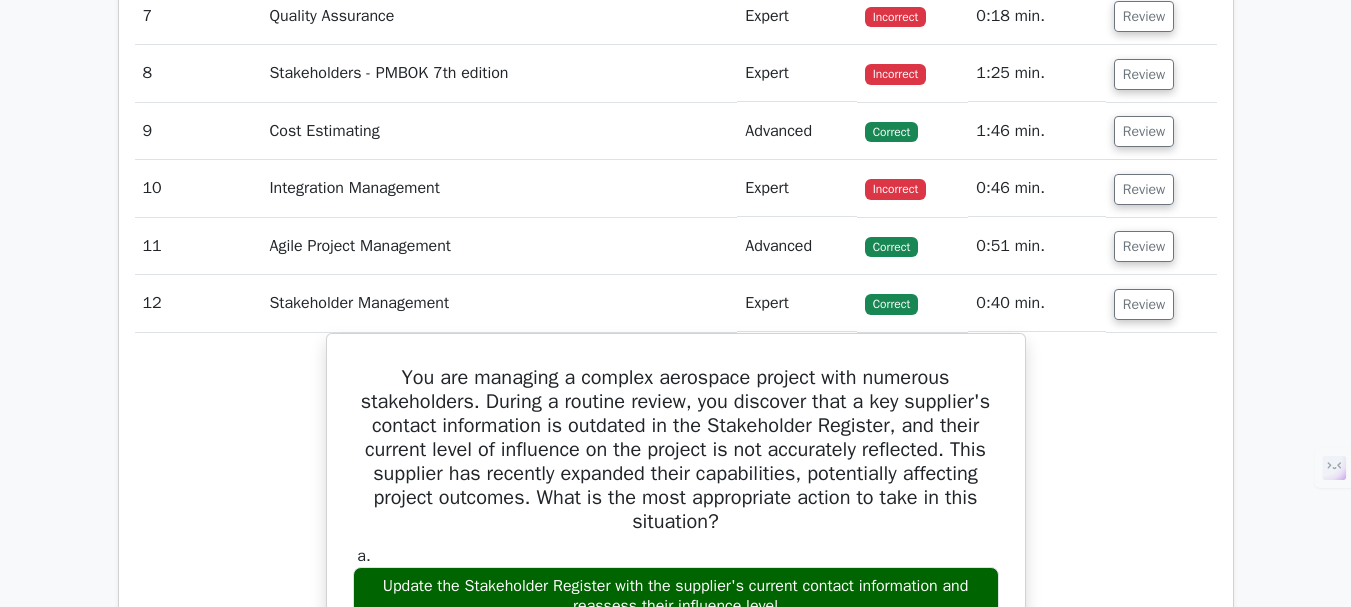 scroll, scrollTop: 3367, scrollLeft: 0, axis: vertical 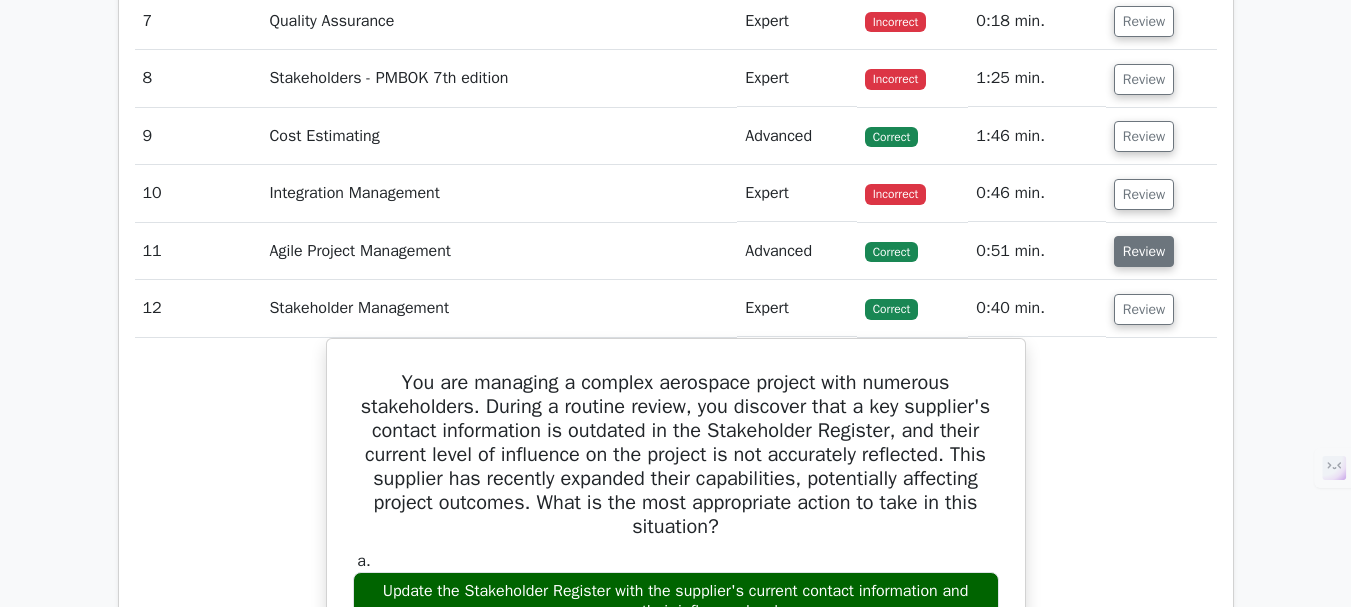 click on "Review" at bounding box center [1144, 251] 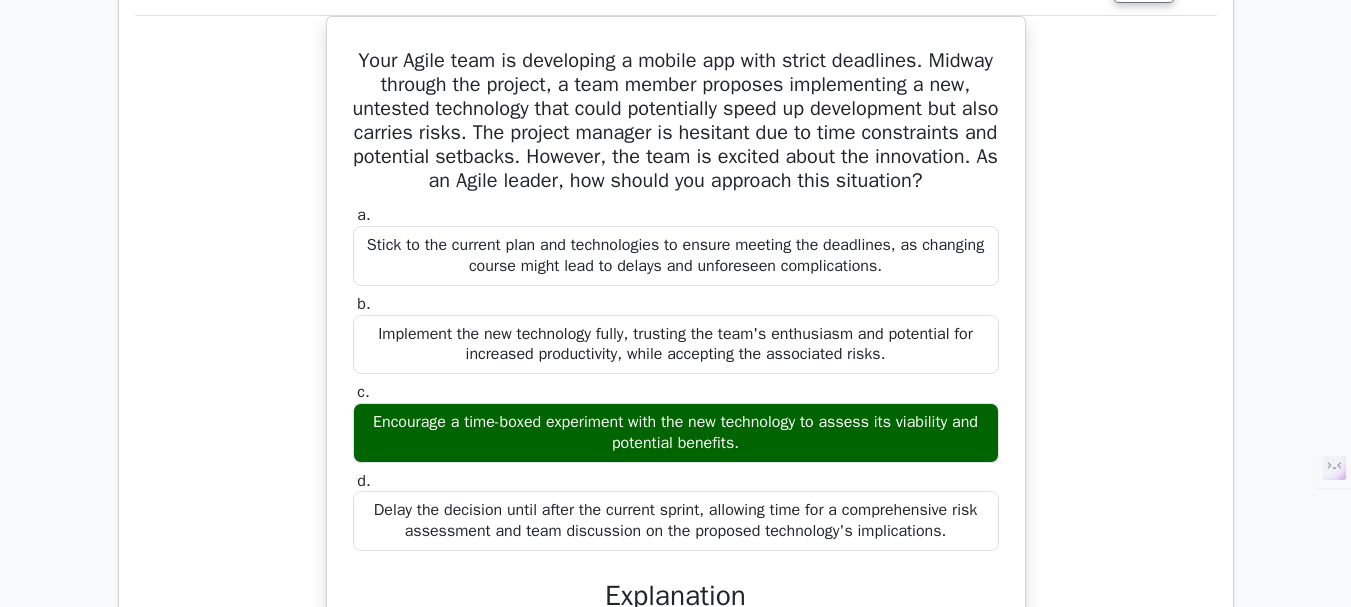 scroll, scrollTop: 3667, scrollLeft: 0, axis: vertical 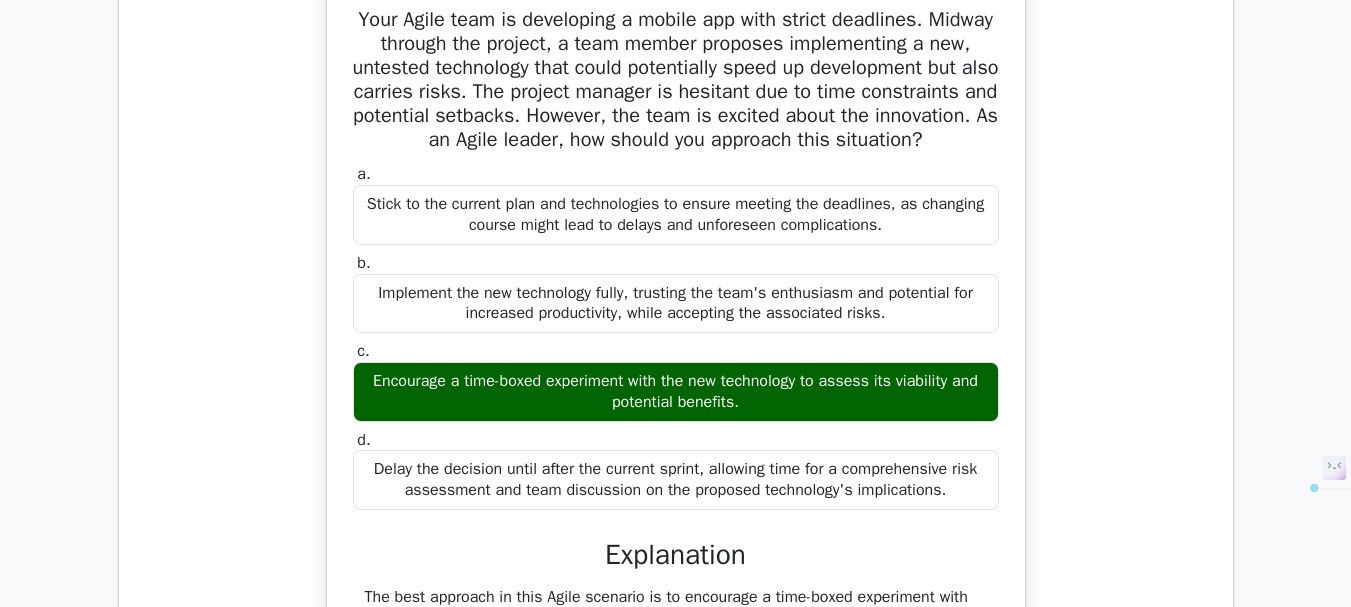 drag, startPoint x: 385, startPoint y: 12, endPoint x: 967, endPoint y: 520, distance: 772.52057 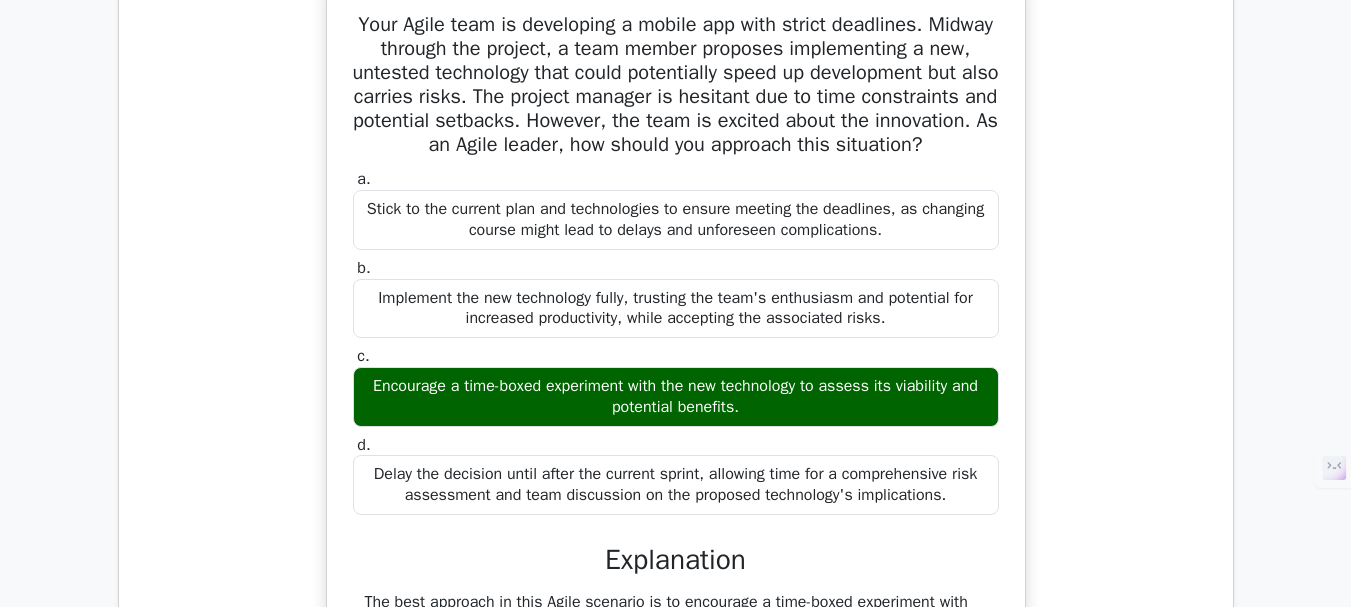 click on "Your Agile team is developing a mobile app with strict deadlines. Midway through the project, a team member proposes implementing a new, untested technology that could potentially speed up development but also carries risks. The project manager is hesitant due to time constraints and potential setbacks. However, the team is excited about the innovation. As an Agile leader, how should you approach this situation?
a.
b.
c. d." at bounding box center [676, 651] 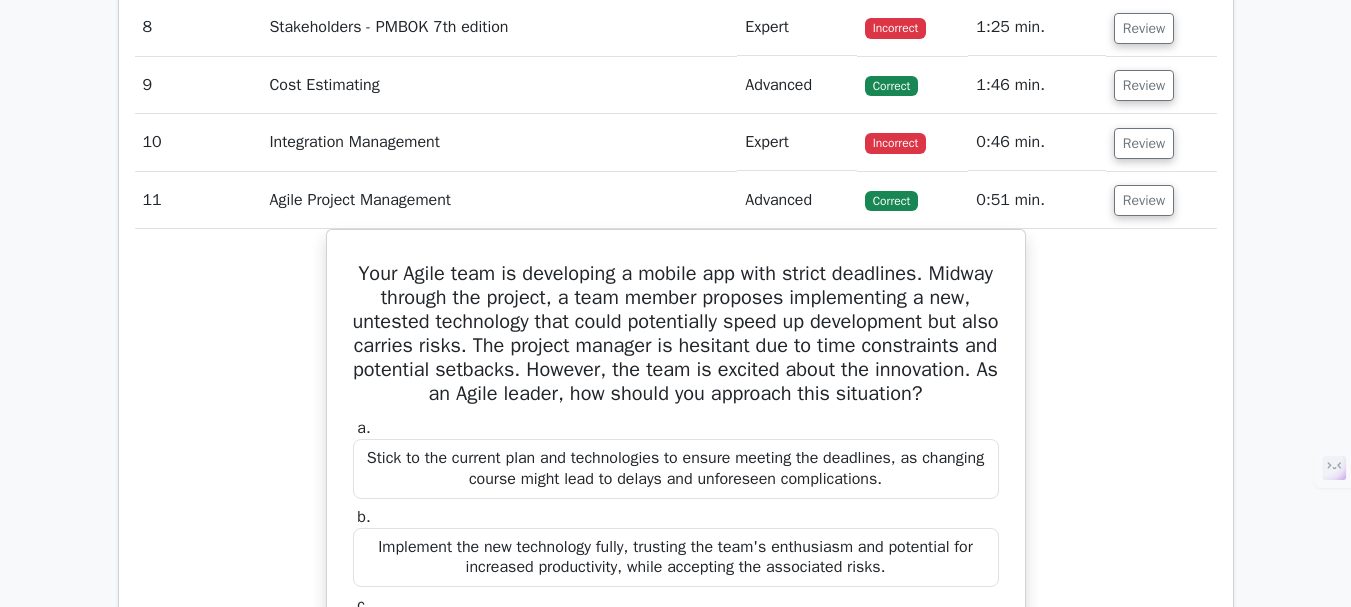 scroll, scrollTop: 3367, scrollLeft: 0, axis: vertical 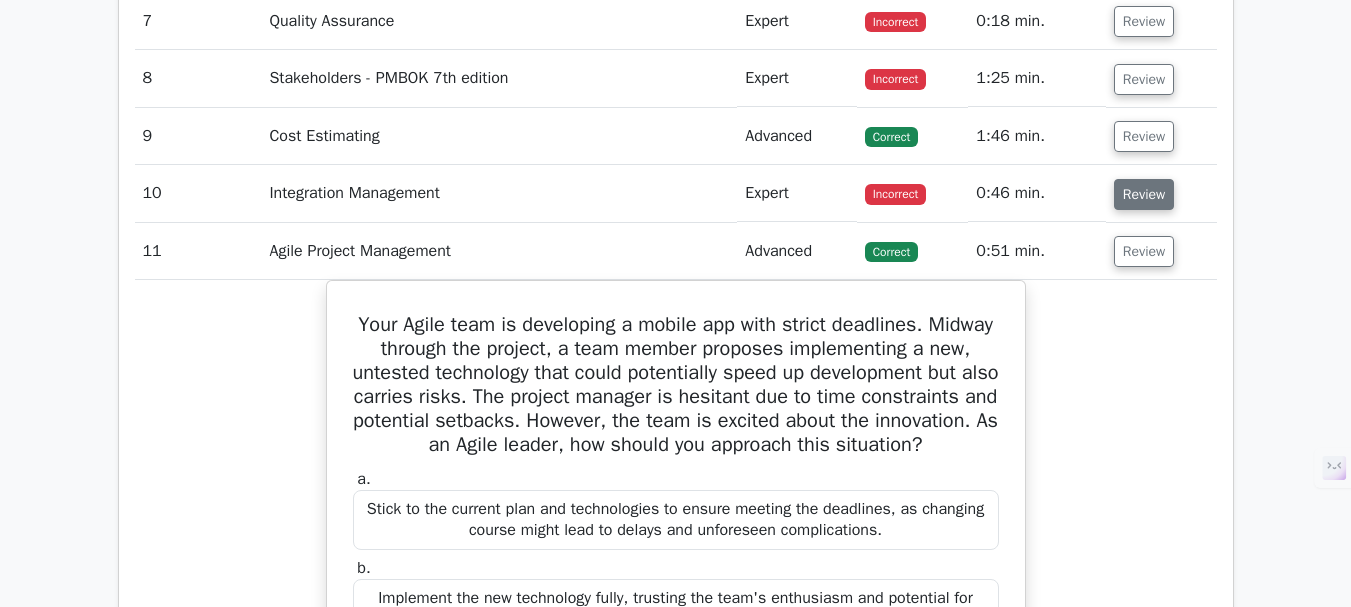 click on "Review" at bounding box center [1144, 194] 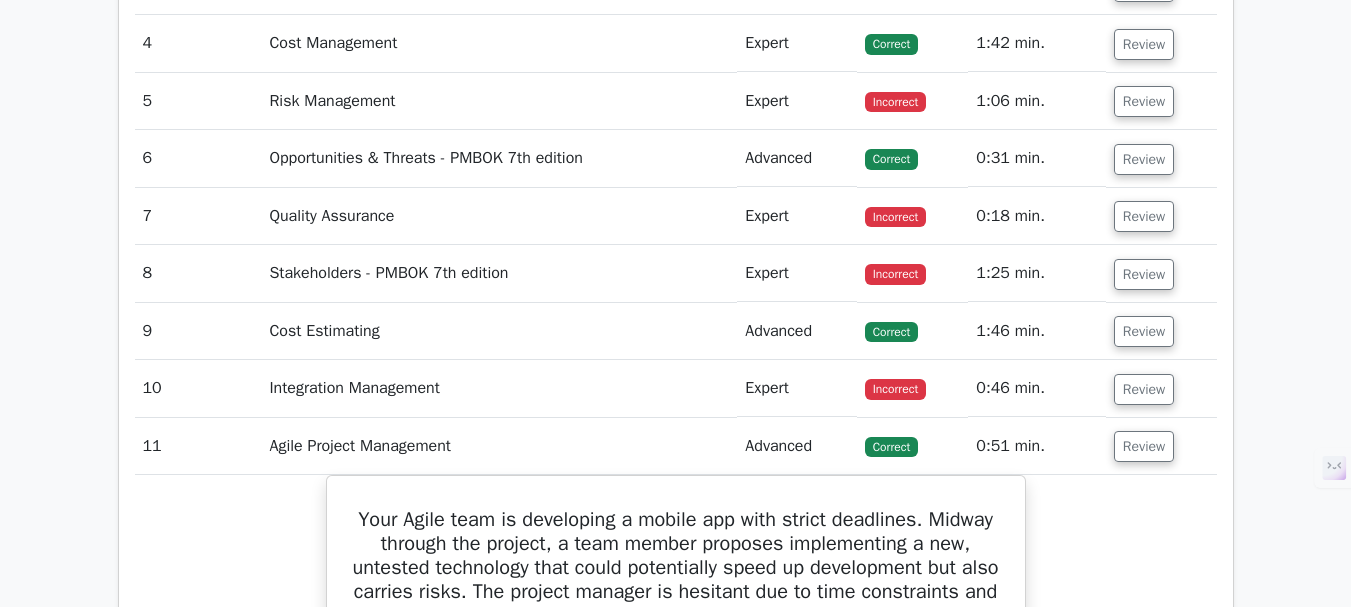 scroll, scrollTop: 3167, scrollLeft: 0, axis: vertical 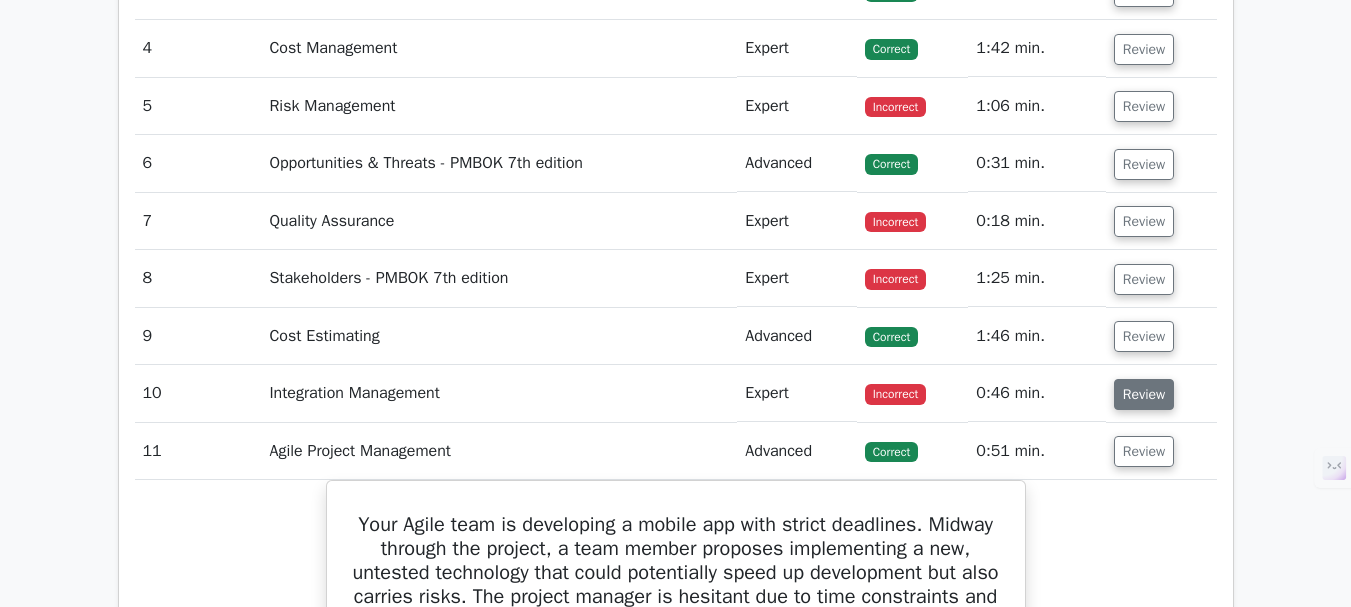 click on "Review" at bounding box center (1144, 394) 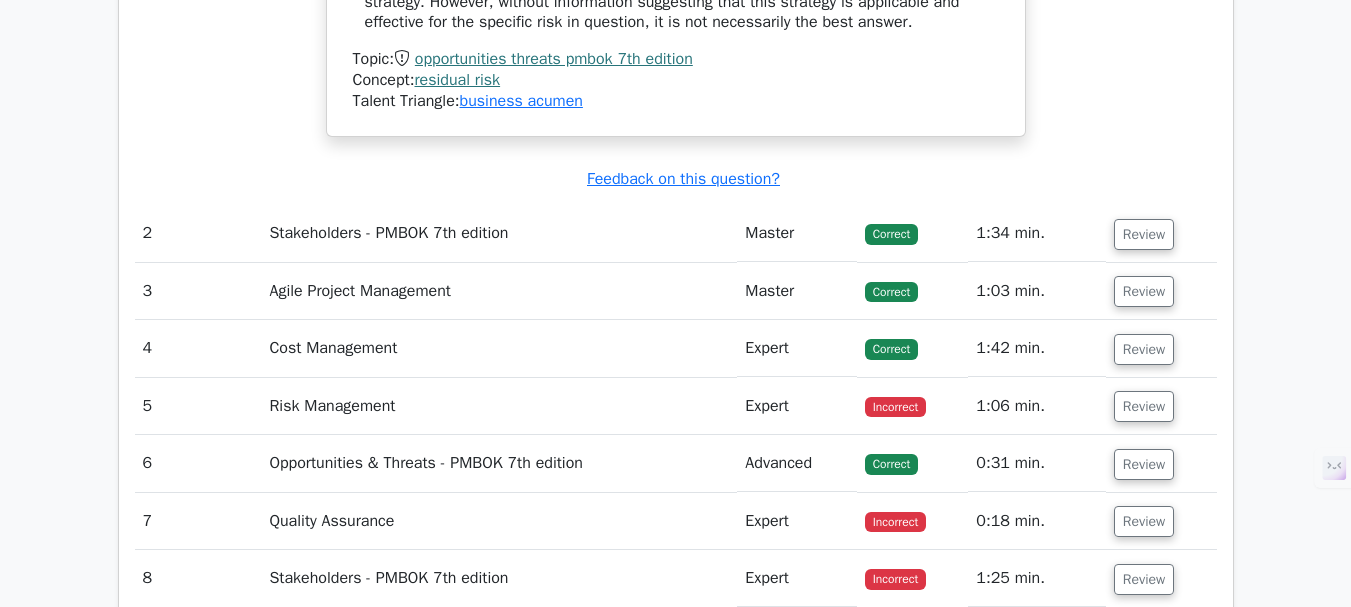 scroll, scrollTop: 2967, scrollLeft: 0, axis: vertical 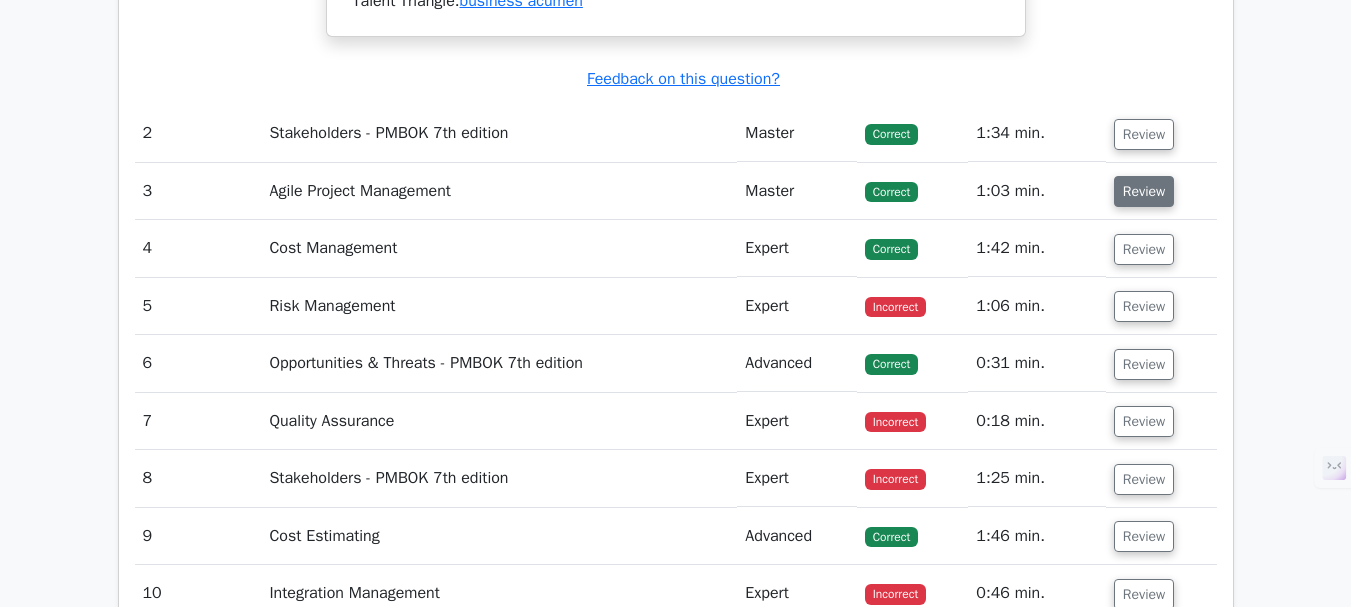 click on "Review" at bounding box center [1144, 191] 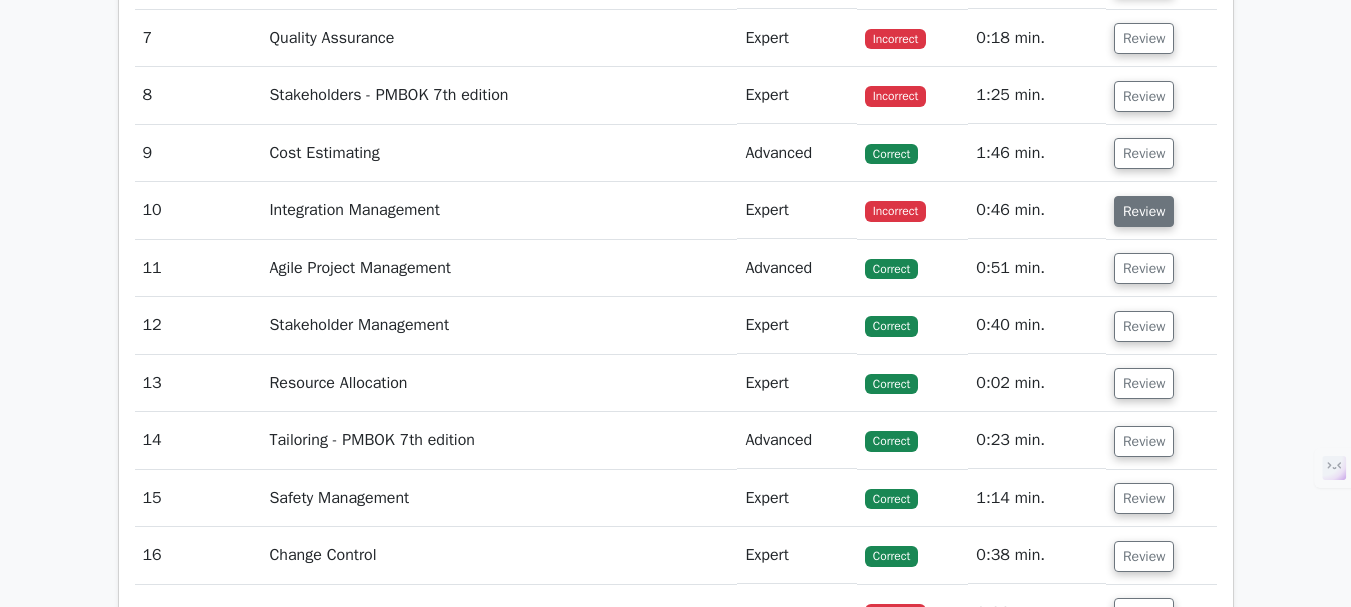 click on "Review" at bounding box center (1144, 211) 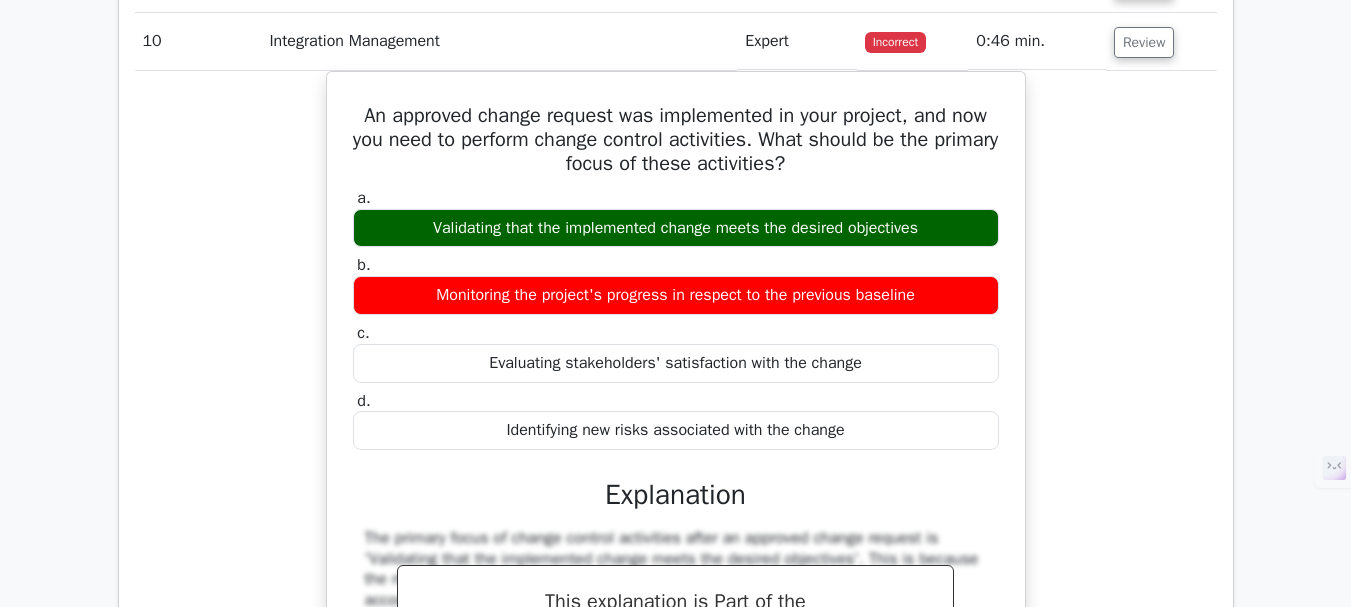 scroll, scrollTop: 3550, scrollLeft: 0, axis: vertical 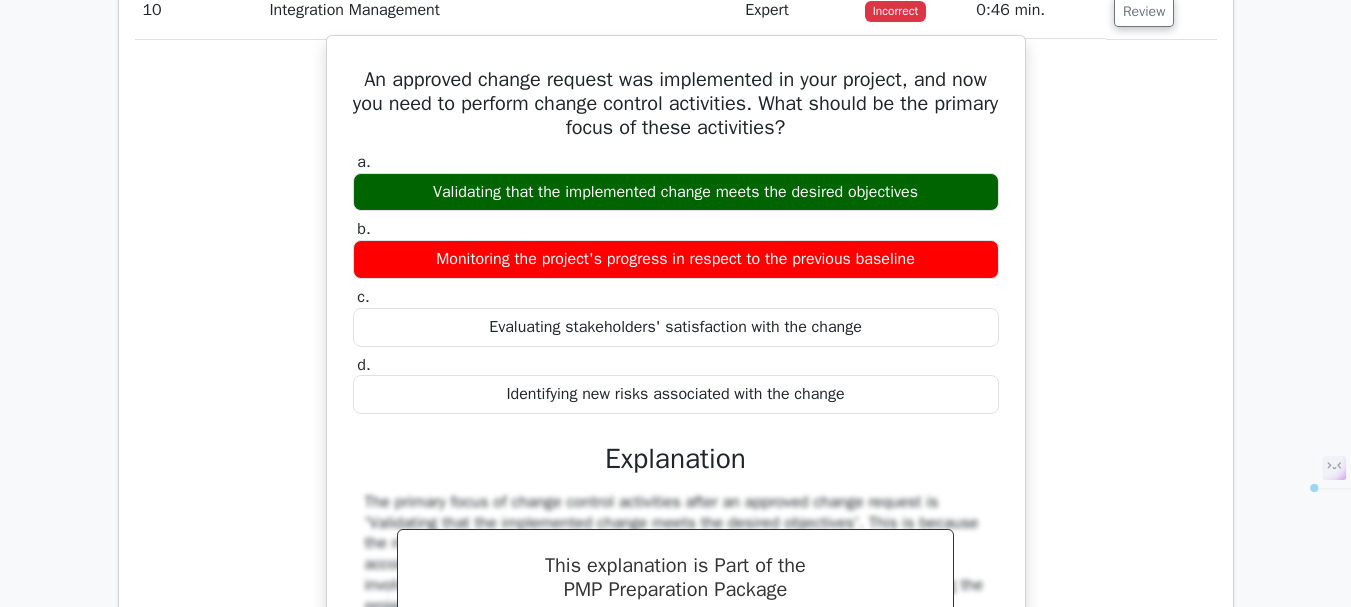 drag, startPoint x: 372, startPoint y: 78, endPoint x: 964, endPoint y: 376, distance: 662.77295 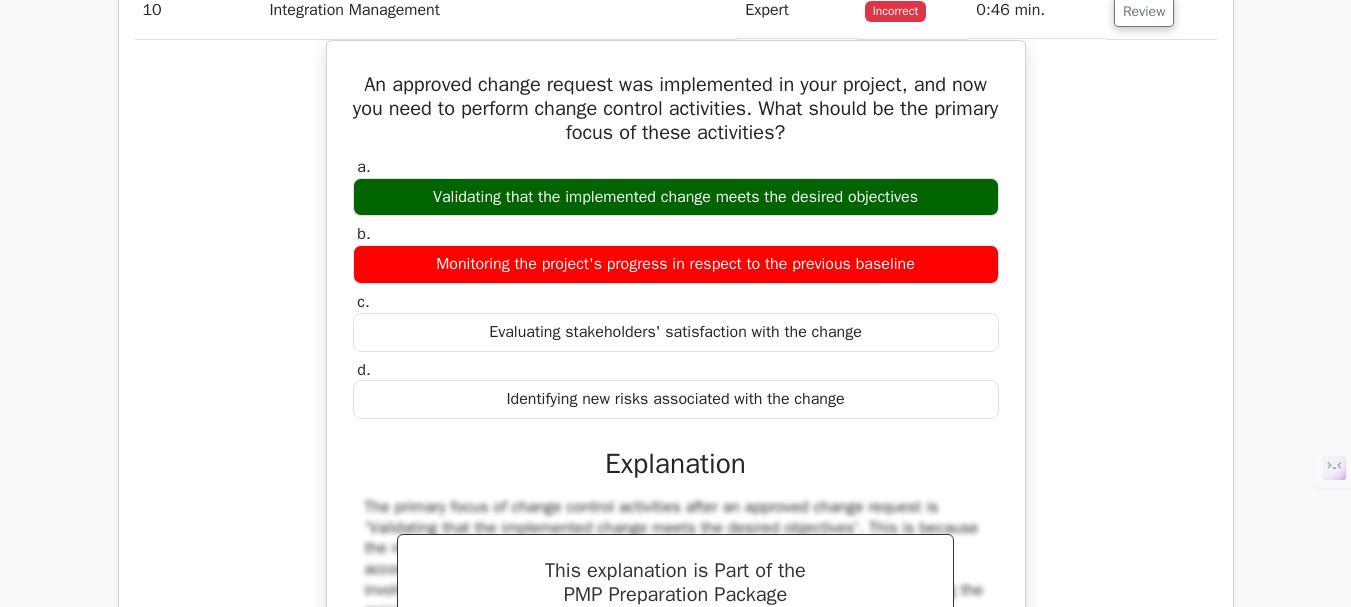 click on "An approved change request was implemented in your project, and now you need to perform change control activities. What should be the primary focus of these activities?
a.
Validating that the implemented change meets the desired objectives
b.
c. d." at bounding box center [676, 457] 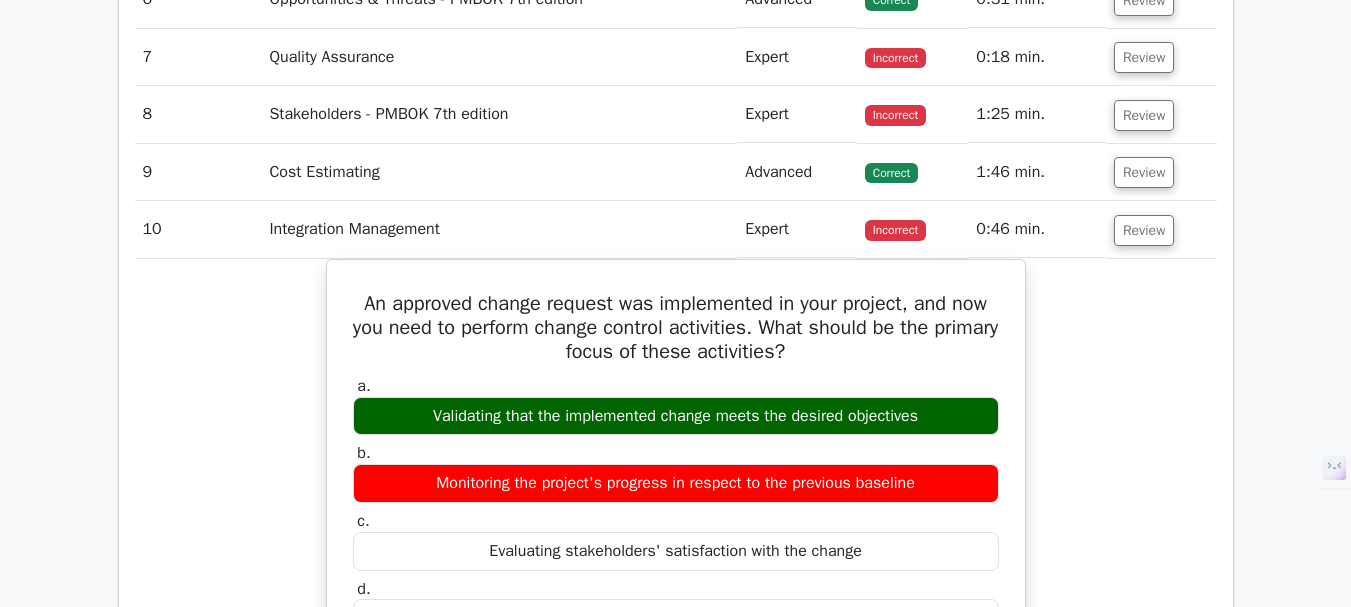 scroll, scrollTop: 3250, scrollLeft: 0, axis: vertical 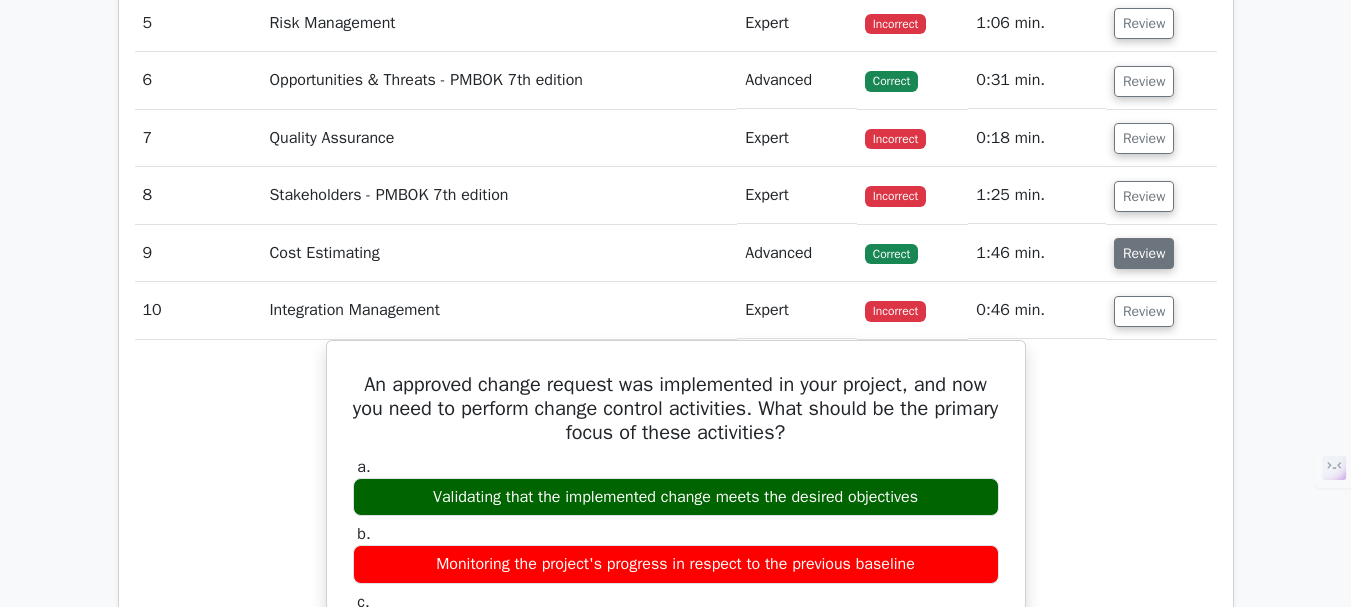 click on "Review" at bounding box center [1144, 253] 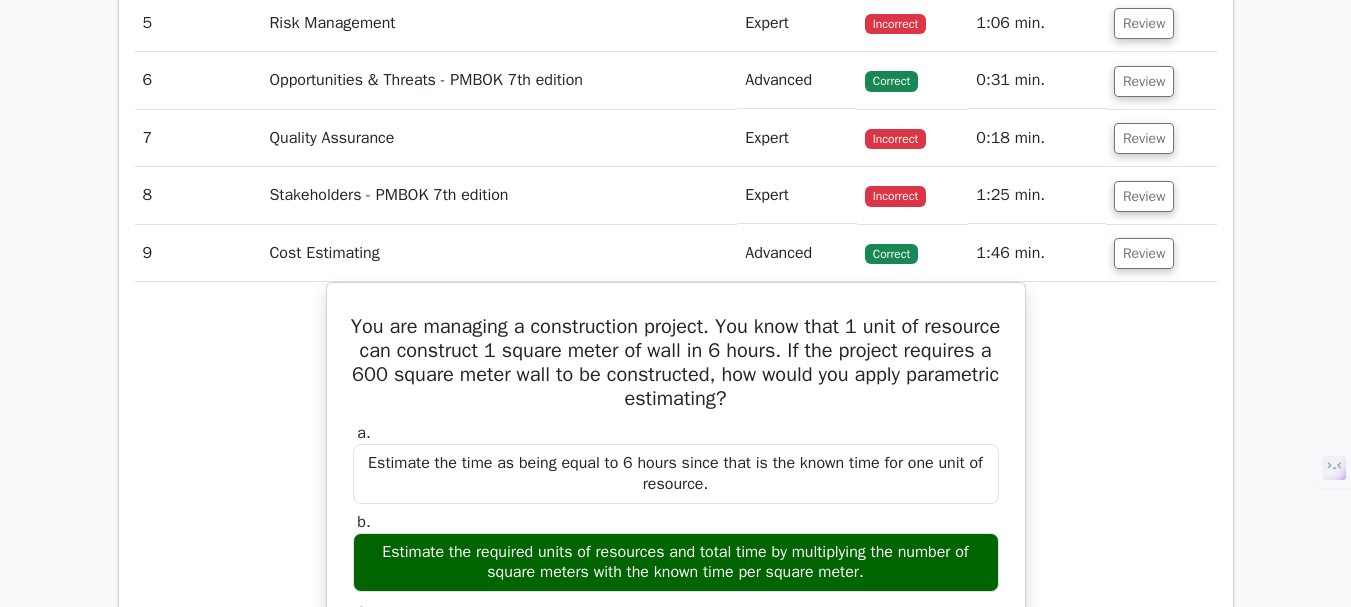 scroll, scrollTop: 3350, scrollLeft: 0, axis: vertical 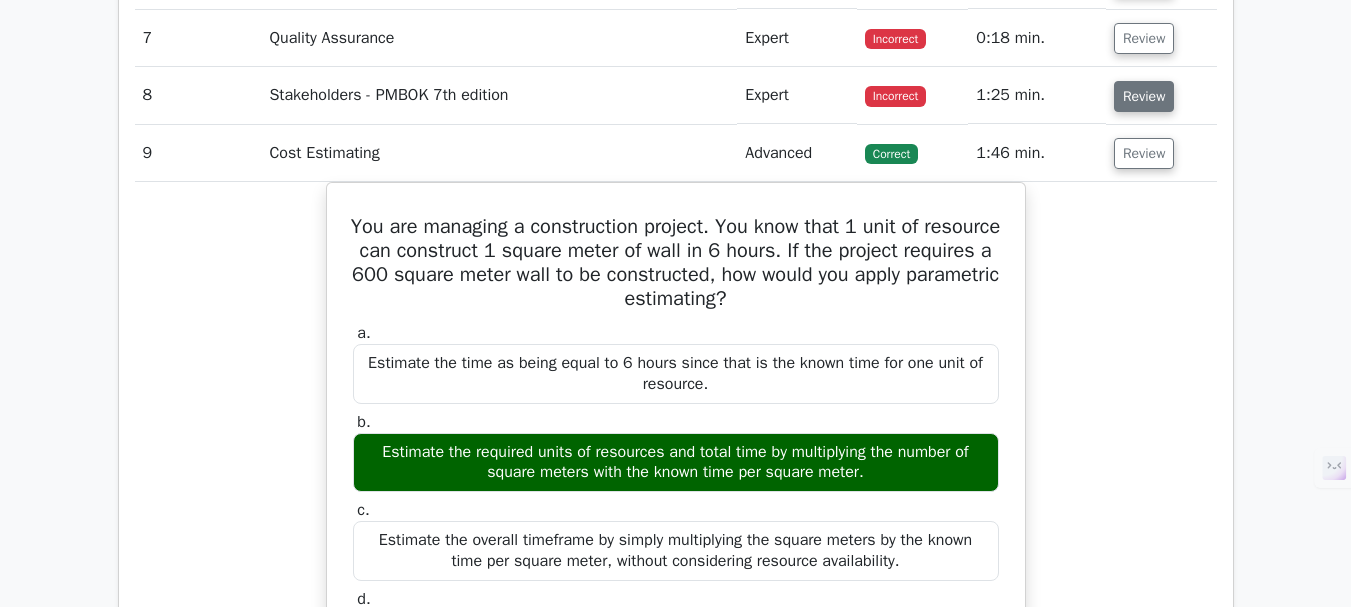 click on "Review" at bounding box center (1144, 96) 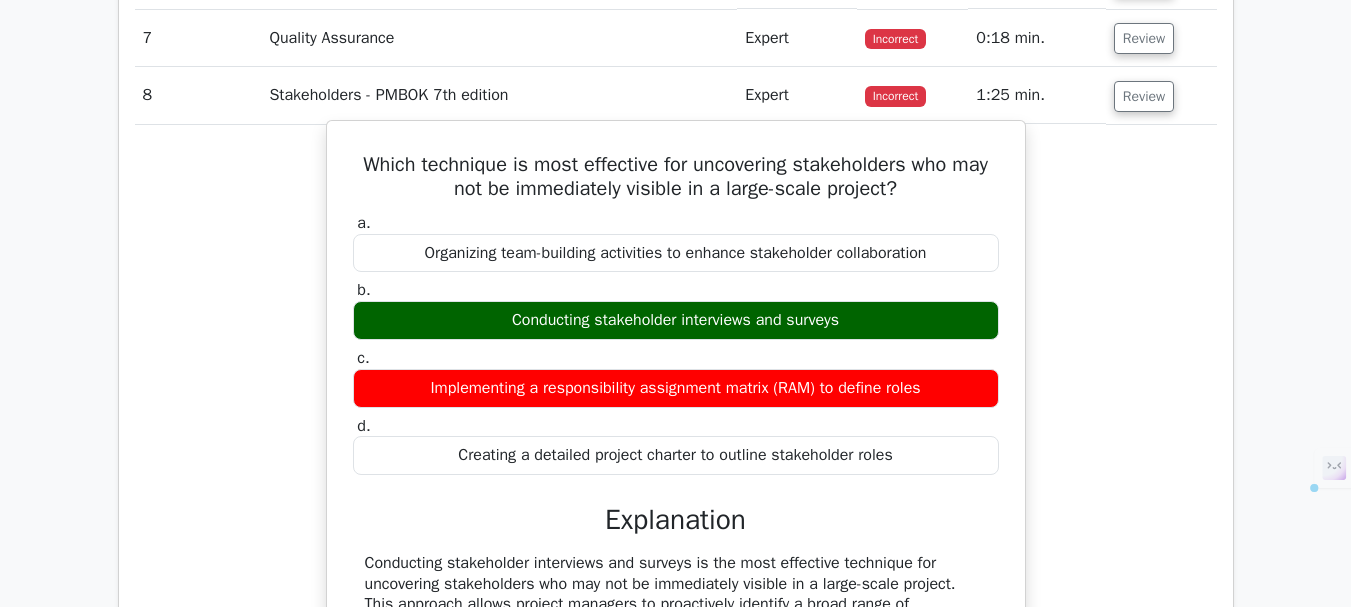 drag, startPoint x: 371, startPoint y: 167, endPoint x: 920, endPoint y: 465, distance: 624.6639 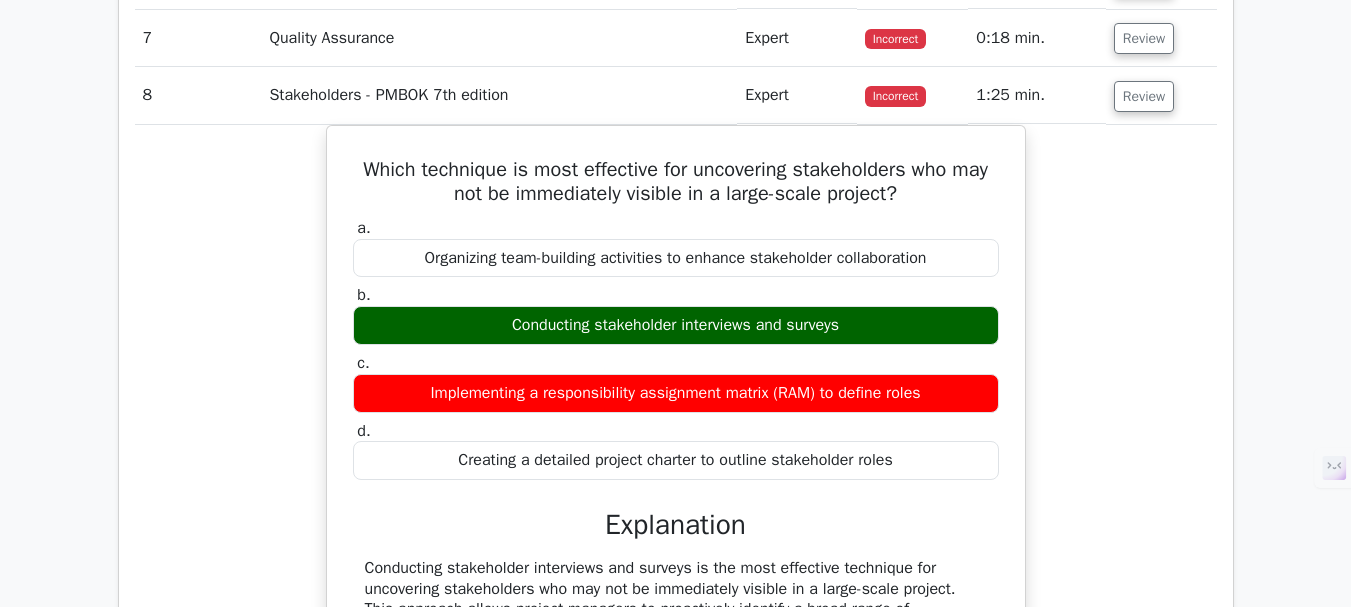 click on "Which technique is most effective for uncovering stakeholders who may not be immediately visible in a large-scale project?
a.
Organizing team-building activities to enhance stakeholder collaboration
b.
c. d." at bounding box center [676, 519] 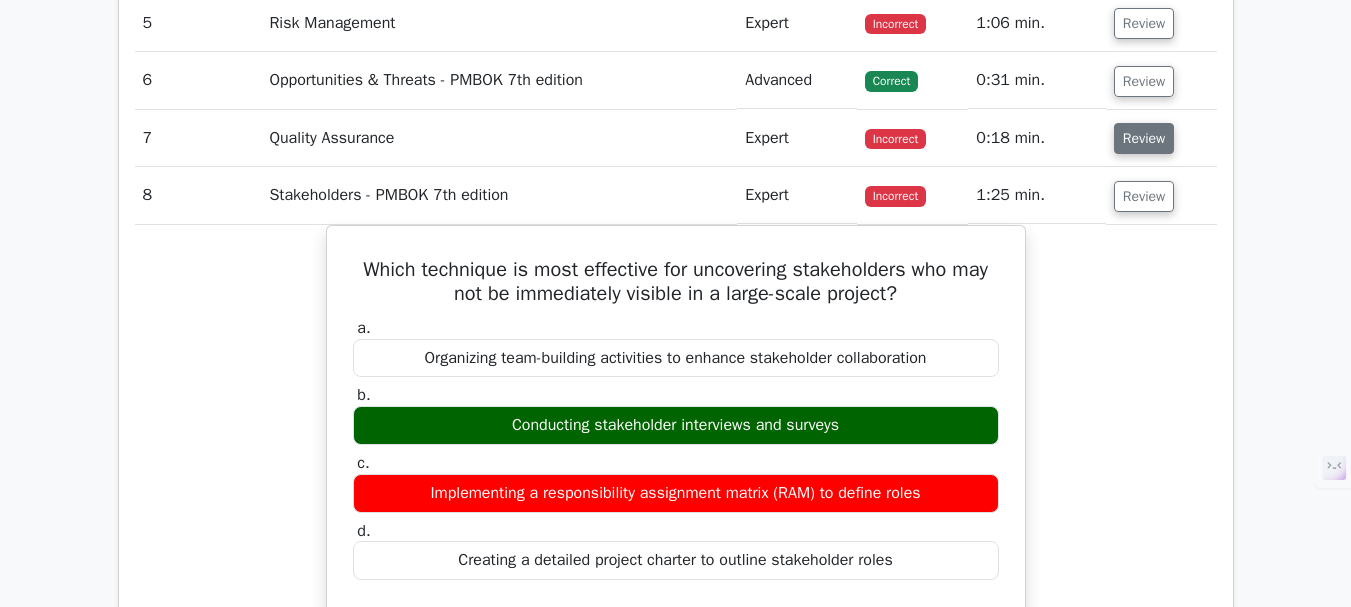 click on "Review" at bounding box center (1144, 138) 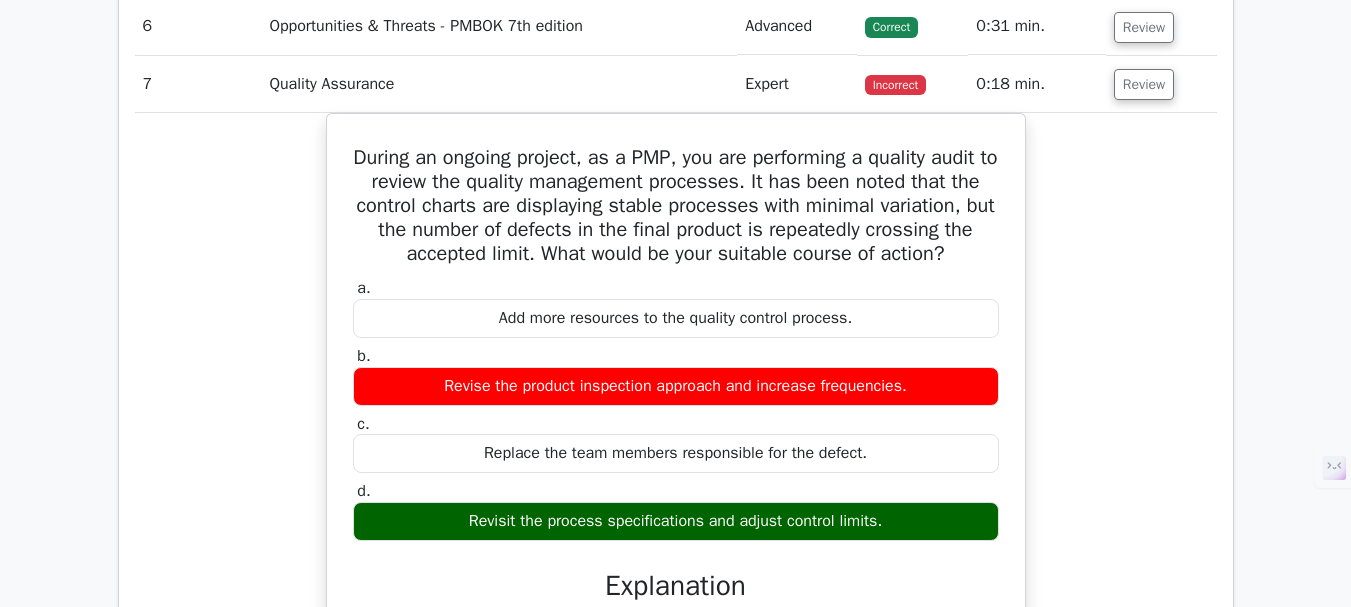 scroll, scrollTop: 3350, scrollLeft: 0, axis: vertical 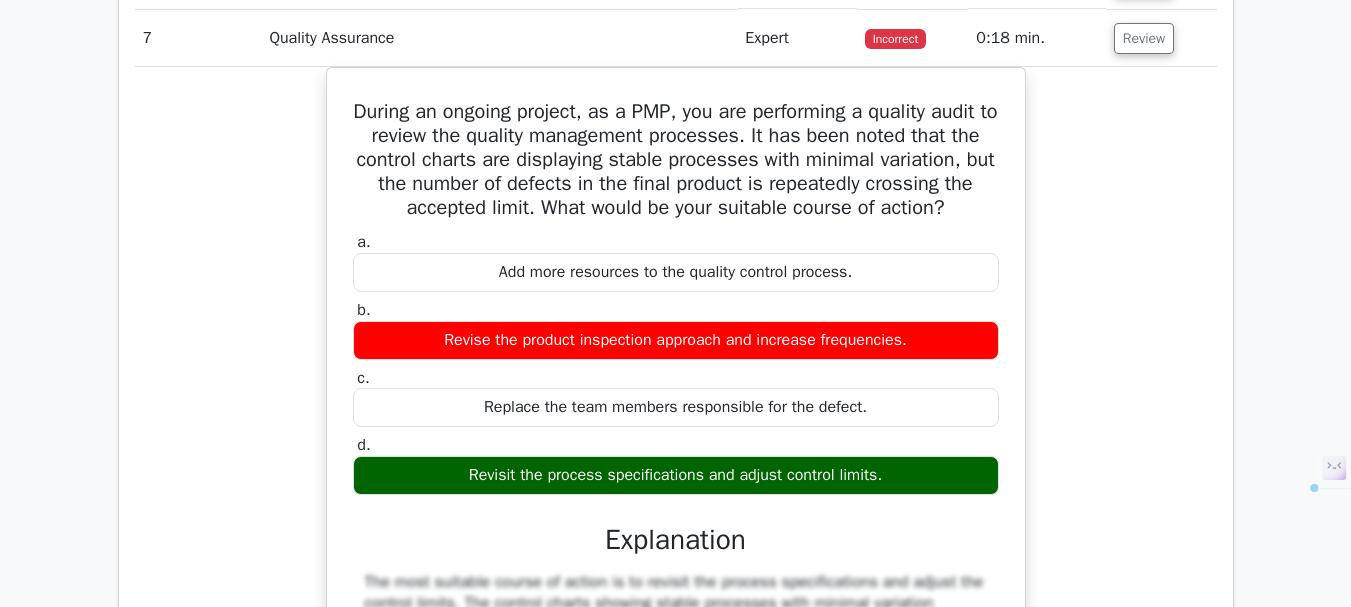 drag, startPoint x: 375, startPoint y: 98, endPoint x: 1028, endPoint y: 493, distance: 763.17365 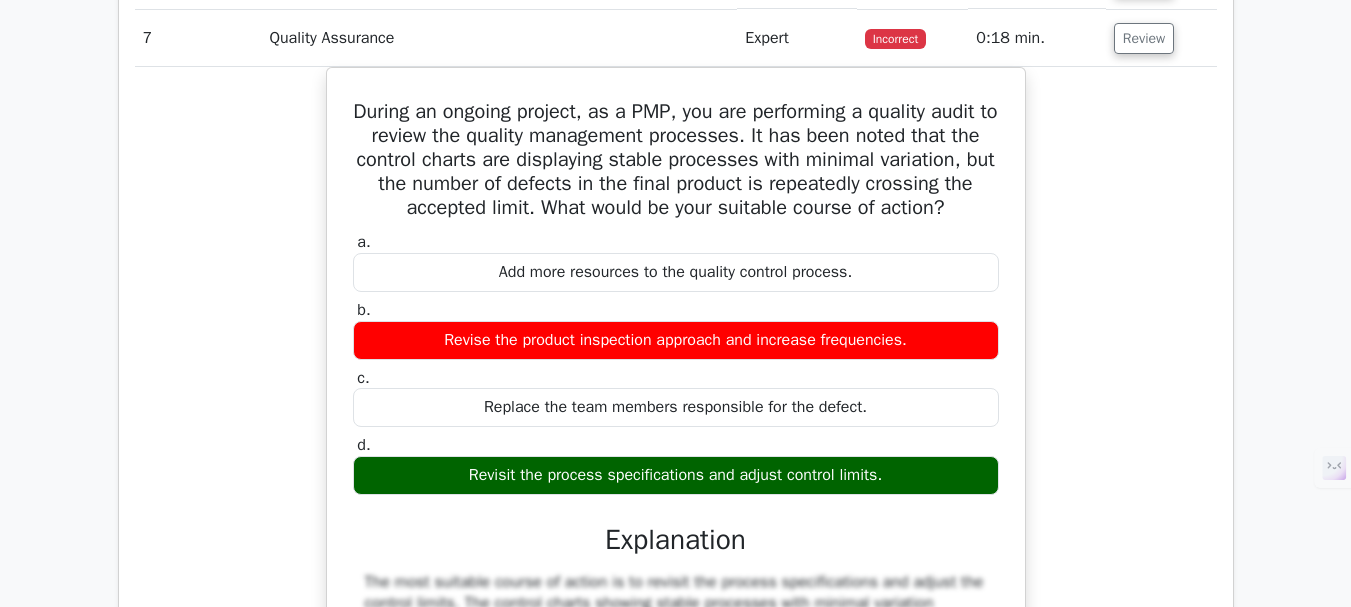 click on "During an ongoing project, as a PMP, you are performing a quality audit to review the quality management processes. It has been noted that the control charts are displaying stable processes with minimal variation, but the number of defects in the final product is repeatedly crossing the accepted limit. What would be your suitable course of action?
a.
Add more resources to the quality control process.
b. c. d." at bounding box center (676, 497) 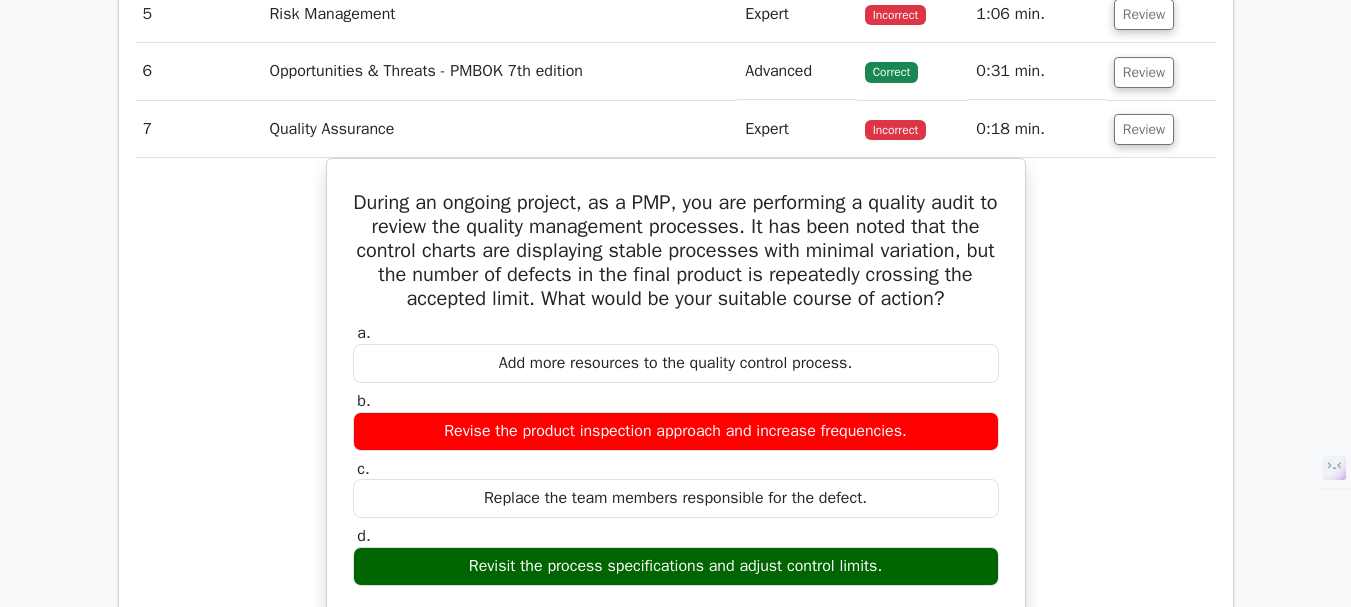 scroll, scrollTop: 3150, scrollLeft: 0, axis: vertical 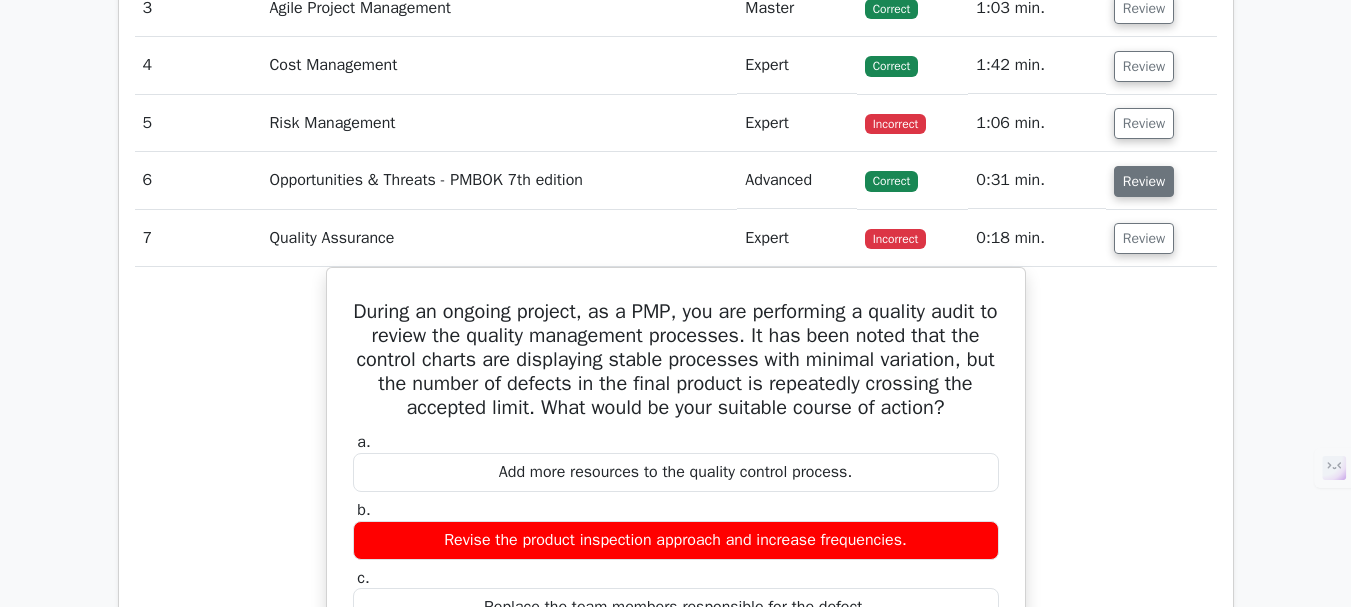 click on "Review" at bounding box center [1144, 181] 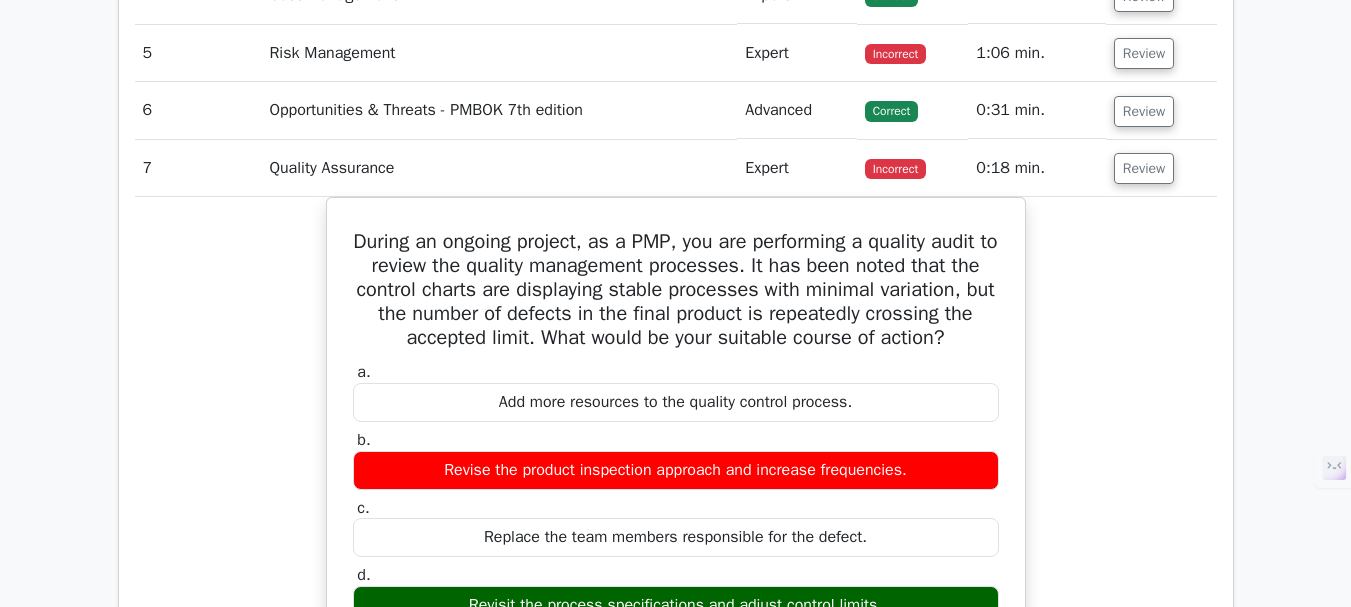 scroll, scrollTop: 3050, scrollLeft: 0, axis: vertical 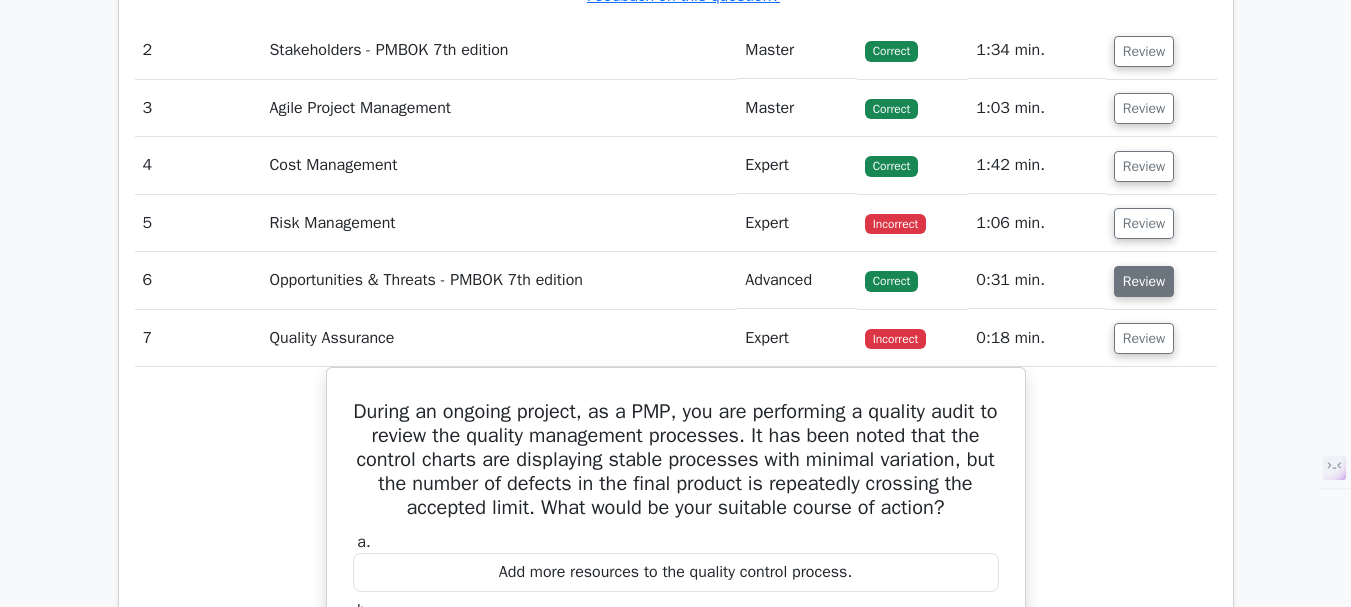click on "Review" at bounding box center [1144, 281] 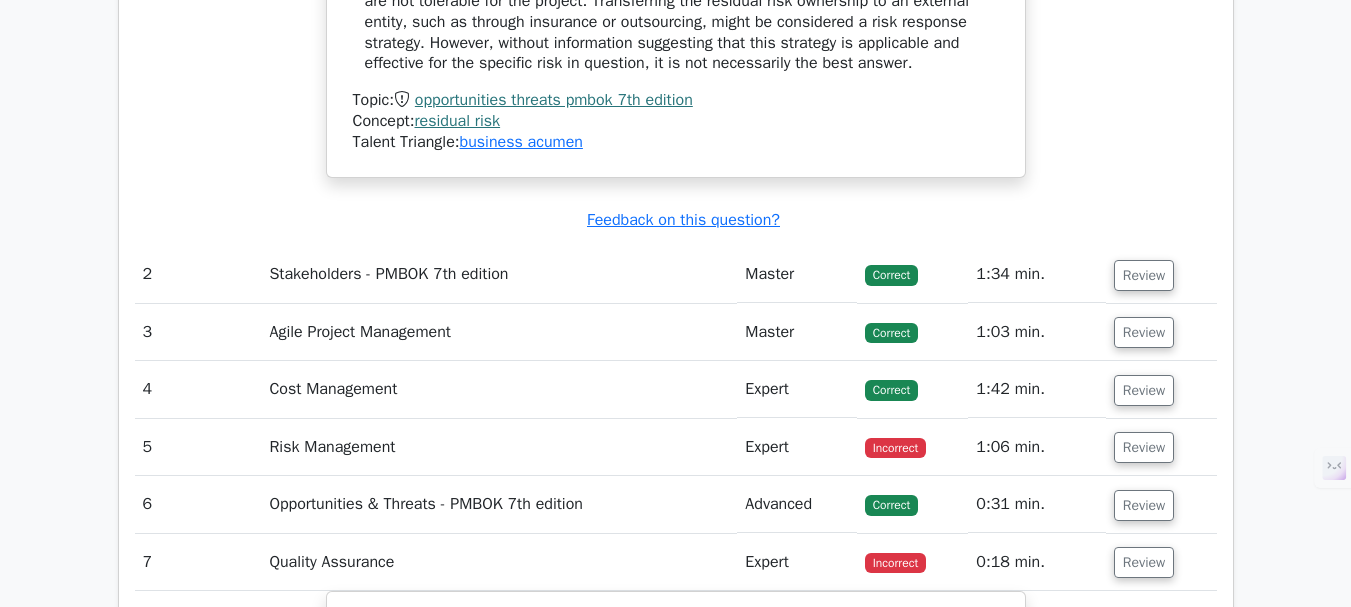 scroll, scrollTop: 2950, scrollLeft: 0, axis: vertical 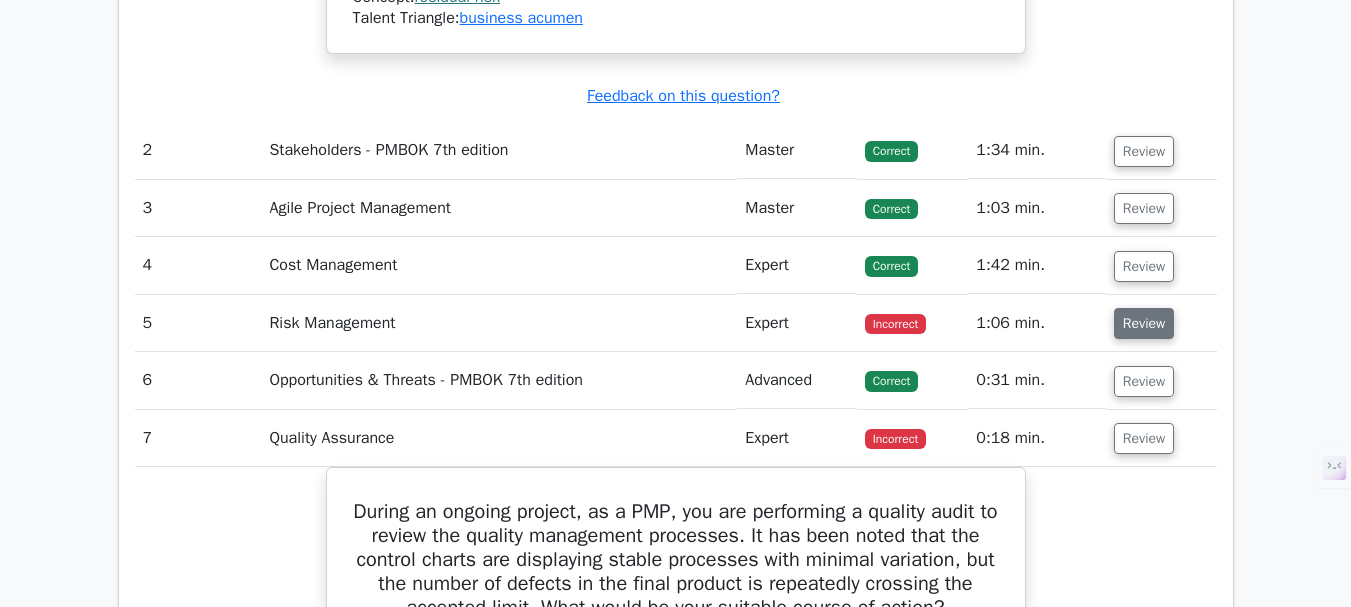 click on "Review" at bounding box center (1144, 323) 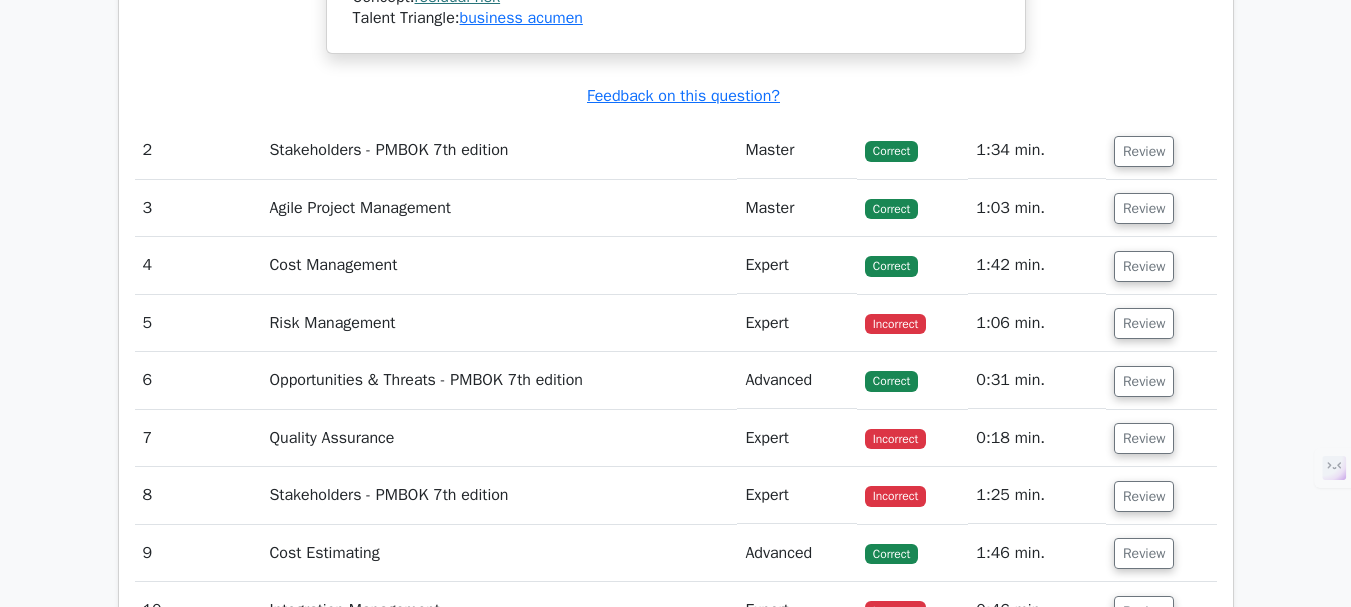 scroll, scrollTop: 2950, scrollLeft: 0, axis: vertical 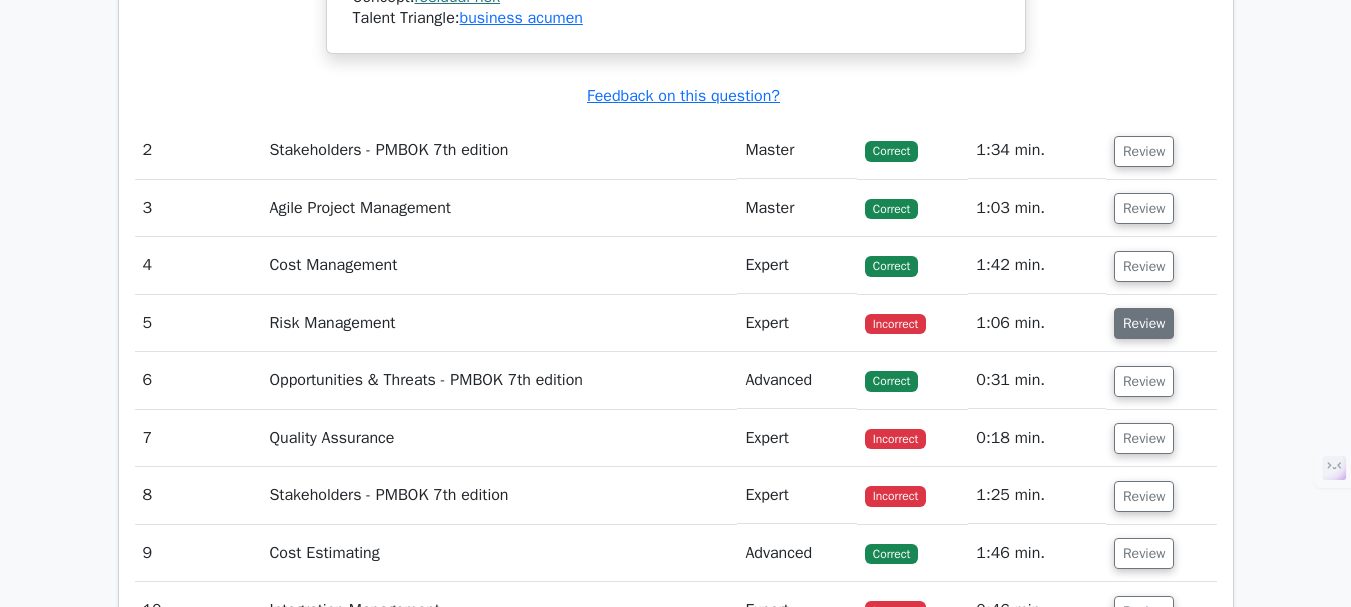 click on "Review" at bounding box center [1144, 323] 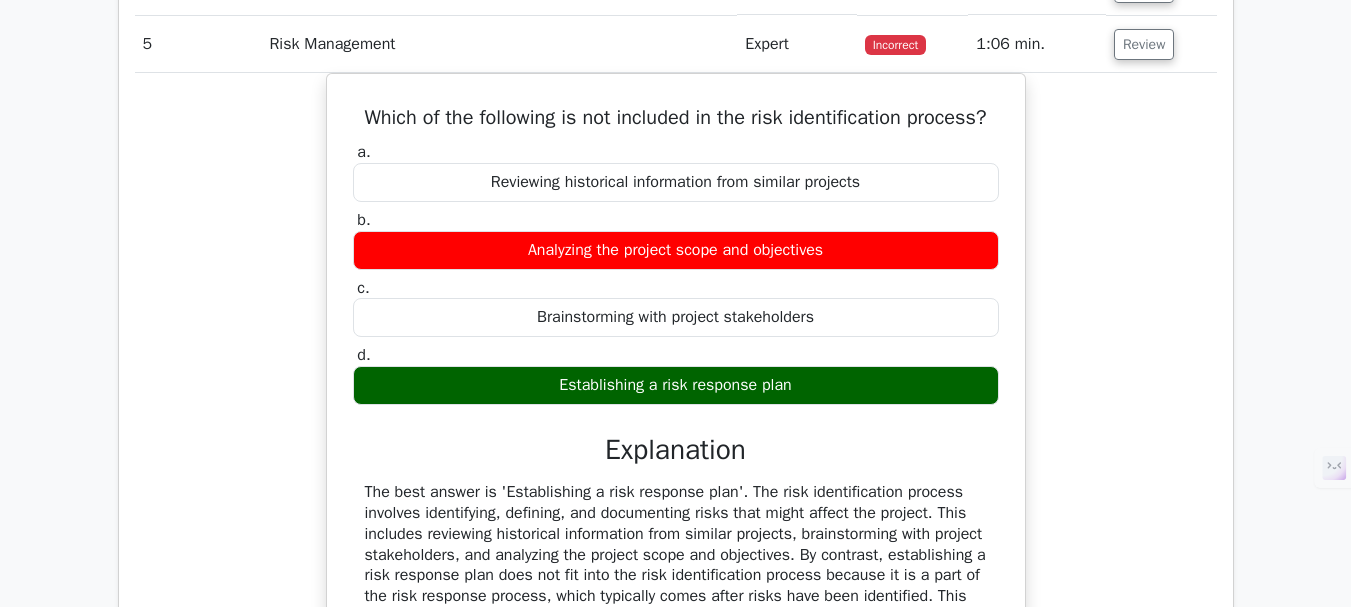 scroll, scrollTop: 3250, scrollLeft: 0, axis: vertical 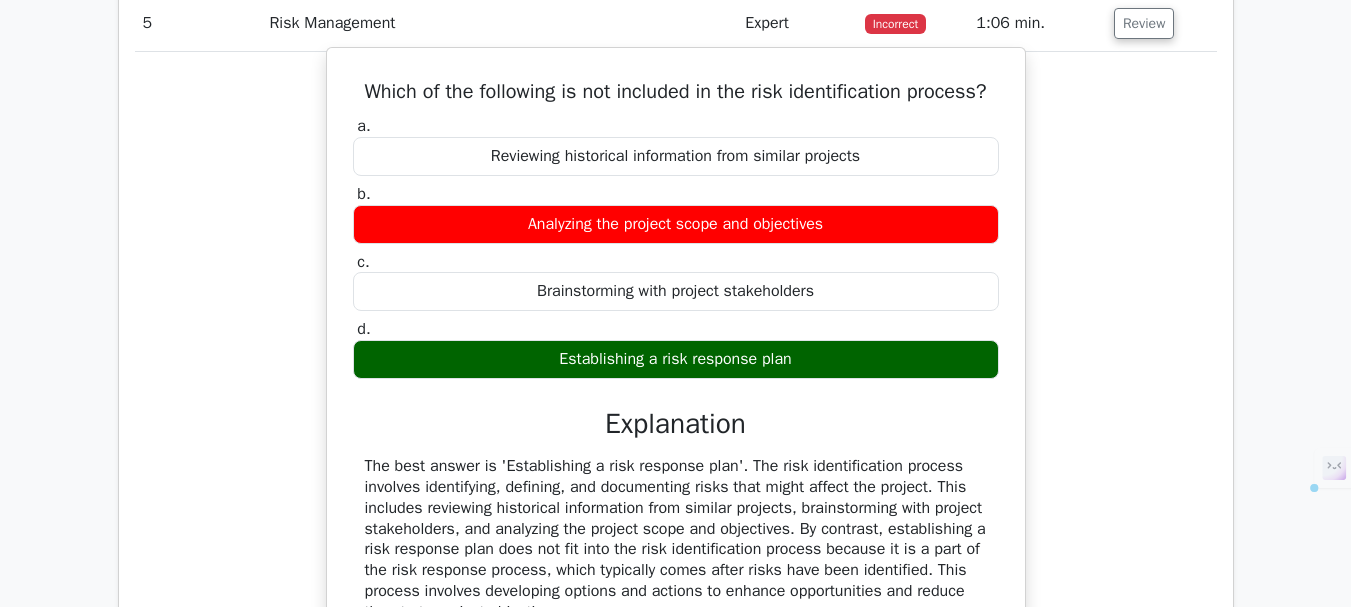 drag, startPoint x: 350, startPoint y: 97, endPoint x: 823, endPoint y: 358, distance: 540.23145 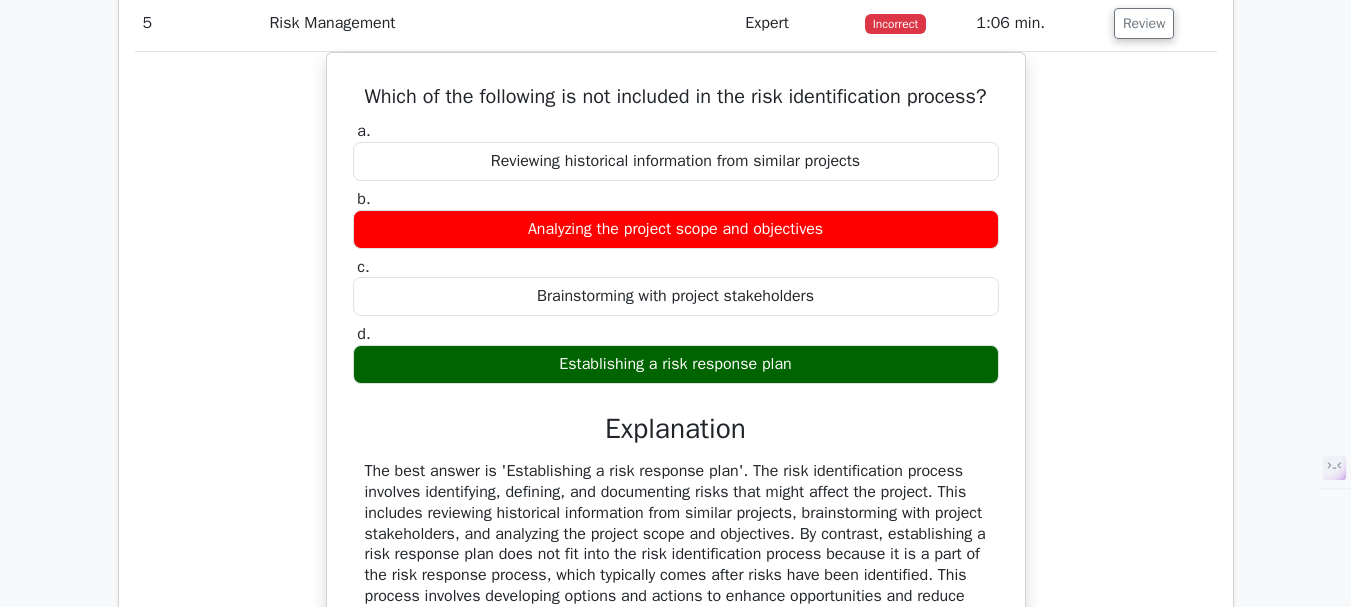 click on "Question Analysis
Question  #
Topic
Difficulty
Result
Time Spent
Action
1
Opportunities & Threats - PMBOK 7th edition
Master
Incorrect" at bounding box center (676, 105) 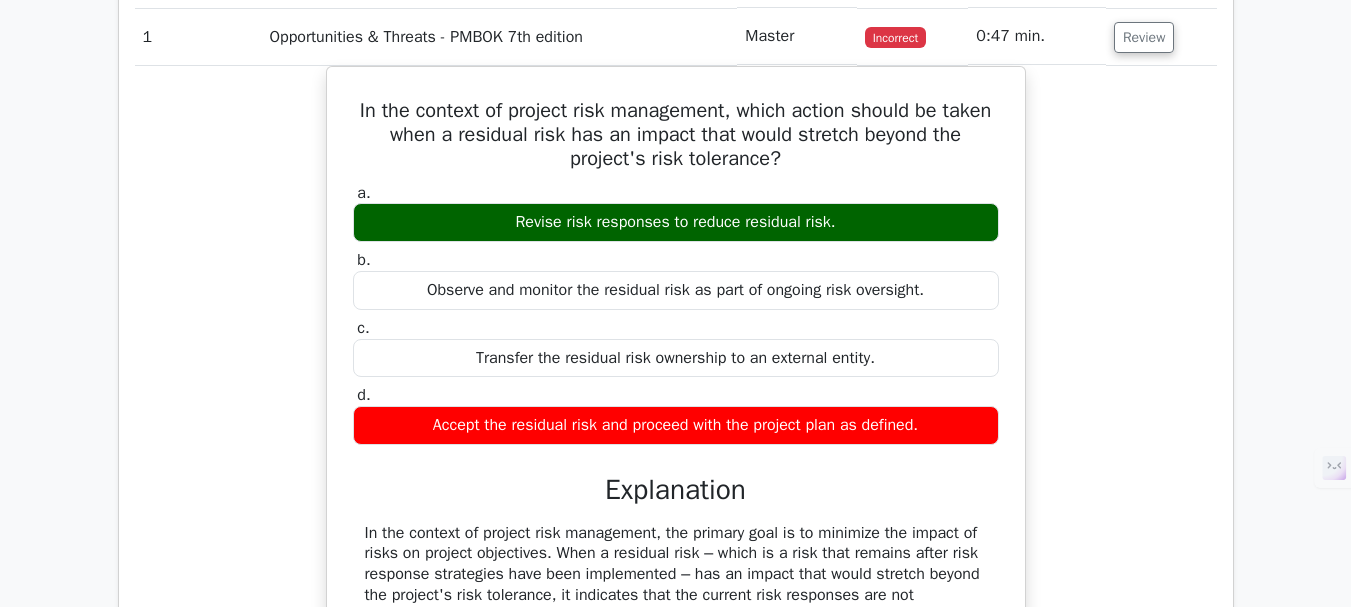 scroll, scrollTop: 1650, scrollLeft: 0, axis: vertical 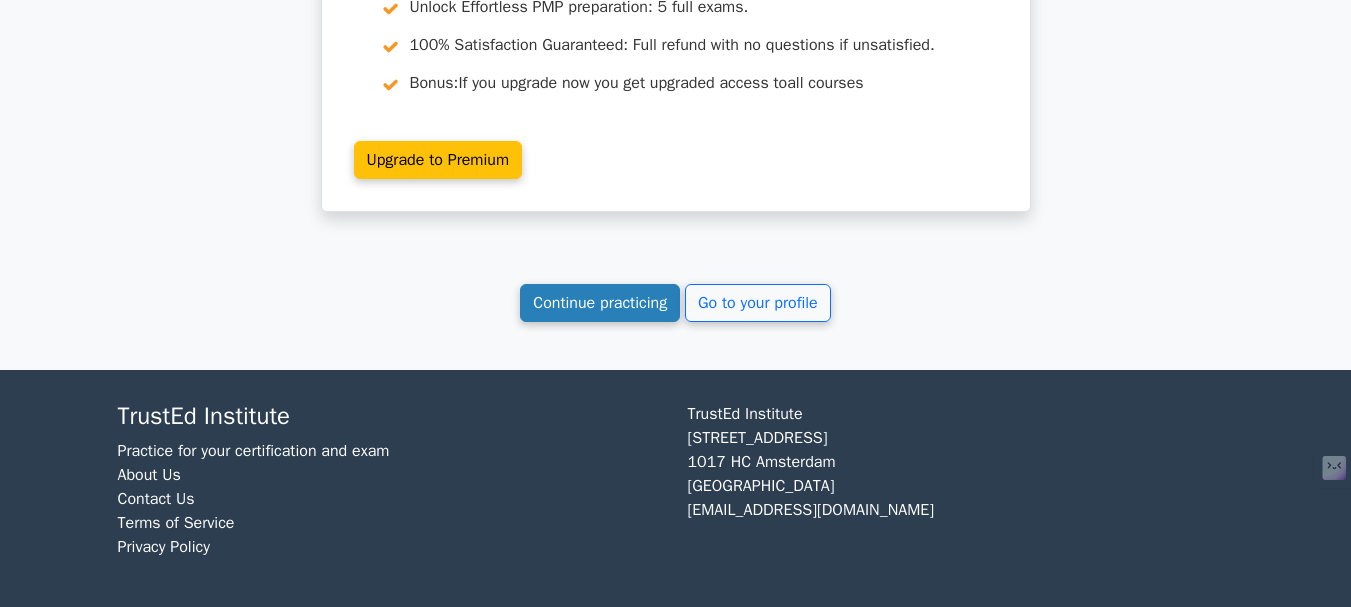 click on "Continue practicing" at bounding box center [600, 303] 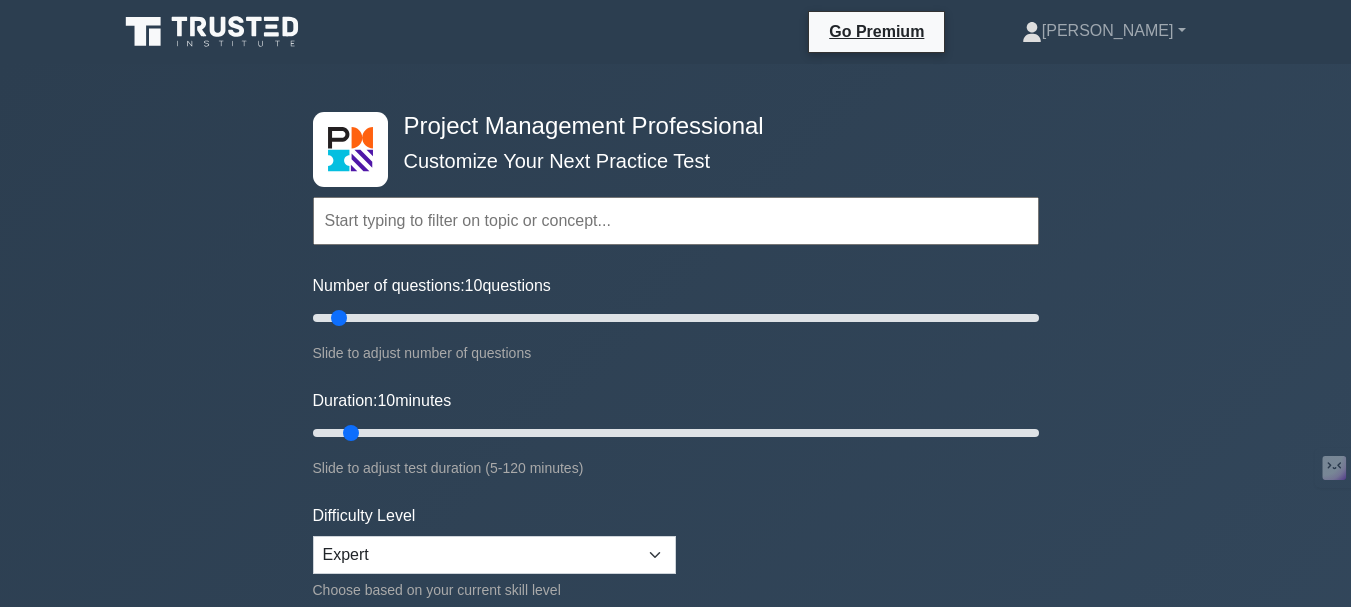 scroll, scrollTop: 0, scrollLeft: 0, axis: both 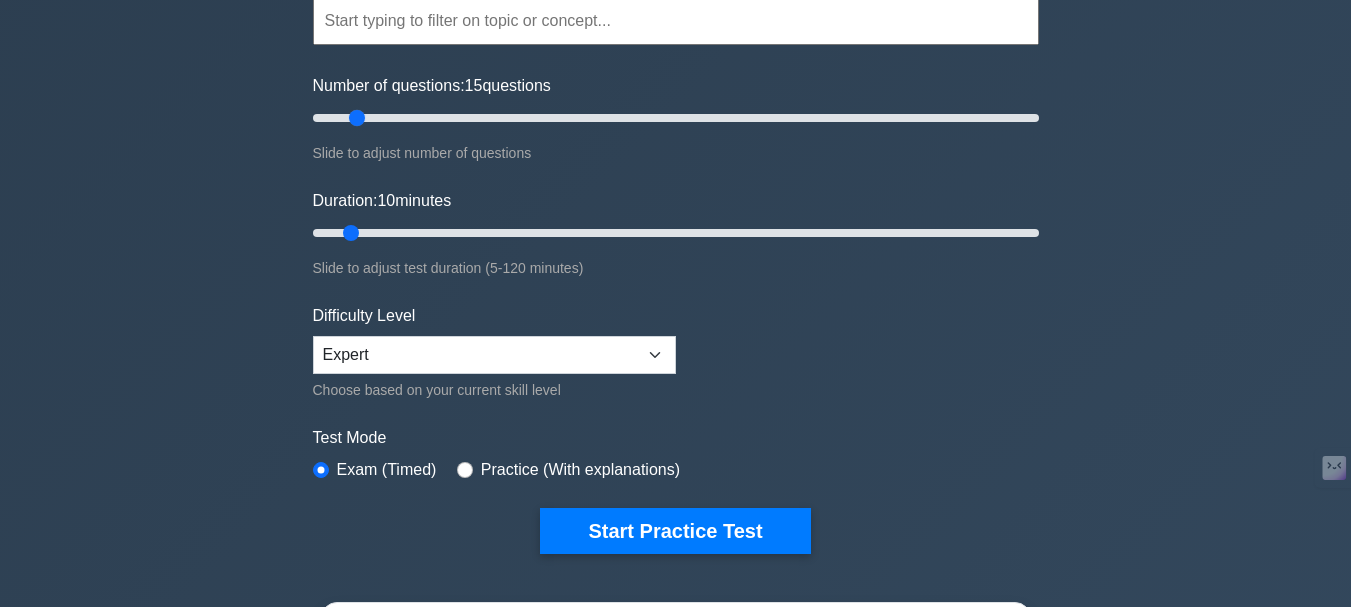 type on "10" 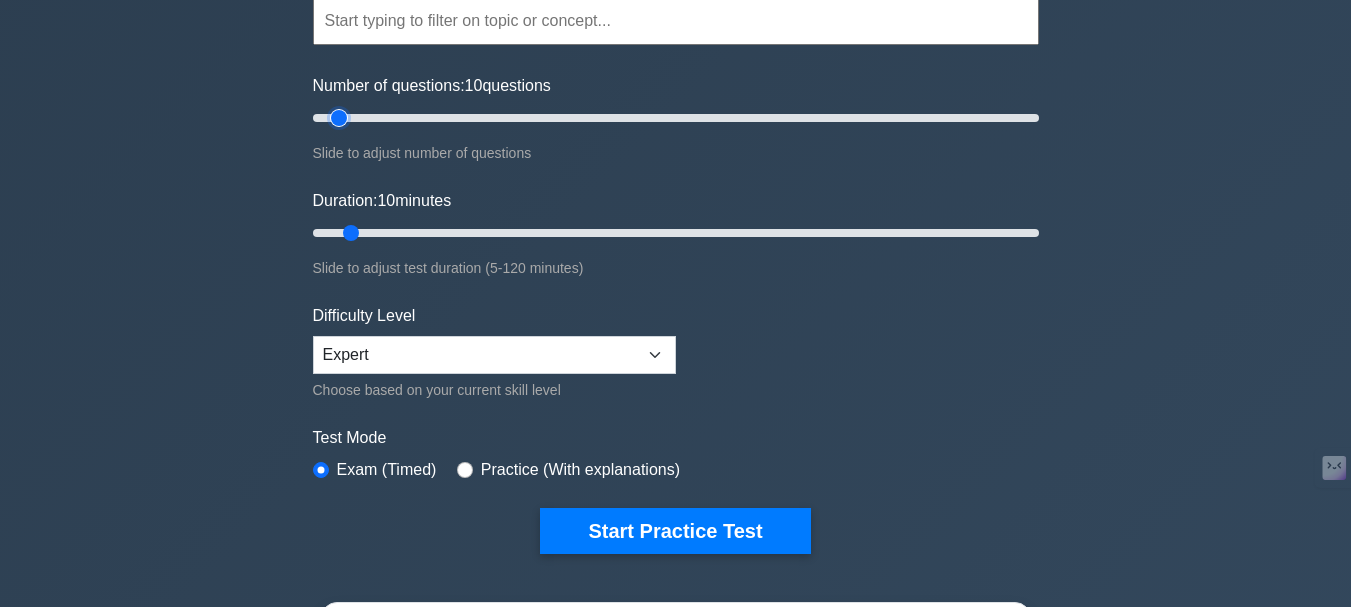 drag, startPoint x: 337, startPoint y: 113, endPoint x: 345, endPoint y: 134, distance: 22.472204 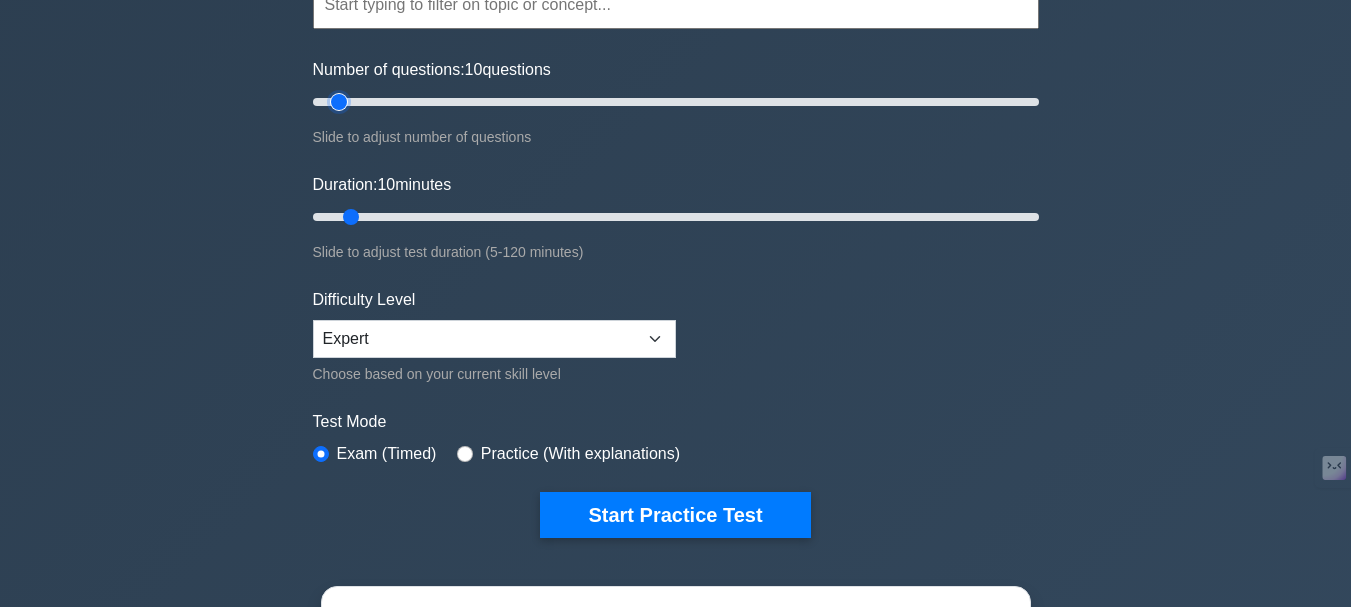 scroll, scrollTop: 500, scrollLeft: 0, axis: vertical 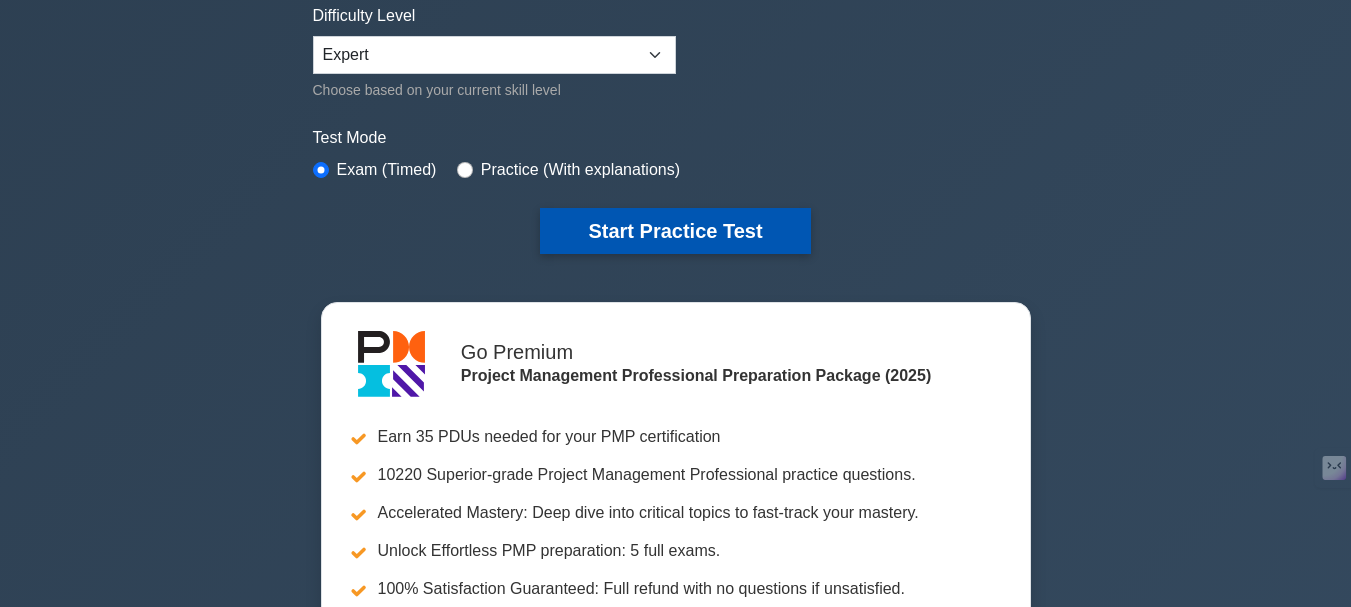click on "Start Practice Test" at bounding box center (675, 231) 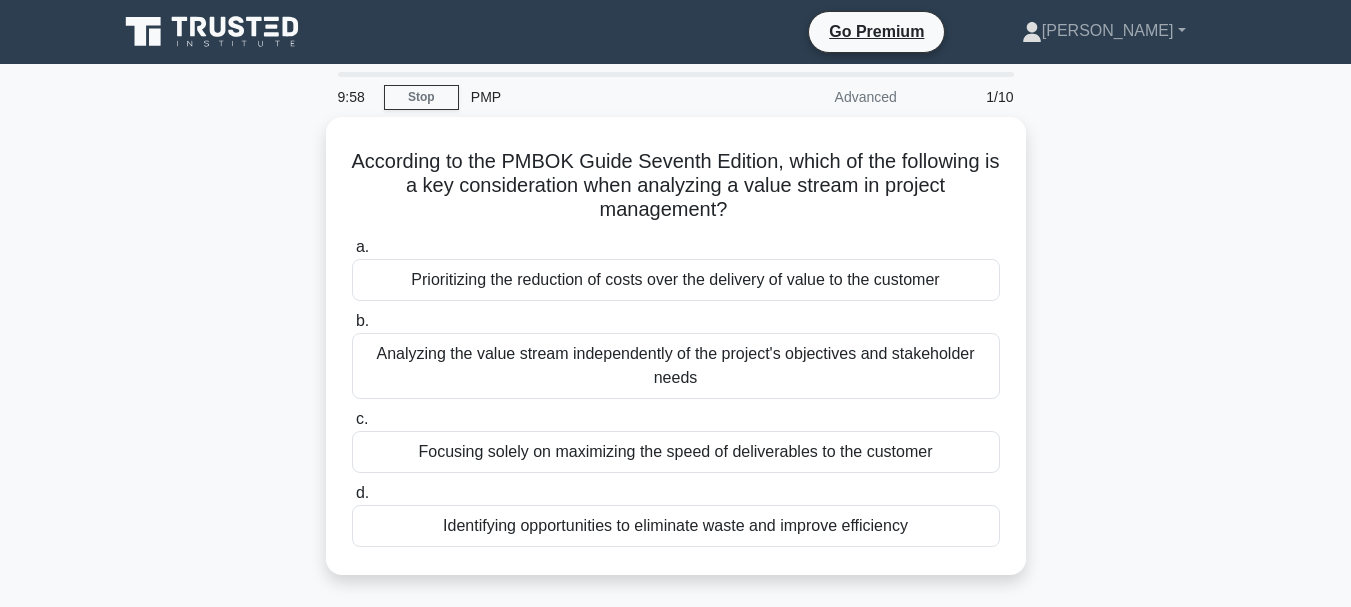 scroll, scrollTop: 0, scrollLeft: 0, axis: both 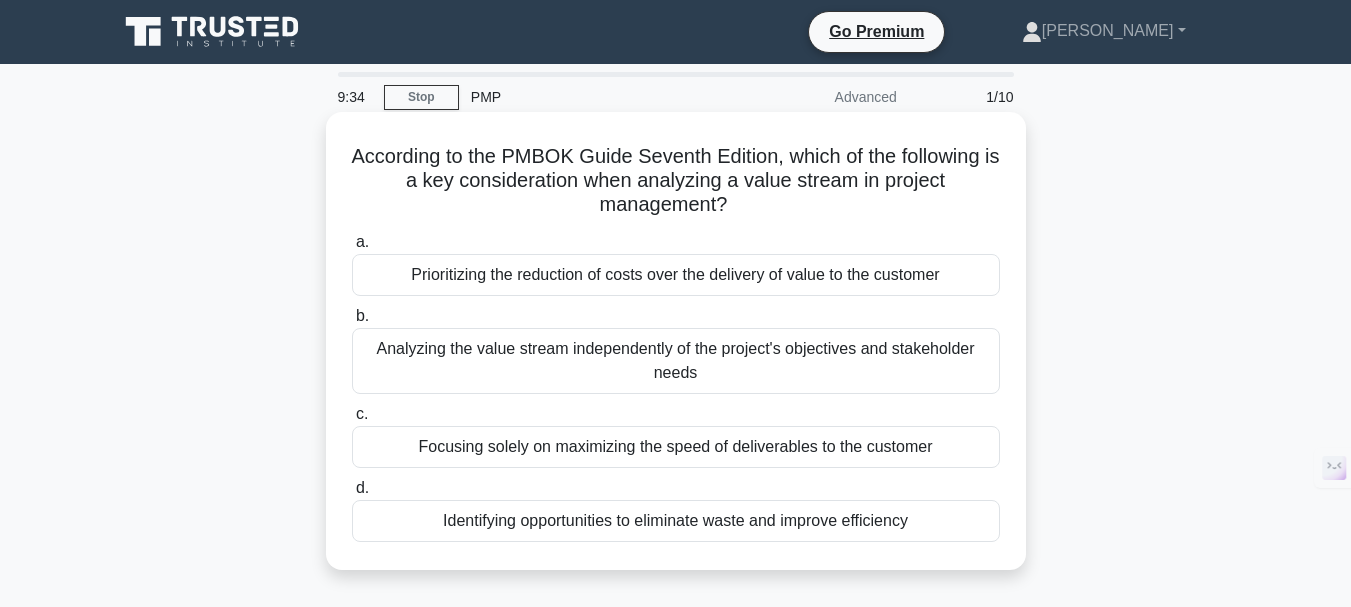 click on "Identifying opportunities to eliminate waste and improve efficiency" at bounding box center (676, 521) 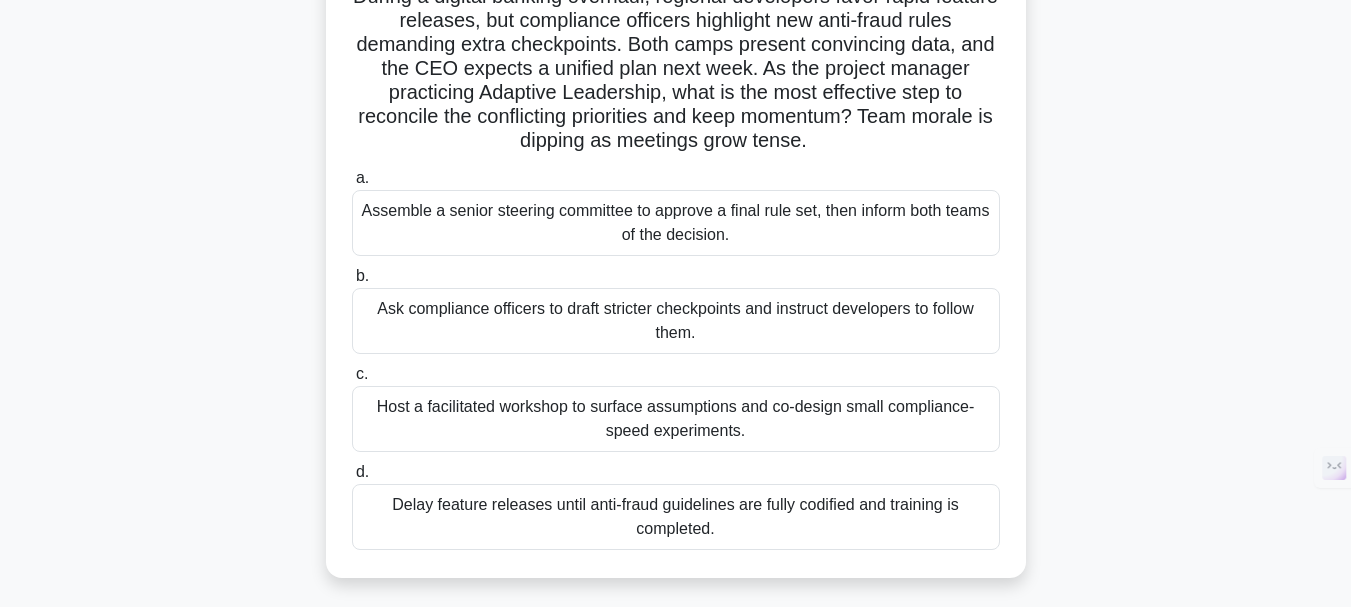 scroll, scrollTop: 200, scrollLeft: 0, axis: vertical 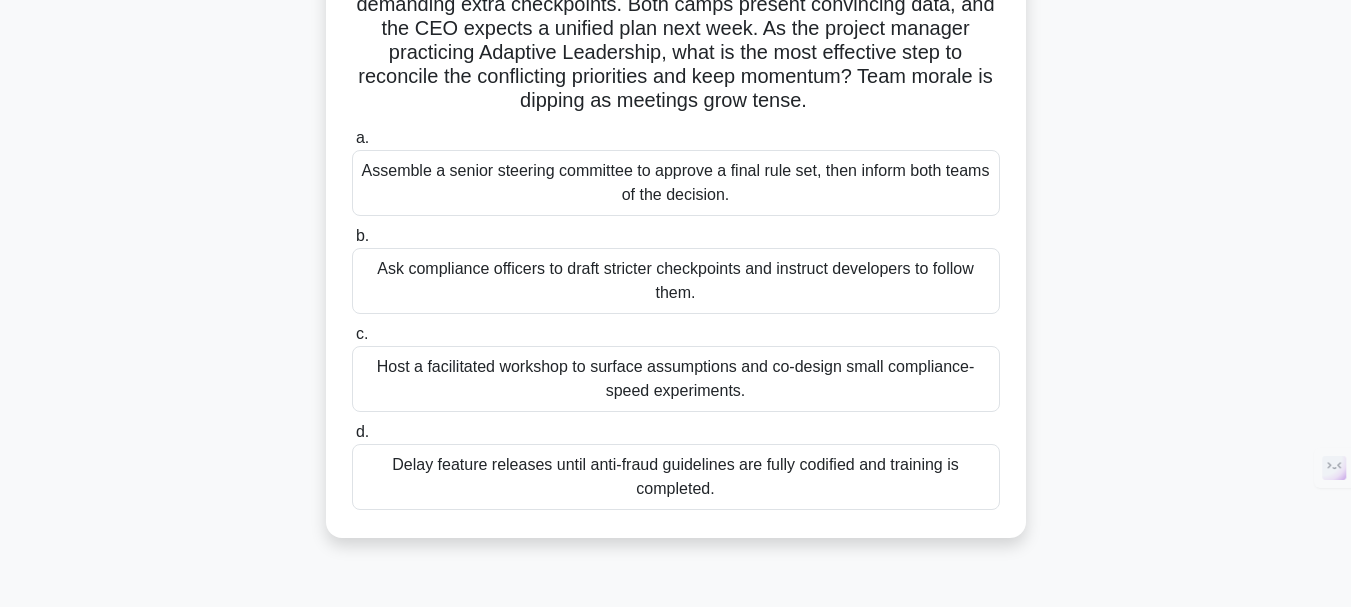 click on "Host a facilitated workshop to surface assumptions and co-design small compliance-speed experiments." at bounding box center (676, 379) 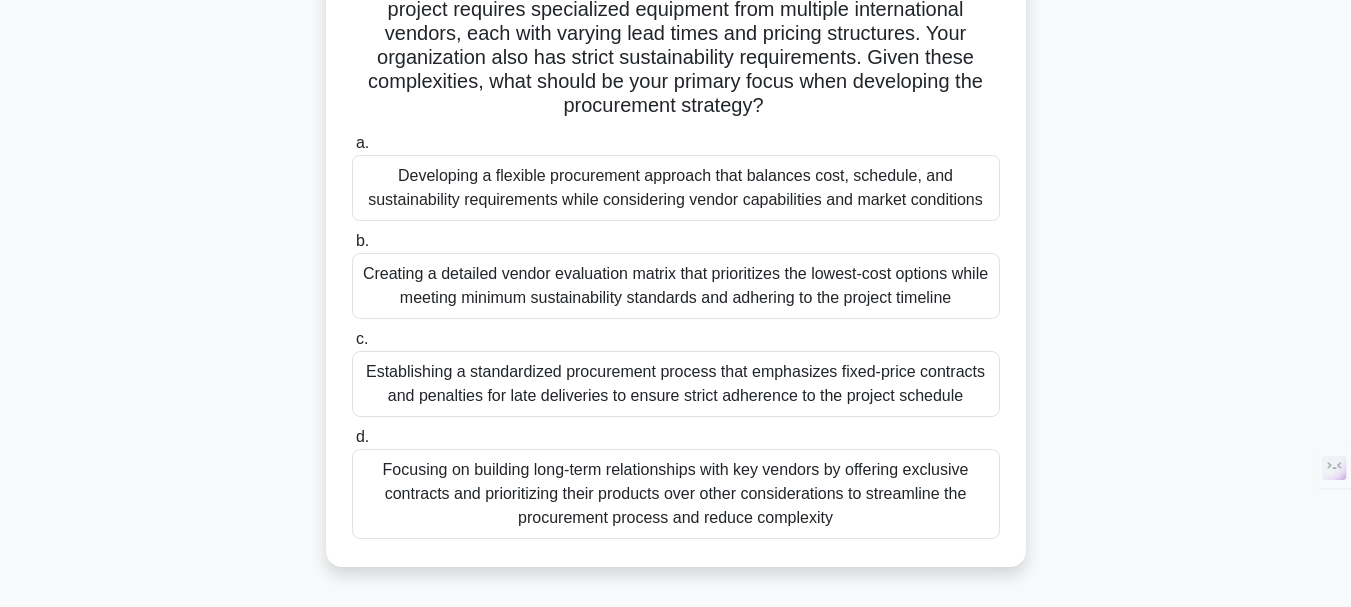 scroll, scrollTop: 100, scrollLeft: 0, axis: vertical 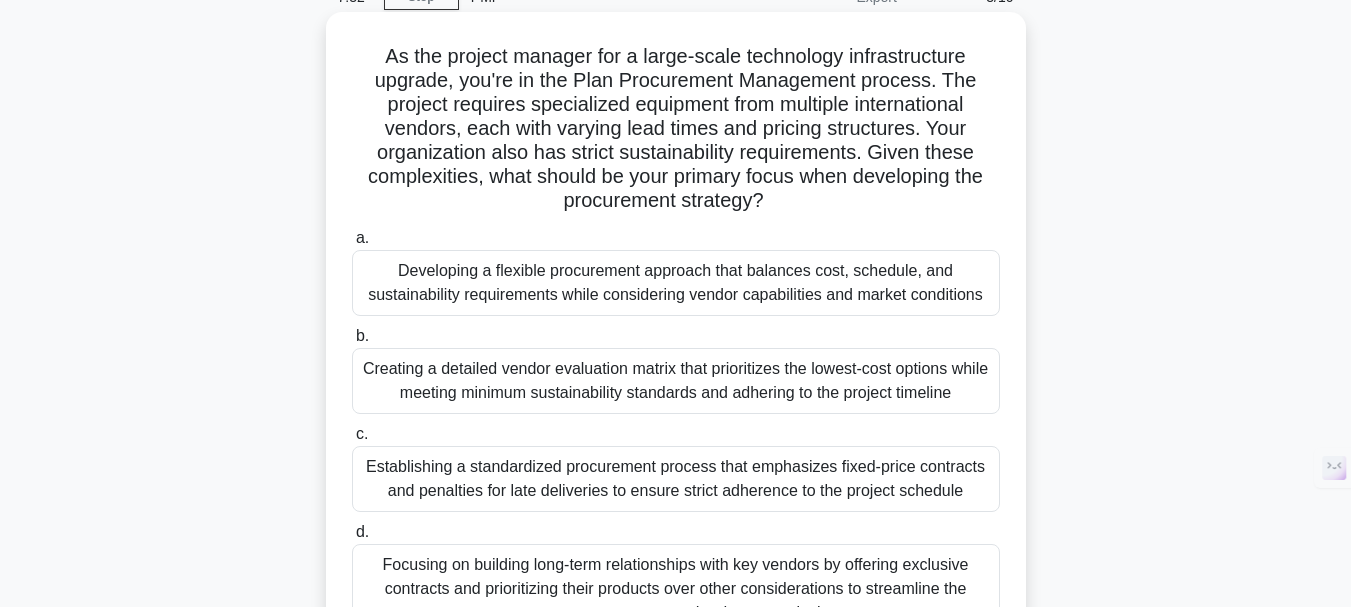 click on "Developing a flexible procurement approach that balances cost, schedule, and sustainability requirements while considering vendor capabilities and market conditions" at bounding box center (676, 283) 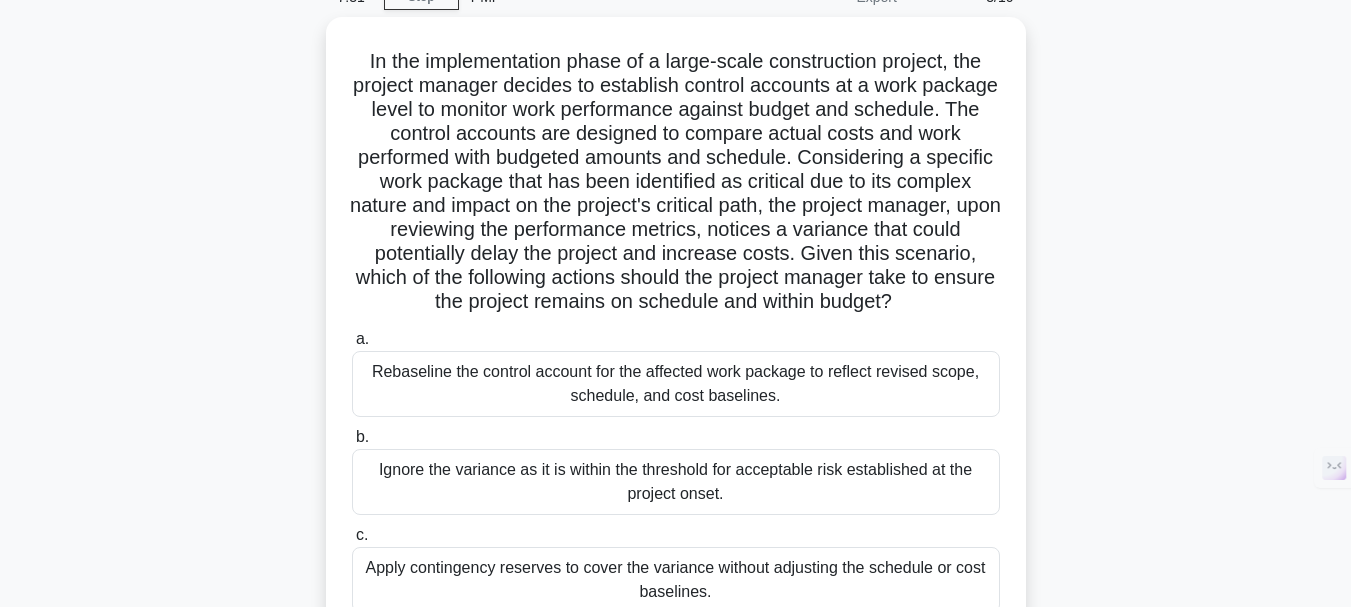 click on "In the implementation phase of a large-scale construction project, the project manager decides to establish control accounts at a work package level to monitor work performance against budget and schedule. The control accounts are designed to compare actual costs and work performed with budgeted amounts and schedule. Considering a specific work package that has been identified as critical due to its complex nature and impact on the project's critical path, the project manager, upon reviewing the performance metrics, notices a variance that could potentially delay the project and increase costs. Given this scenario, which of the following actions should the project manager take to ensure the project remains on schedule and within budget?
.spinner_0XTQ{transform-origin:center;animation:spinner_y6GP .75s linear infinite}@keyframes spinner_y6GP{100%{transform:rotate(360deg)}}
a. b. c." at bounding box center (676, 390) 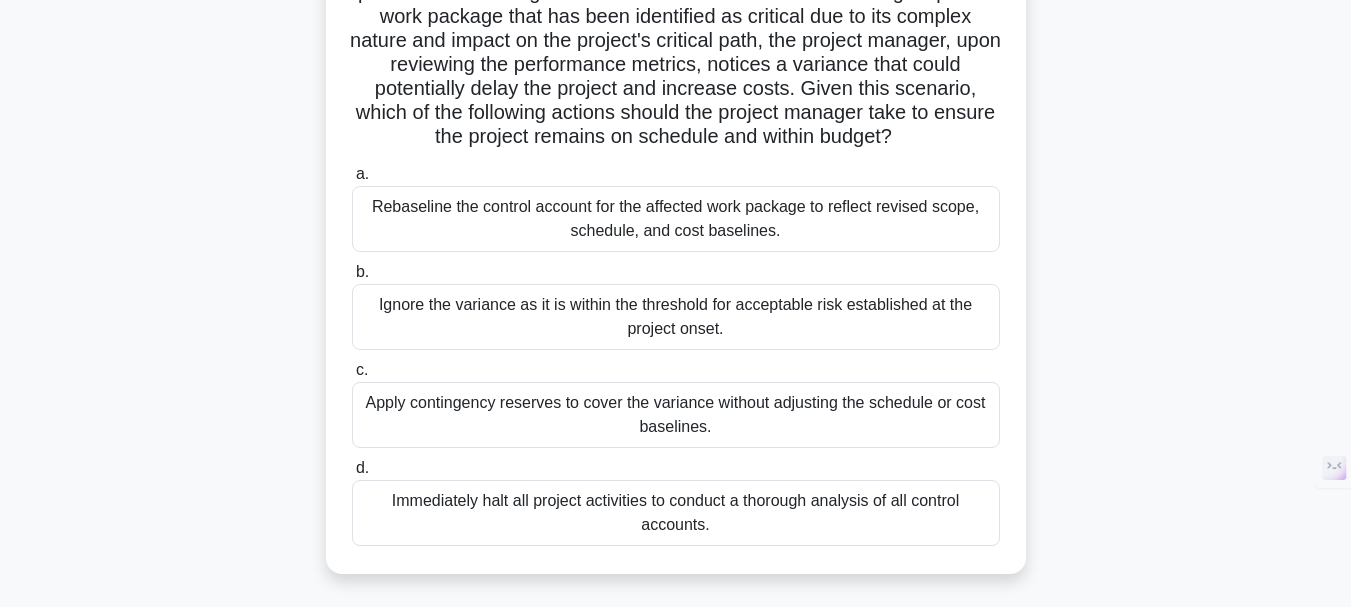 scroll, scrollTop: 300, scrollLeft: 0, axis: vertical 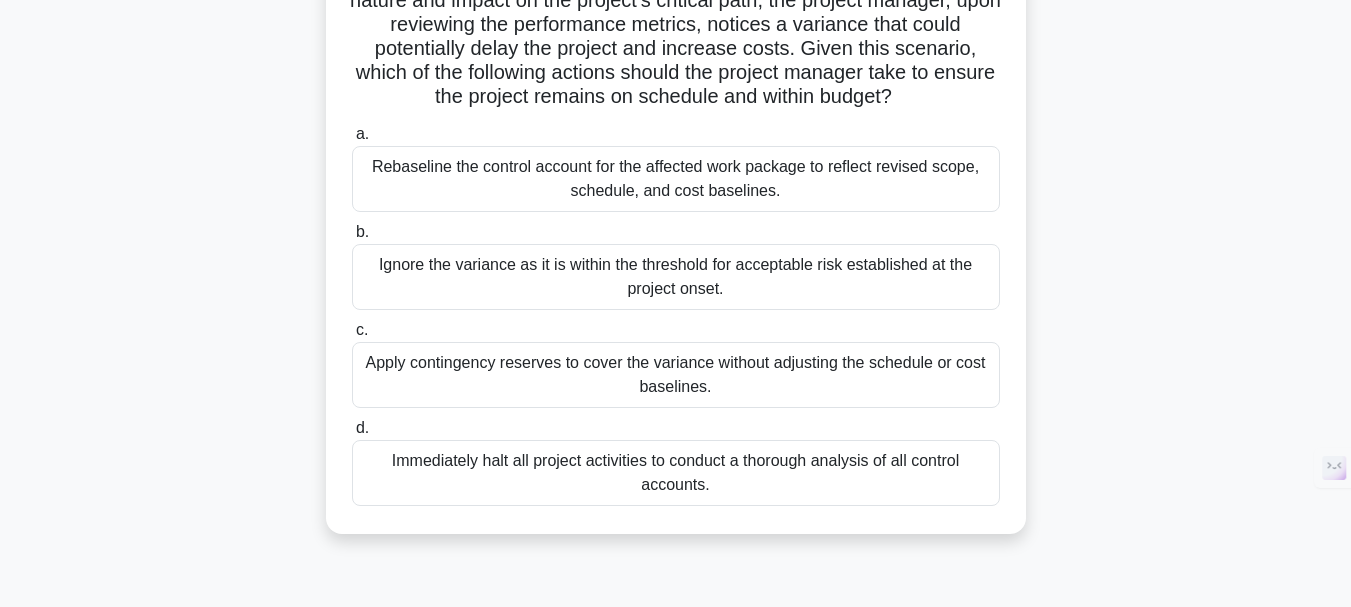 click on "Apply contingency reserves to cover the variance without adjusting the schedule or cost baselines." at bounding box center [676, 375] 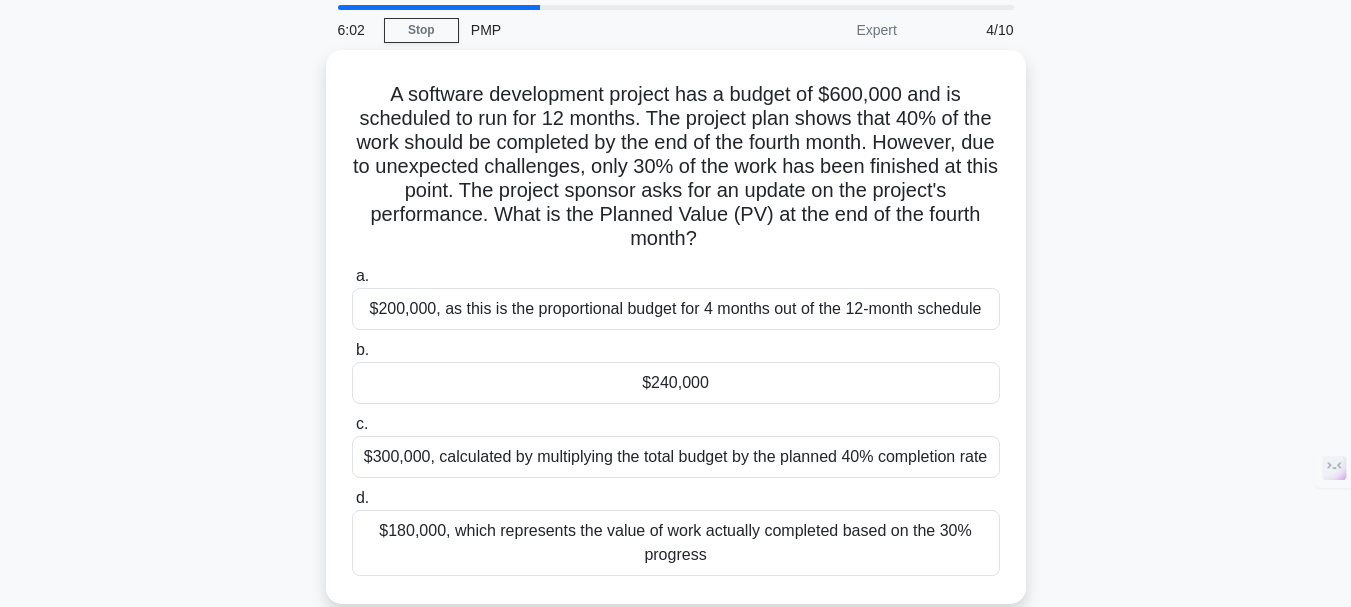 scroll, scrollTop: 0, scrollLeft: 0, axis: both 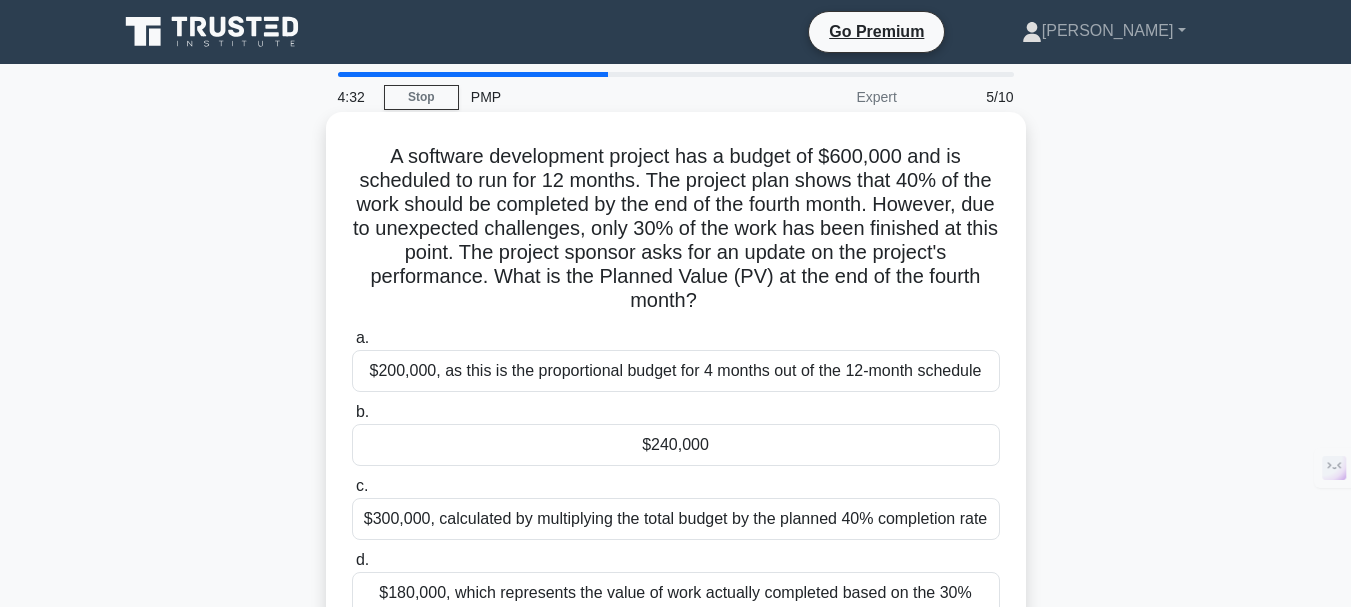 click on "$240,000" at bounding box center [676, 445] 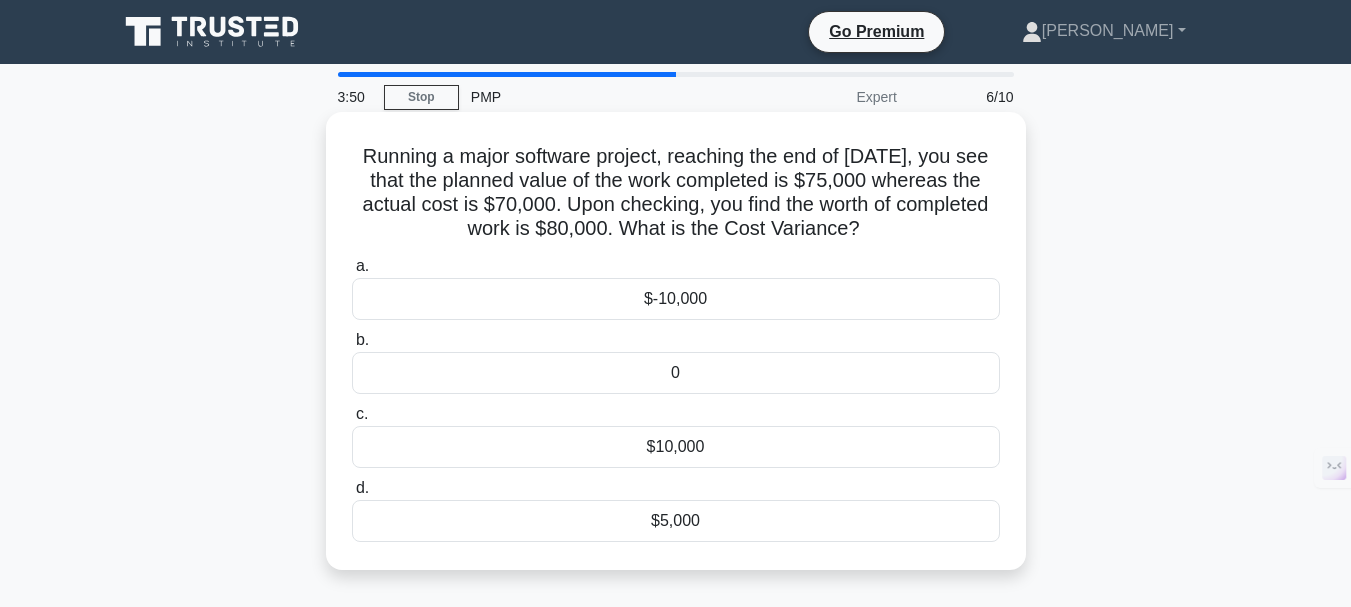 click on "$10,000" at bounding box center (676, 447) 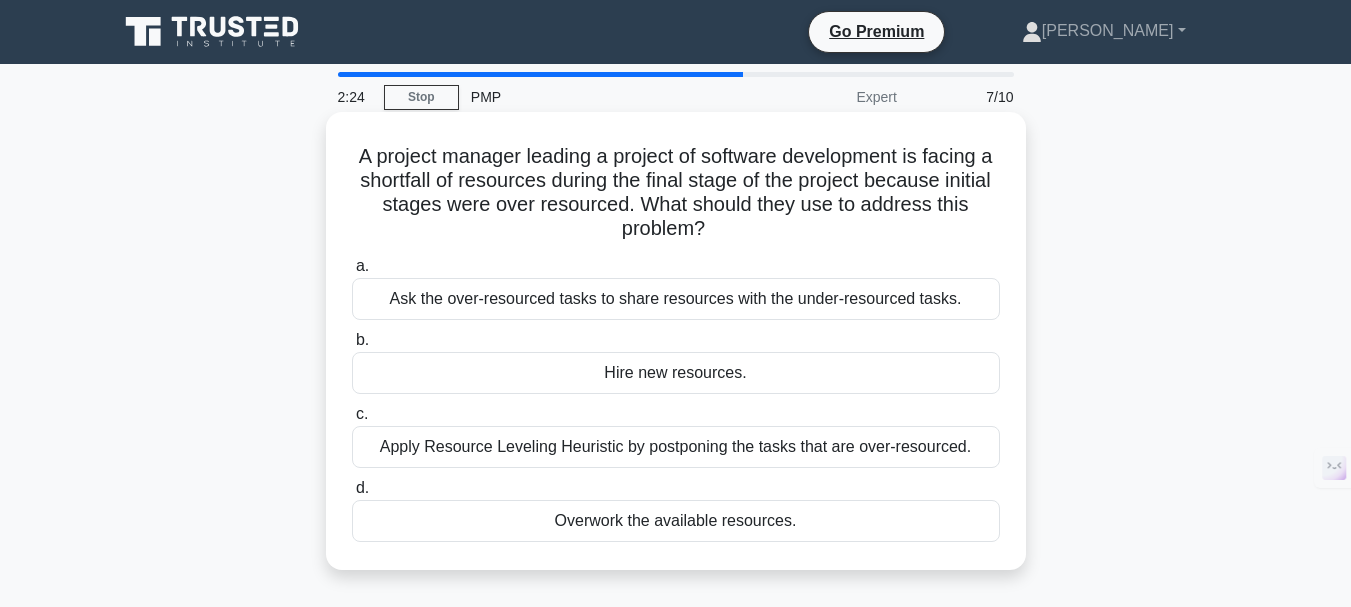 click on "Apply Resource Leveling Heuristic by postponing the tasks that are over-resourced." at bounding box center [676, 447] 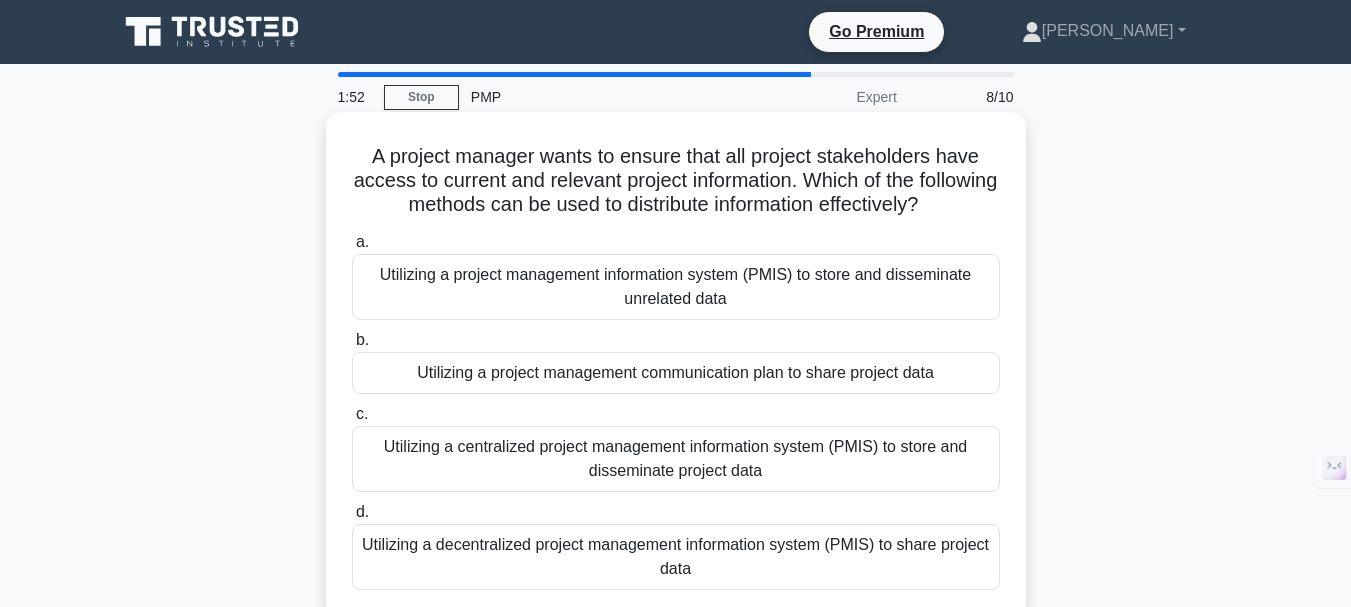 click on "Utilizing a centralized project management information system (PMIS) to store and disseminate project data" at bounding box center [676, 459] 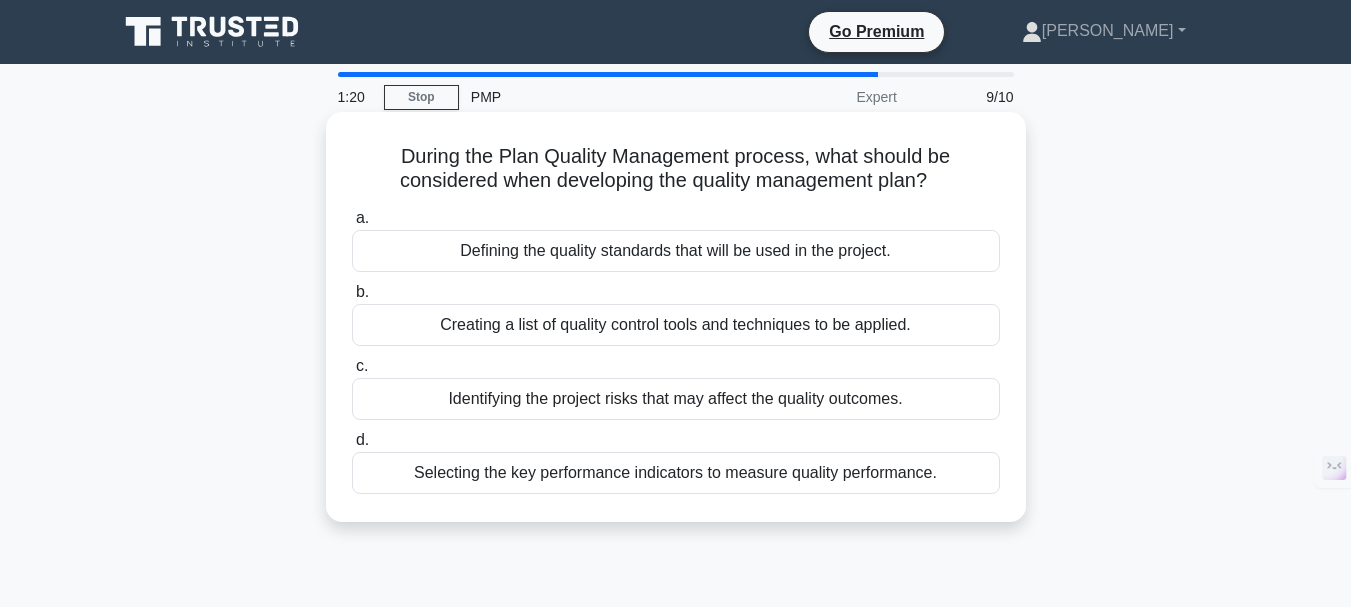click on "Selecting the key performance indicators to measure quality performance." at bounding box center (676, 473) 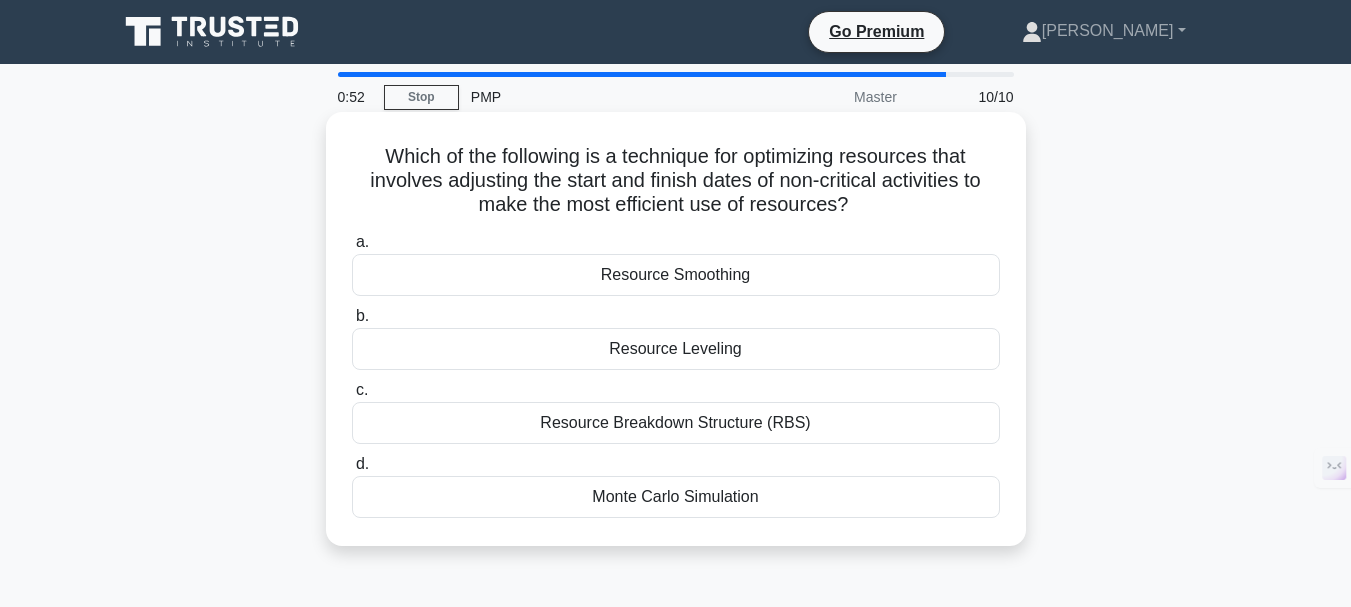 click on "Resource Smoothing" at bounding box center [676, 275] 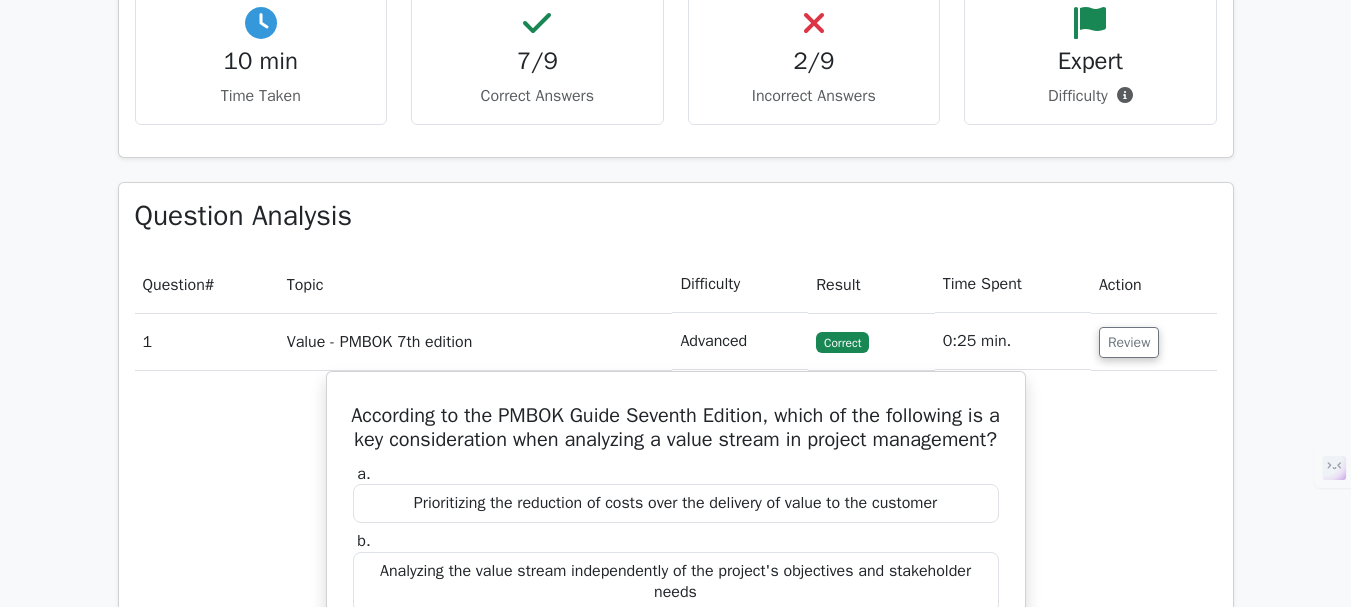 scroll, scrollTop: 1400, scrollLeft: 0, axis: vertical 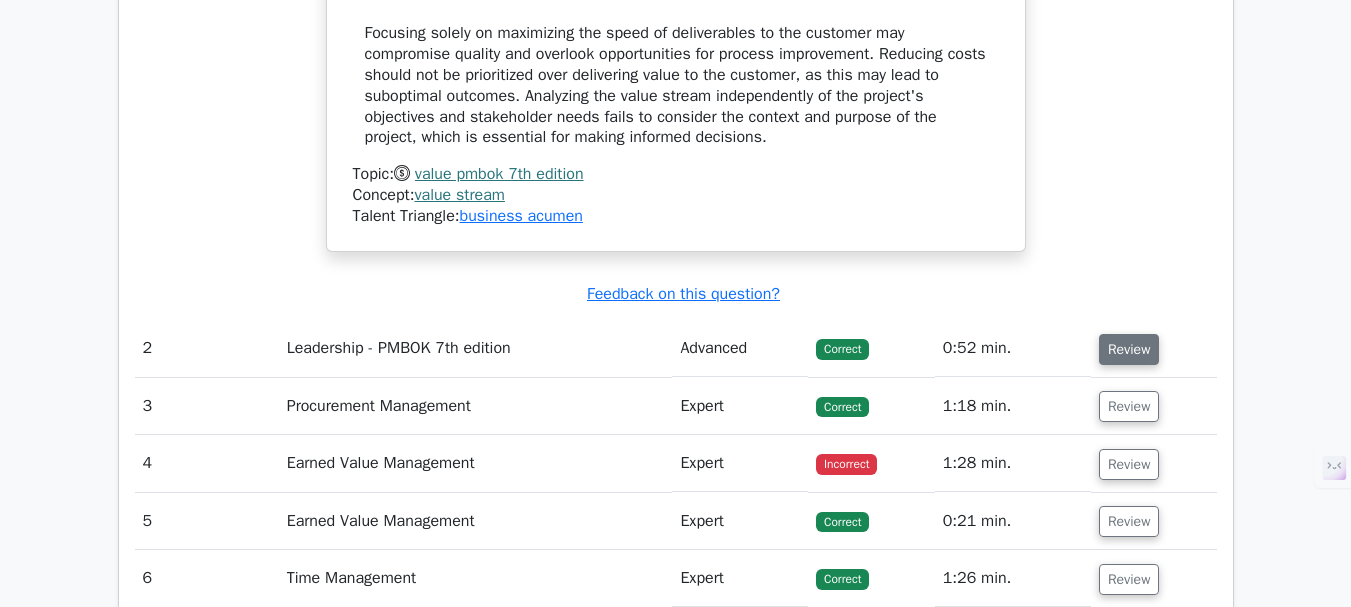 click on "Review" at bounding box center (1129, 349) 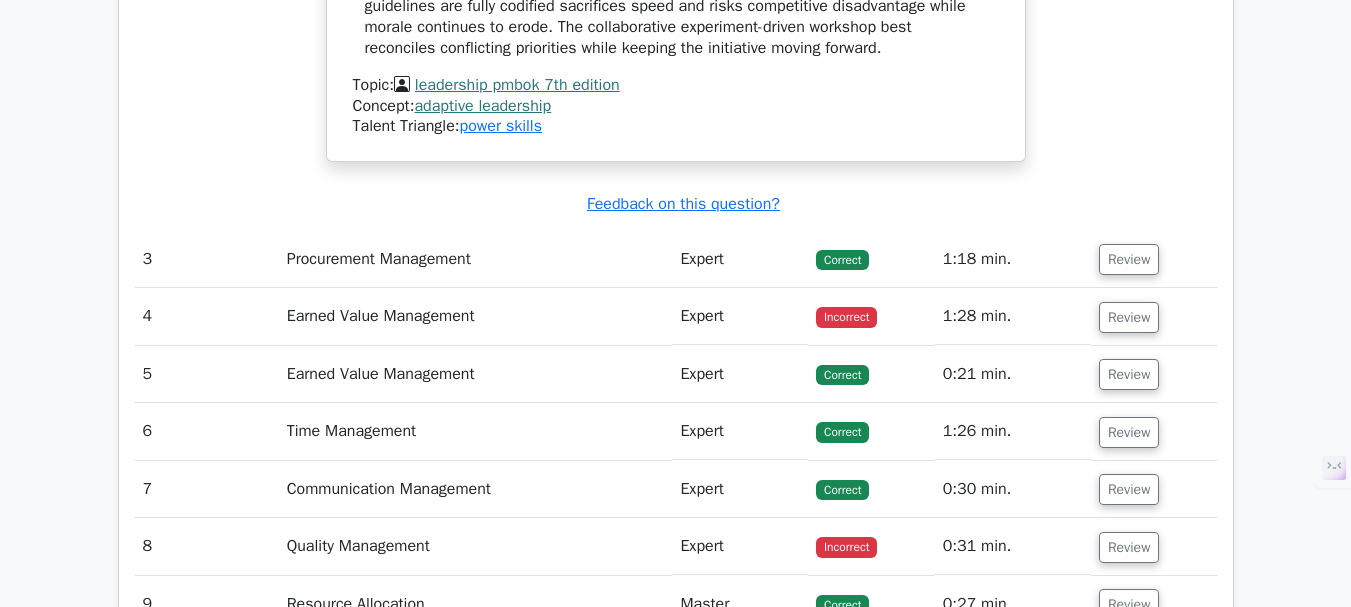 scroll, scrollTop: 3600, scrollLeft: 0, axis: vertical 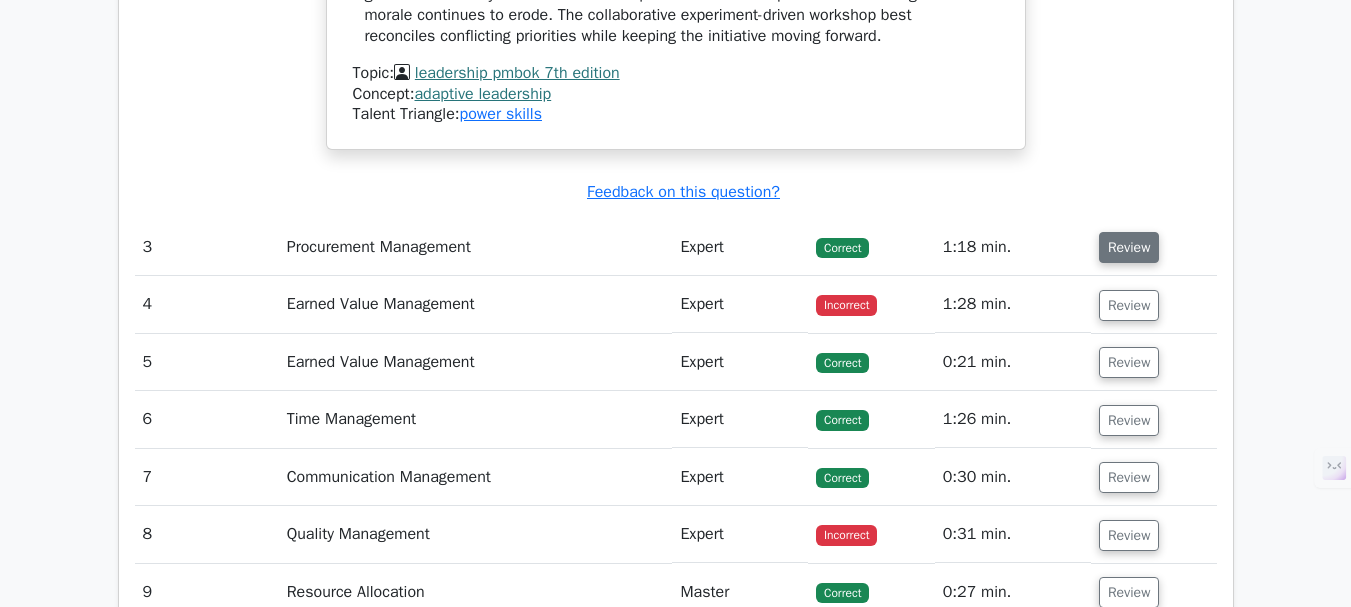 click on "Review" at bounding box center [1129, 247] 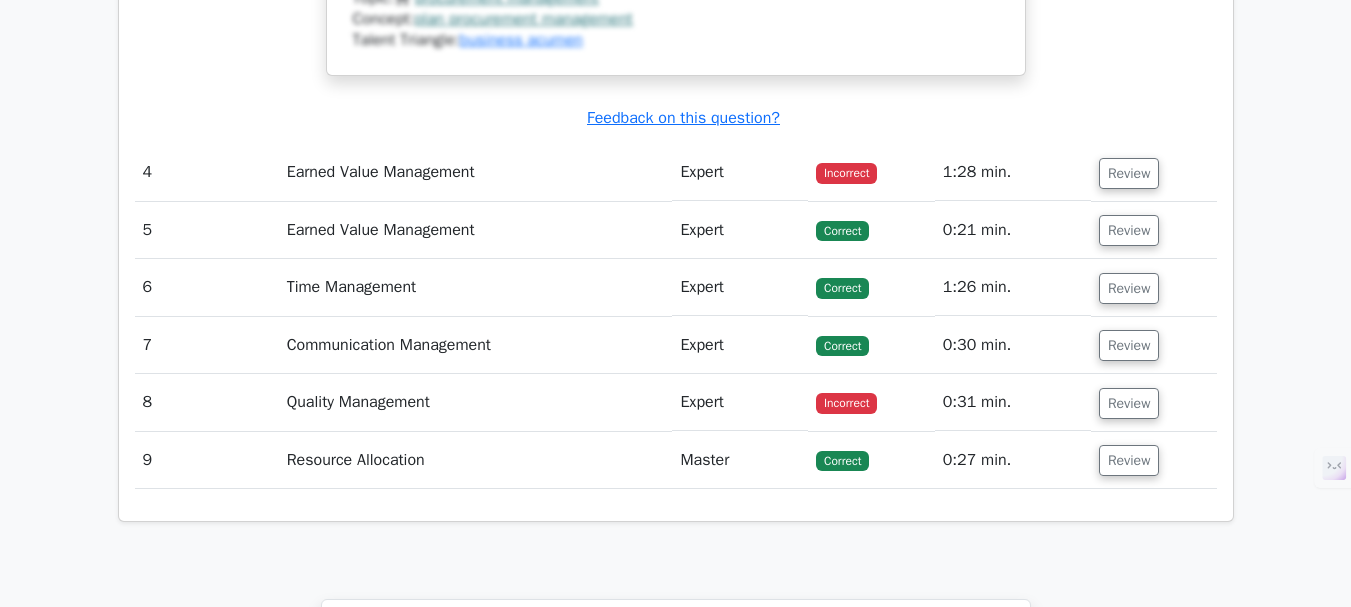 scroll, scrollTop: 5300, scrollLeft: 0, axis: vertical 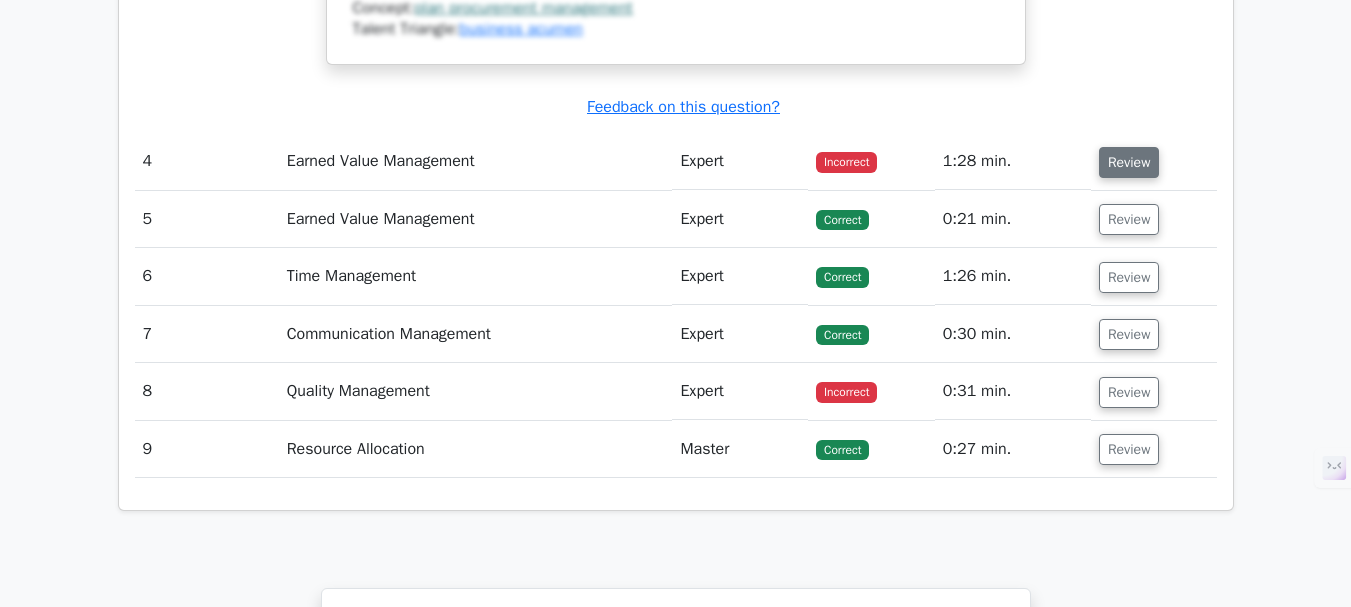 click on "Review" at bounding box center [1129, 162] 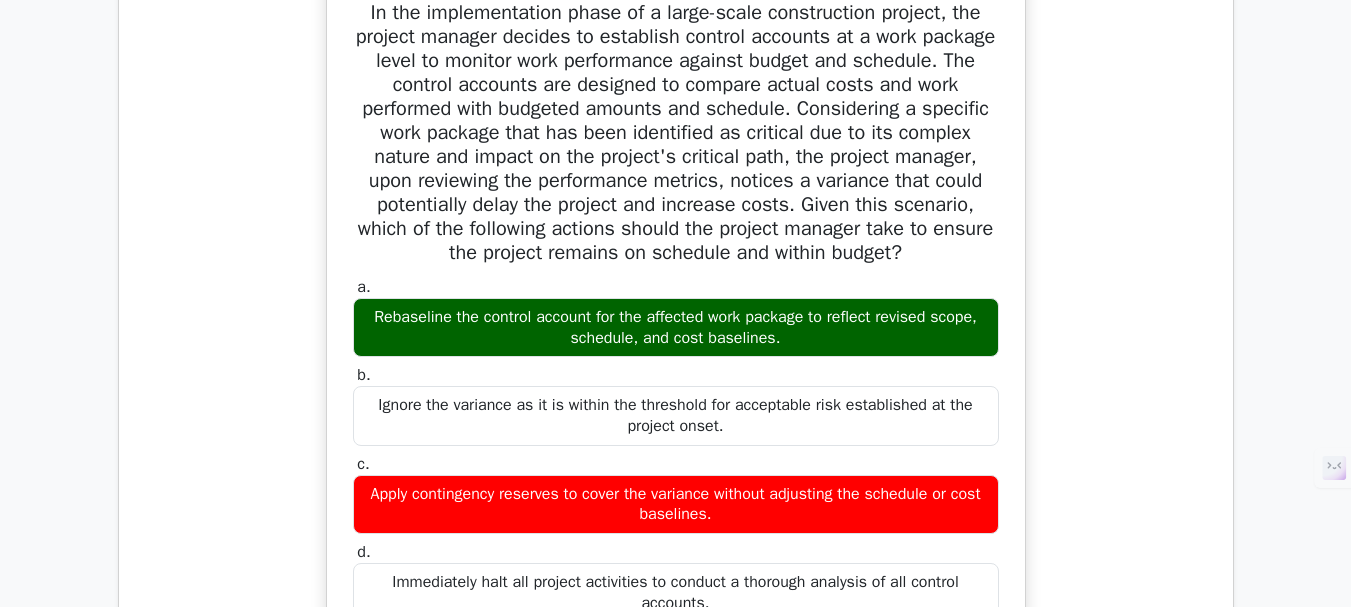 scroll, scrollTop: 5500, scrollLeft: 0, axis: vertical 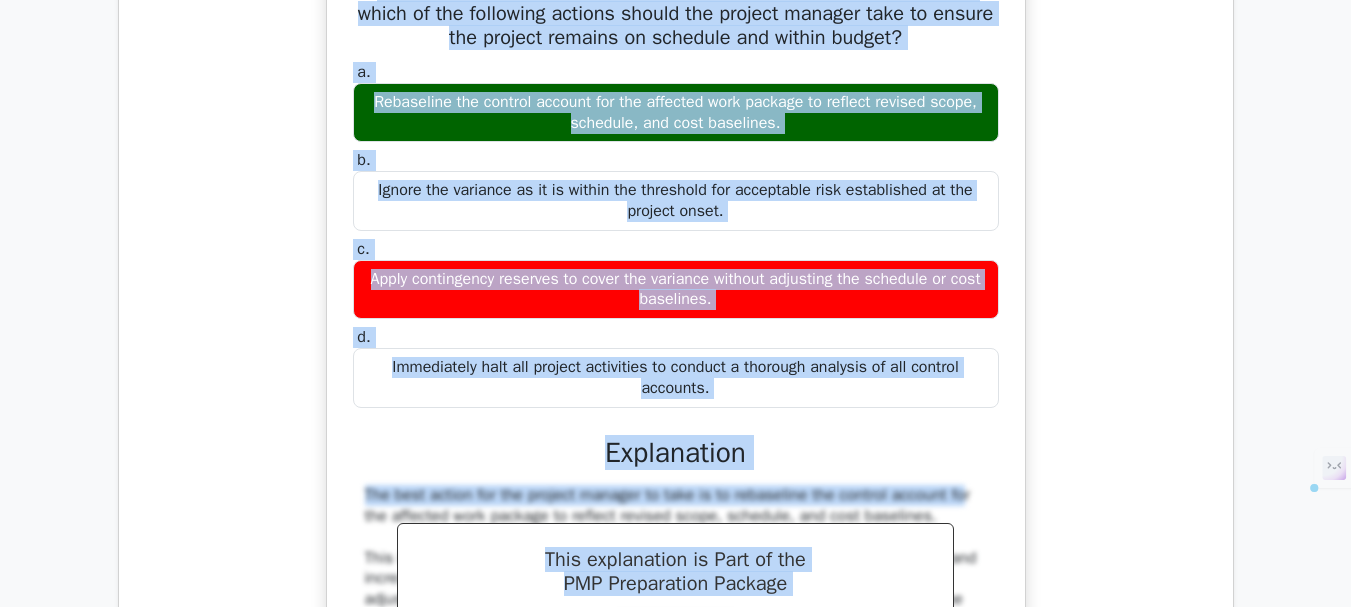 drag, startPoint x: 358, startPoint y: 99, endPoint x: 934, endPoint y: 472, distance: 686.22516 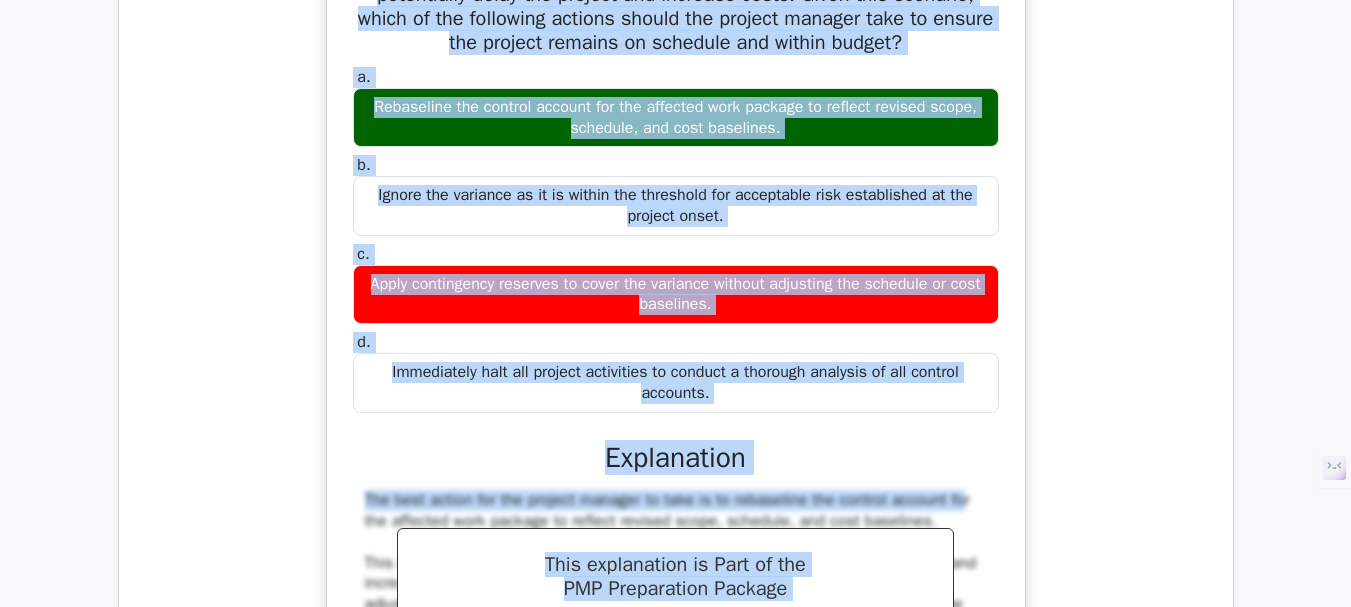 click on "In the implementation phase of a large-scale construction project, the project manager decides to establish control accounts at a work package level to monitor work performance against budget and schedule. The control accounts are designed to compare actual costs and work performed with budgeted amounts and schedule. Considering a specific work package that has been identified as critical due to its complex nature and impact on the project's critical path, the project manager, upon reviewing the performance metrics, notices a variance that could potentially delay the project and increase costs. Given this scenario, which of the following actions should the project manager take to ensure the project remains on schedule and within budget?" at bounding box center [676, 364] 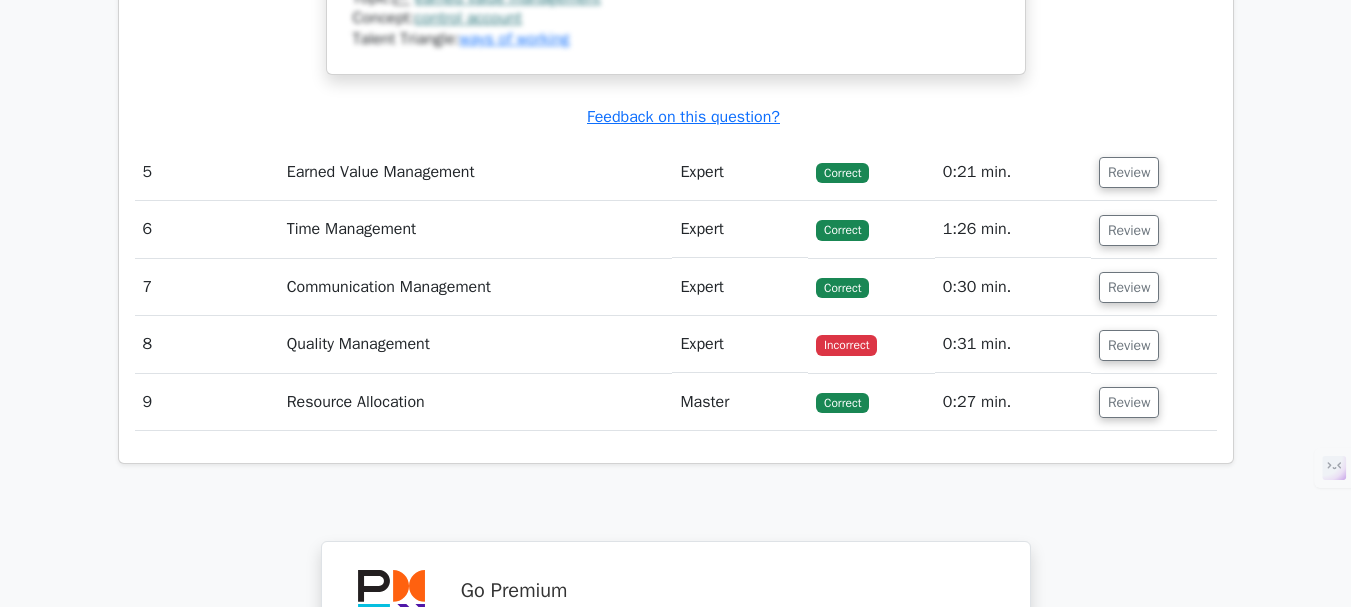 scroll, scrollTop: 6633, scrollLeft: 0, axis: vertical 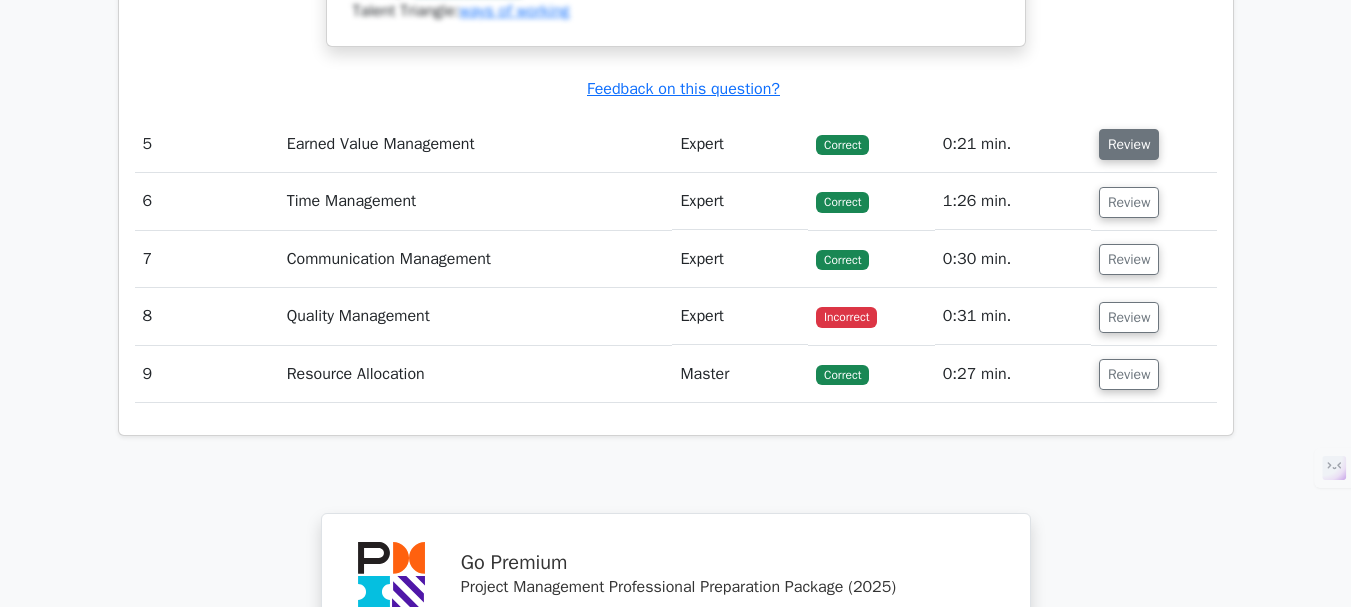 click on "Review" at bounding box center (1129, 144) 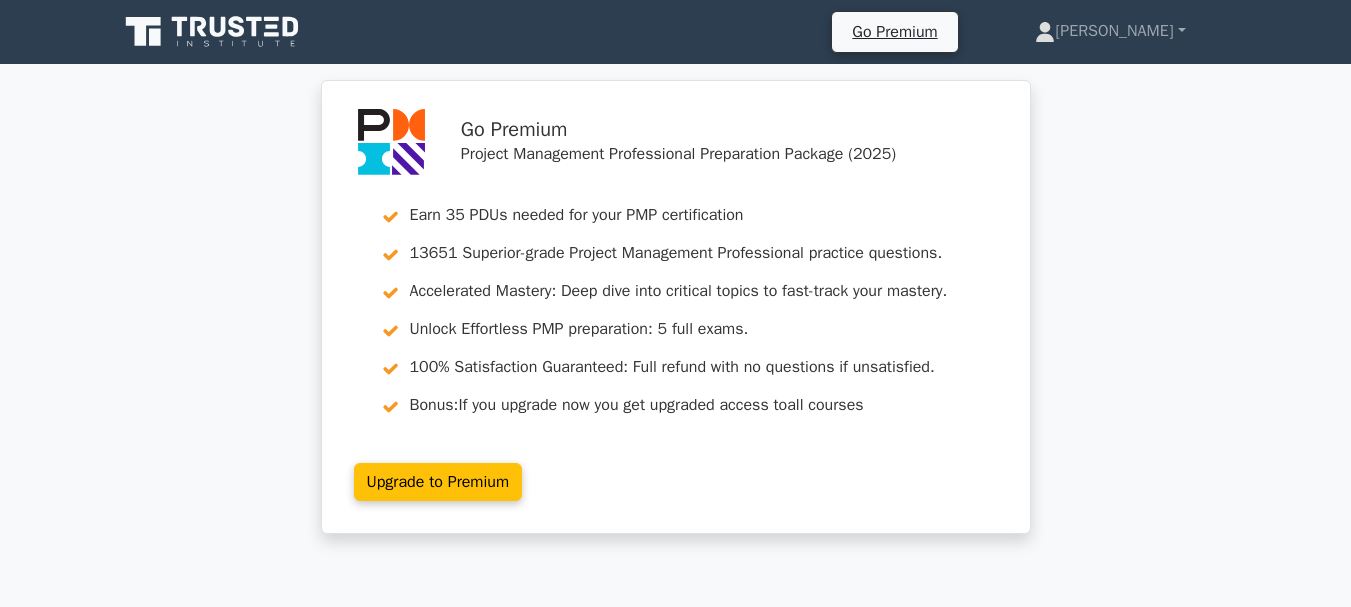 scroll, scrollTop: 1635, scrollLeft: 0, axis: vertical 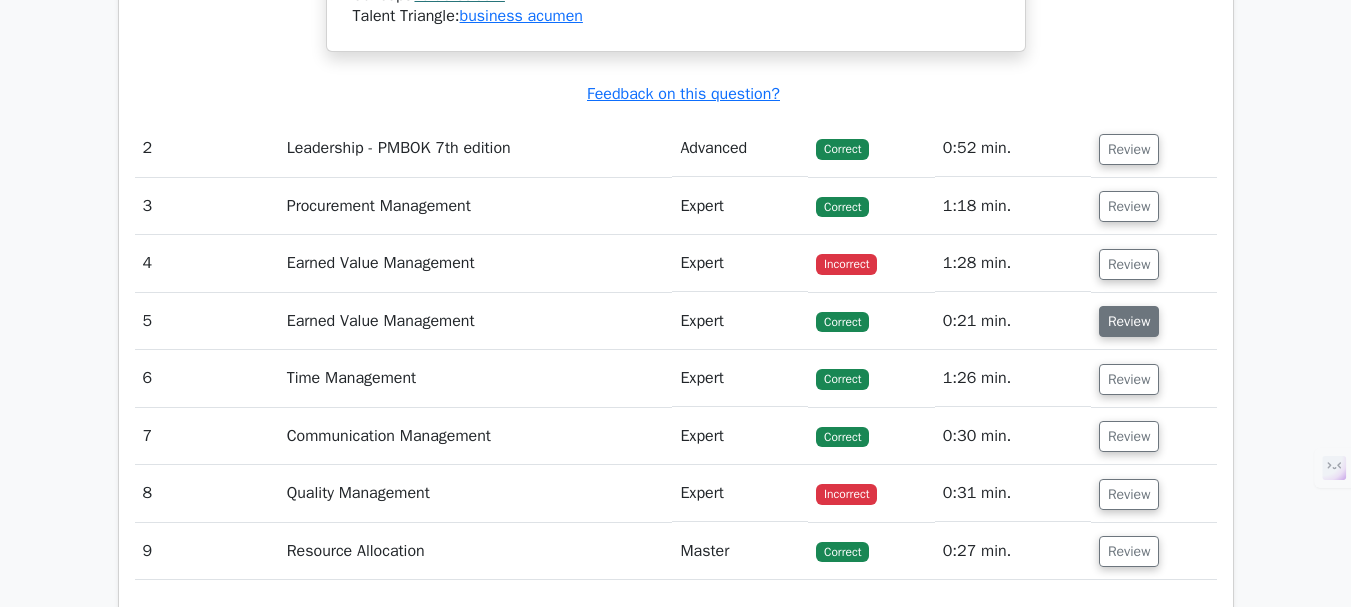 click on "Review" at bounding box center (1129, 321) 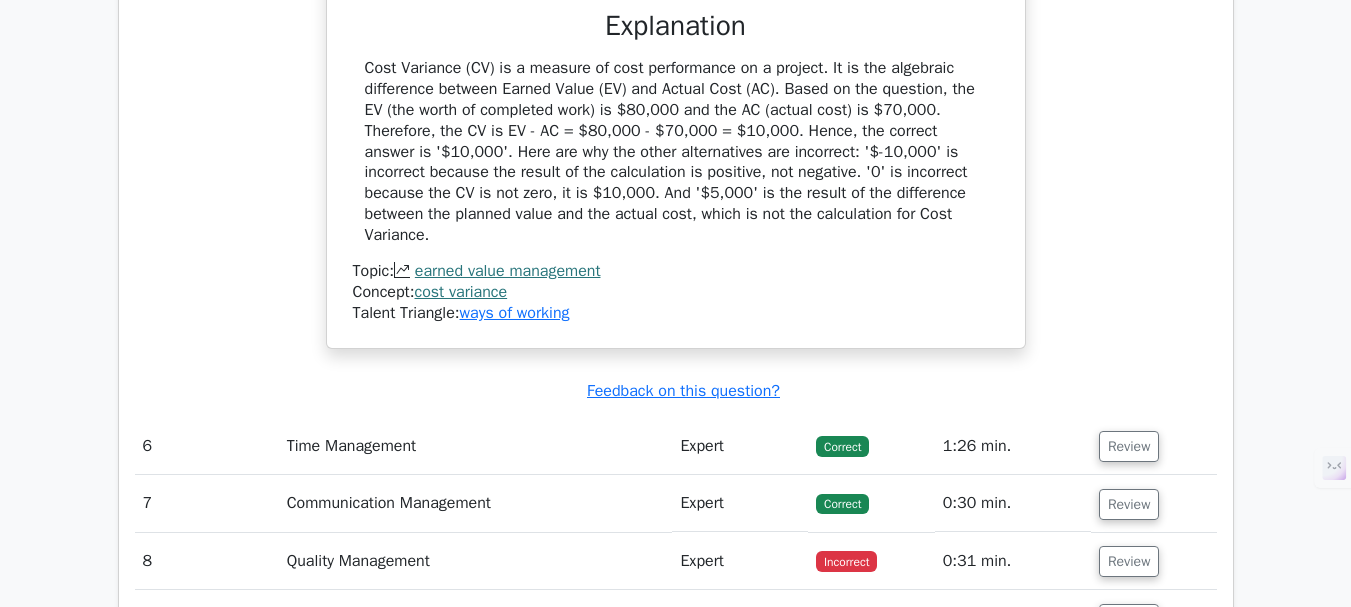 scroll, scrollTop: 3300, scrollLeft: 0, axis: vertical 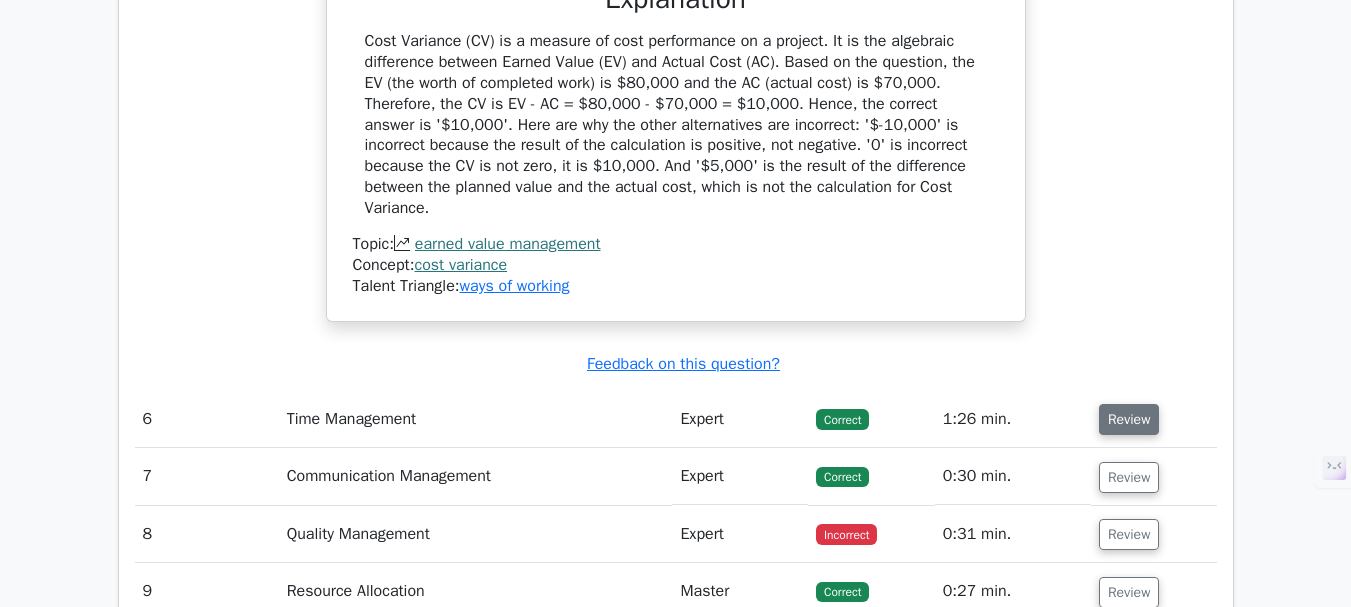 click on "Review" at bounding box center [1129, 419] 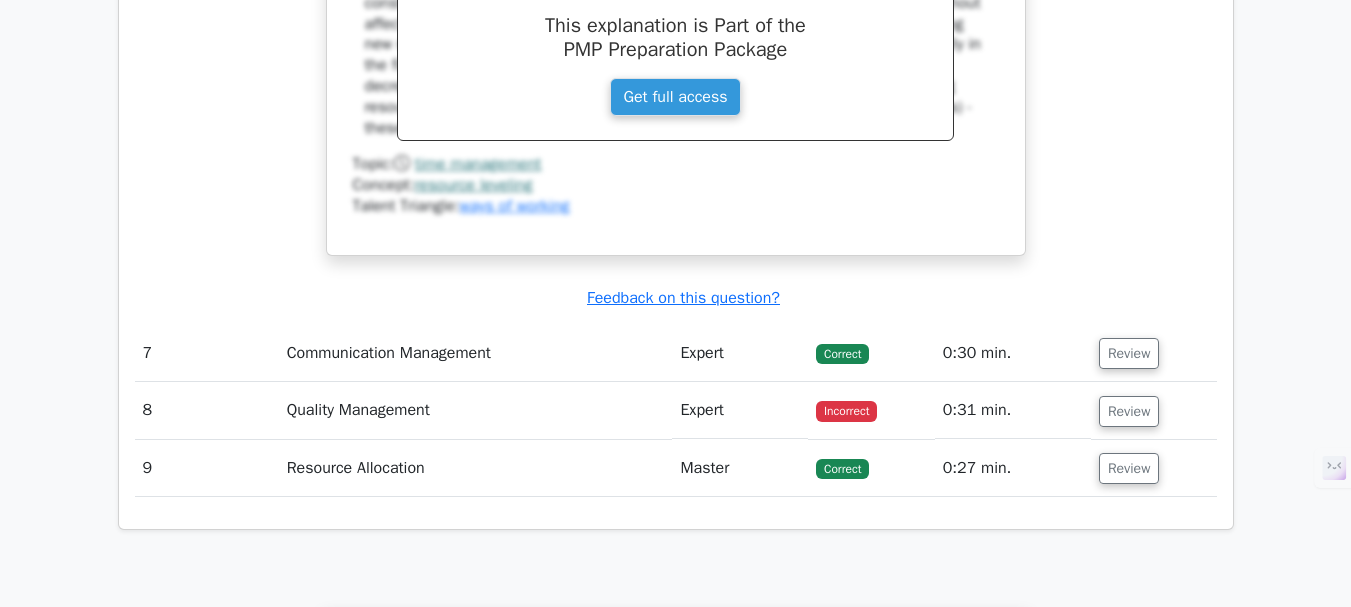 scroll, scrollTop: 4400, scrollLeft: 0, axis: vertical 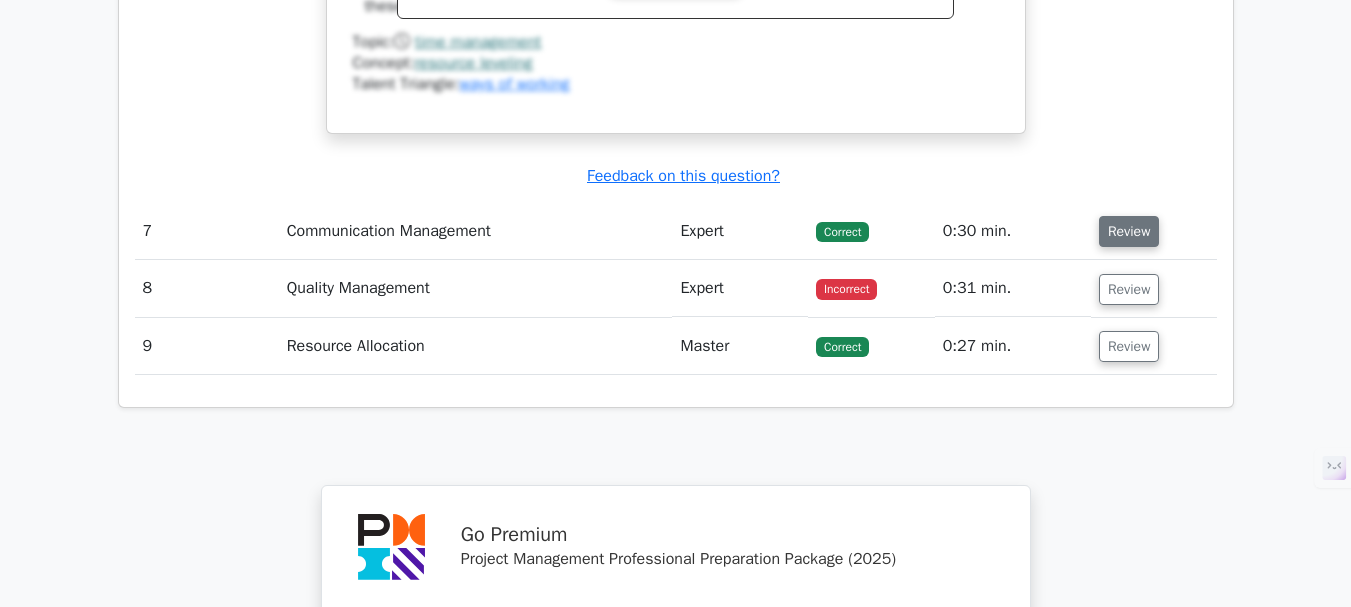 click on "Review" at bounding box center (1129, 231) 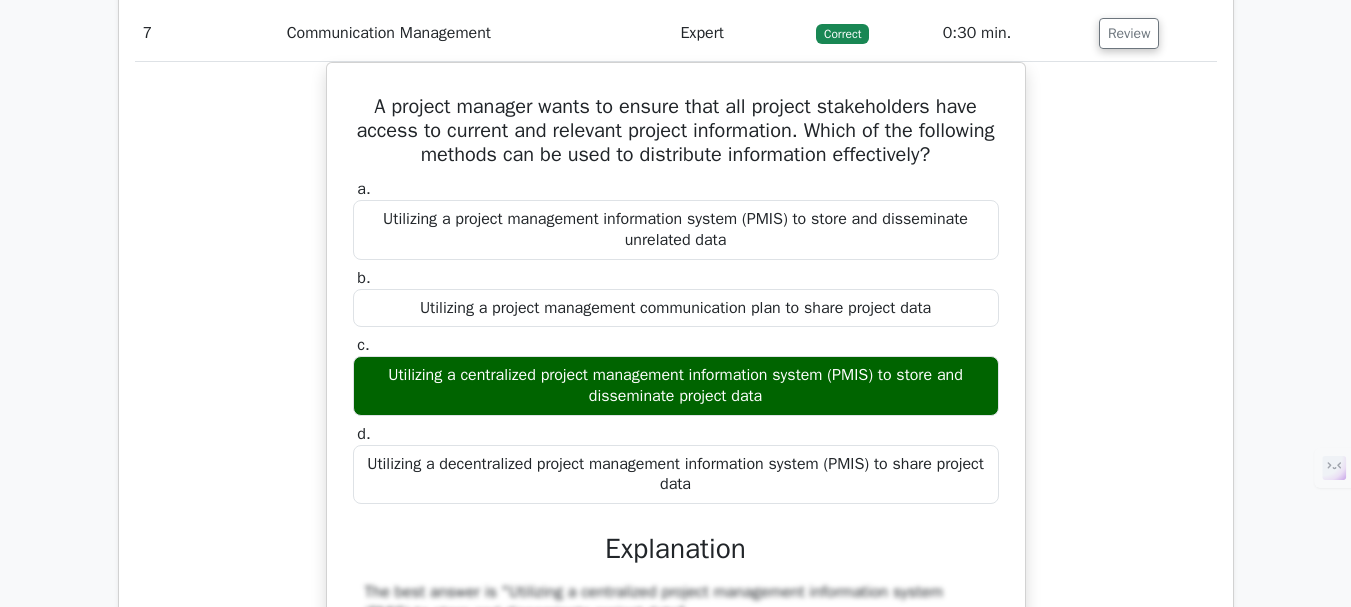 scroll, scrollTop: 4600, scrollLeft: 0, axis: vertical 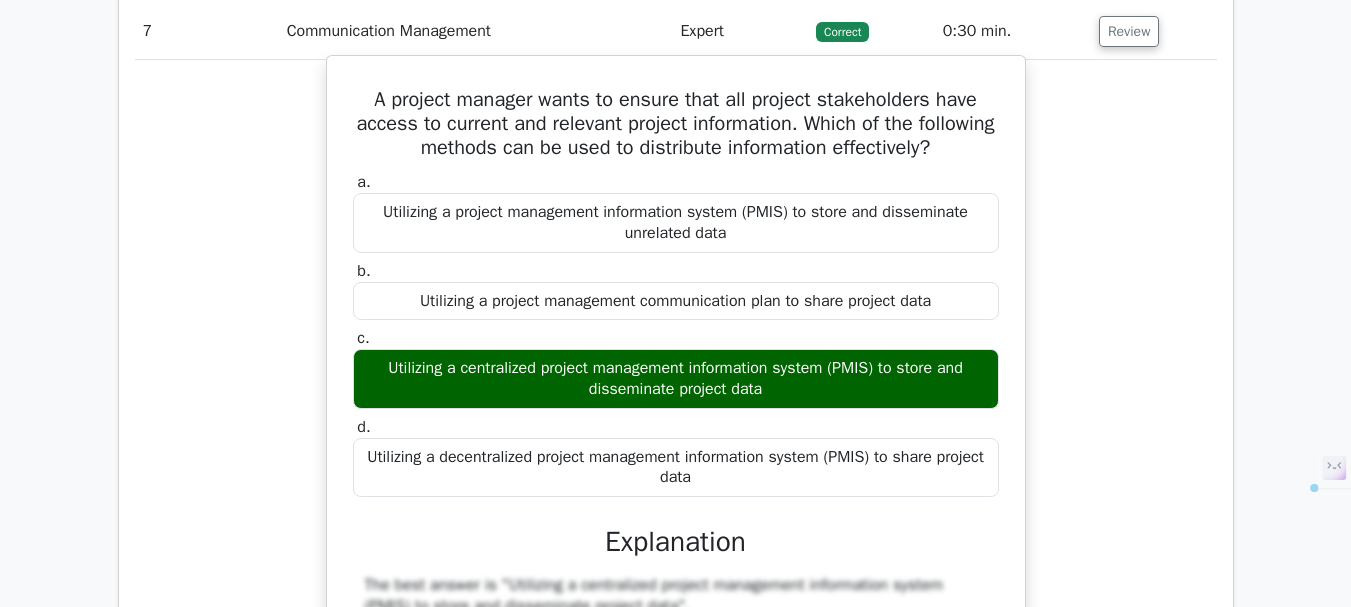 drag, startPoint x: 363, startPoint y: 104, endPoint x: 850, endPoint y: 478, distance: 614.0399 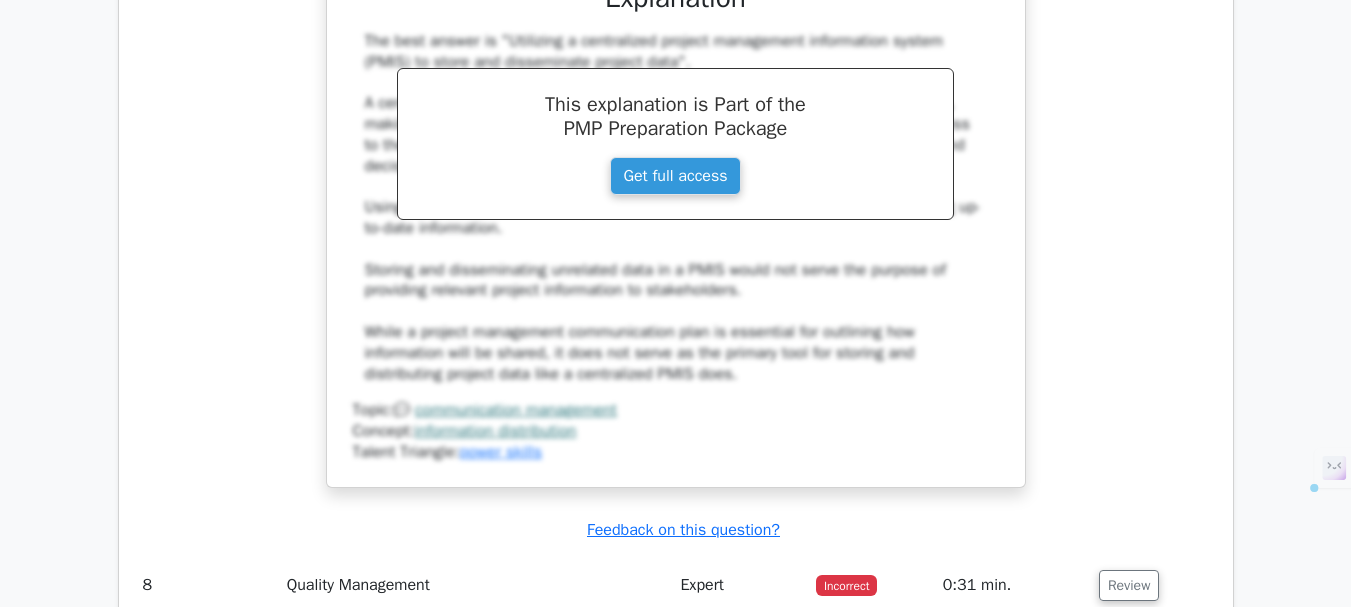 scroll, scrollTop: 5200, scrollLeft: 0, axis: vertical 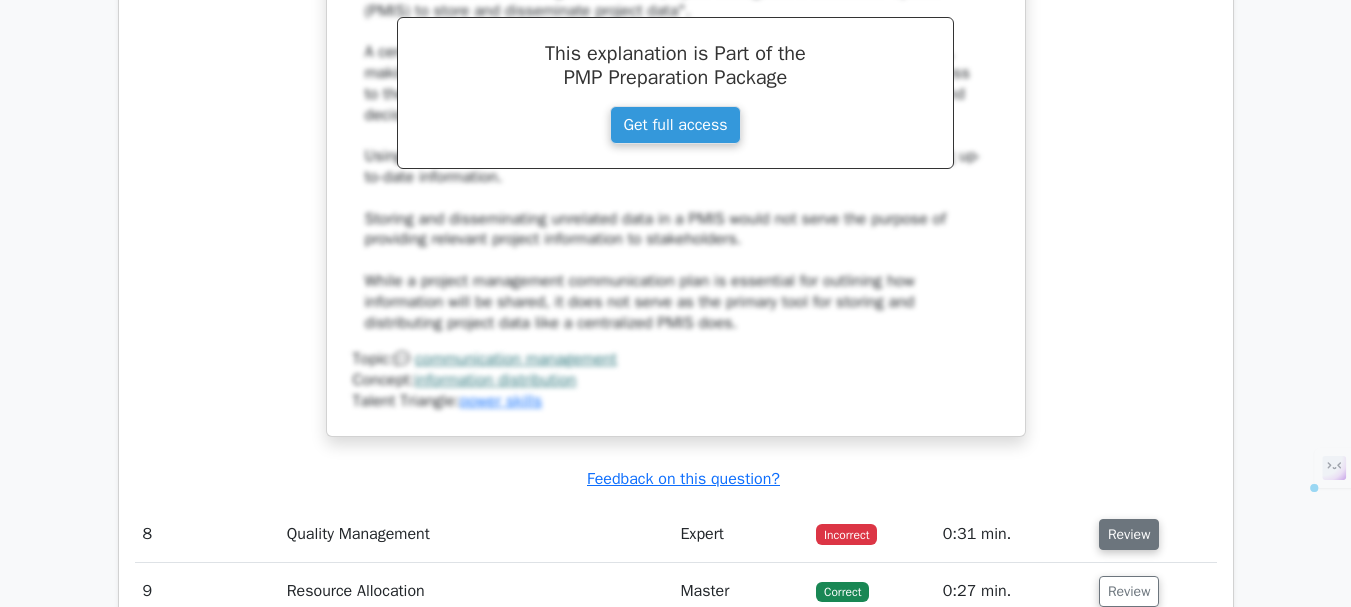 click on "Review" at bounding box center [1129, 534] 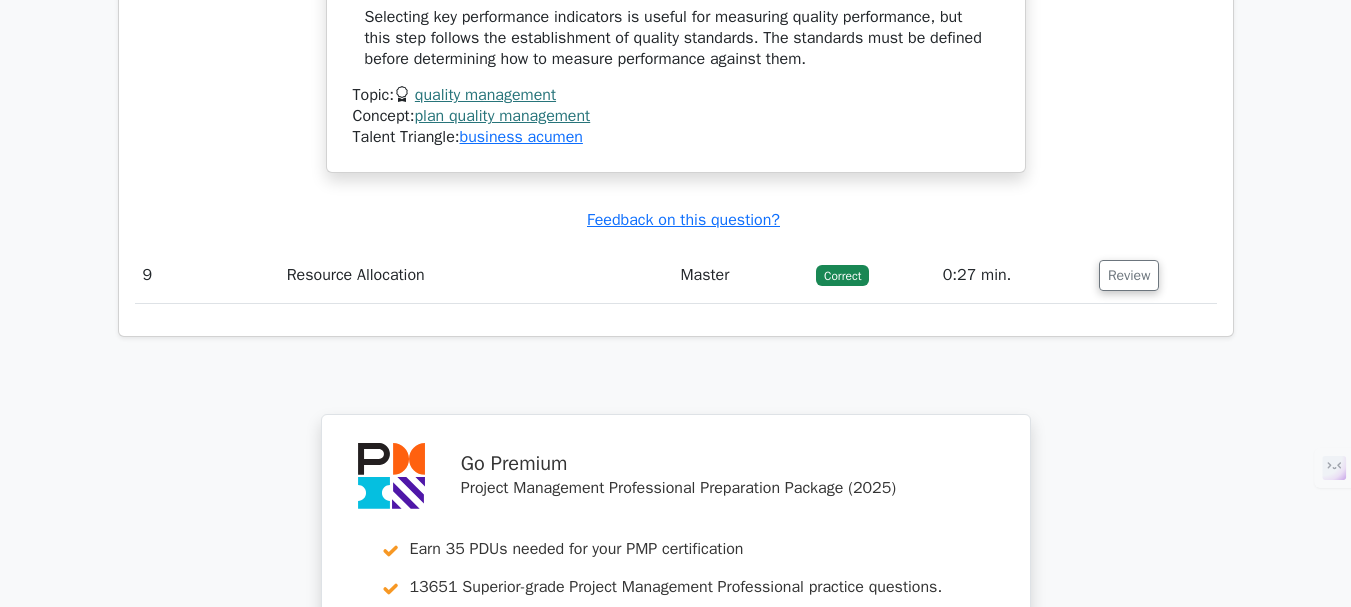 scroll, scrollTop: 6500, scrollLeft: 0, axis: vertical 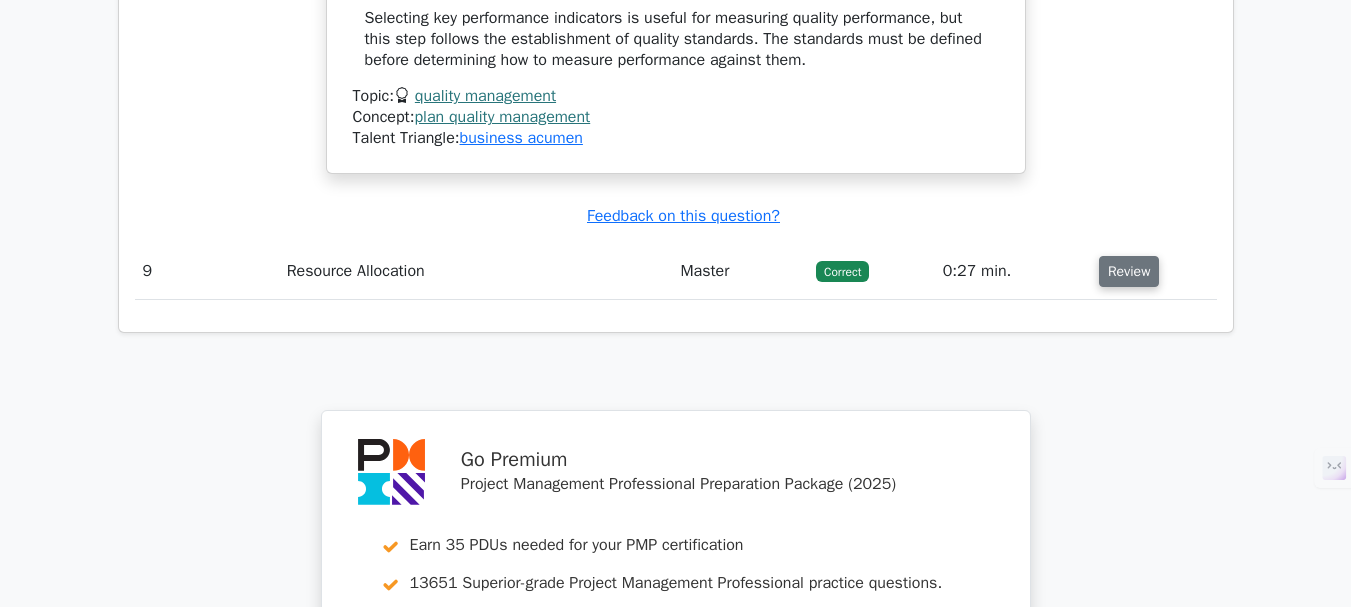 click on "Review" at bounding box center [1129, 271] 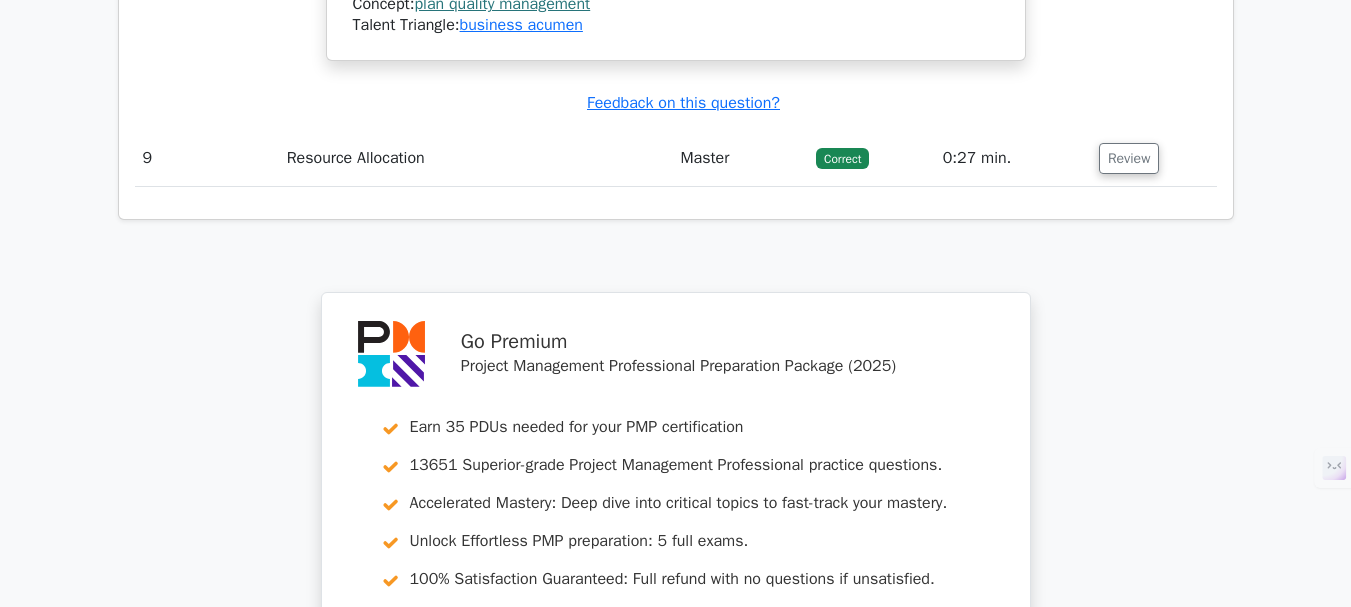 scroll, scrollTop: 6570, scrollLeft: 0, axis: vertical 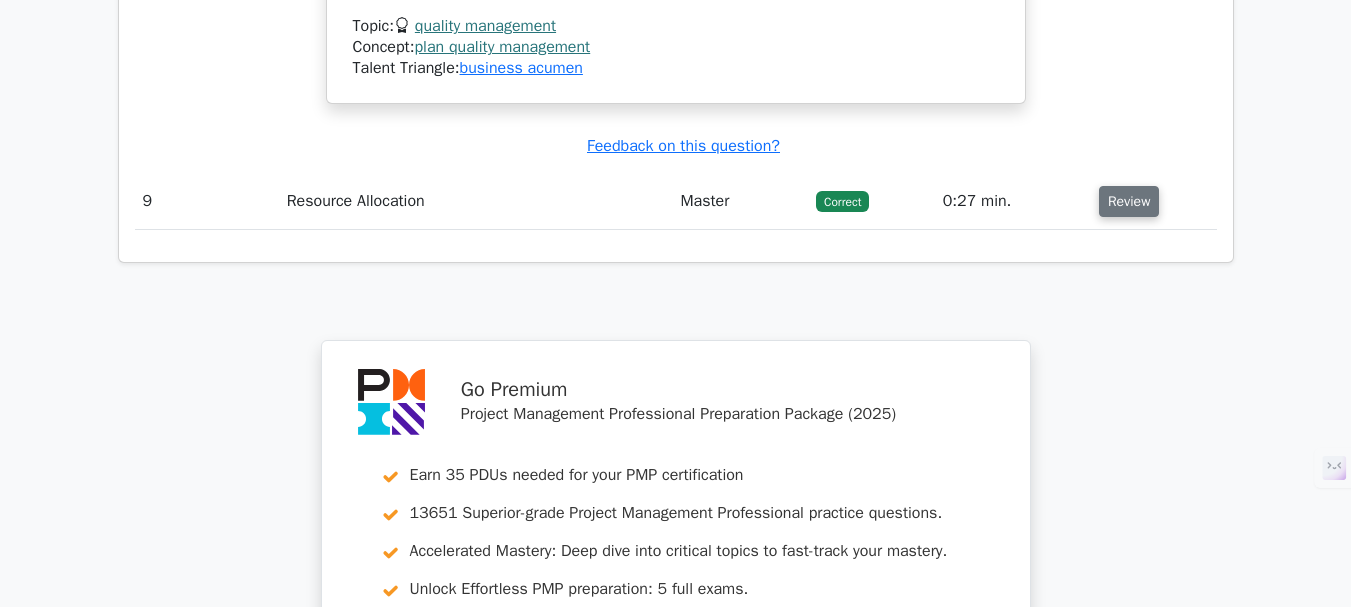 click on "Review" at bounding box center [1129, 201] 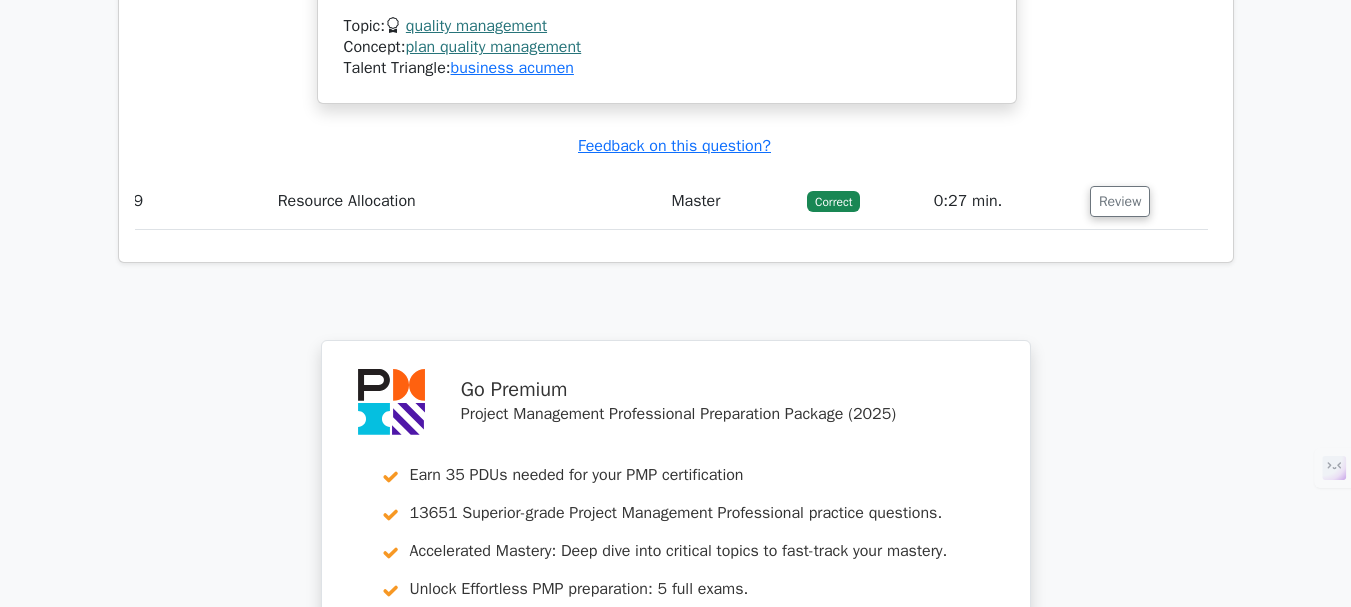 scroll, scrollTop: 0, scrollLeft: 12, axis: horizontal 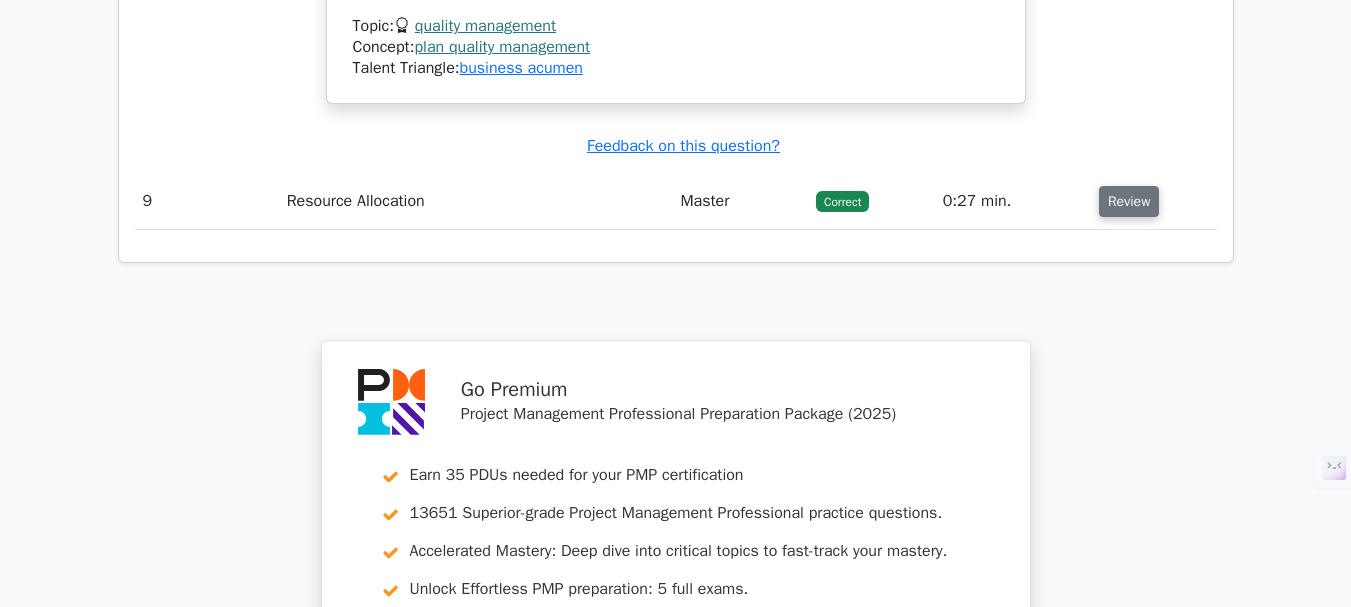 click on "Review" at bounding box center [1129, 201] 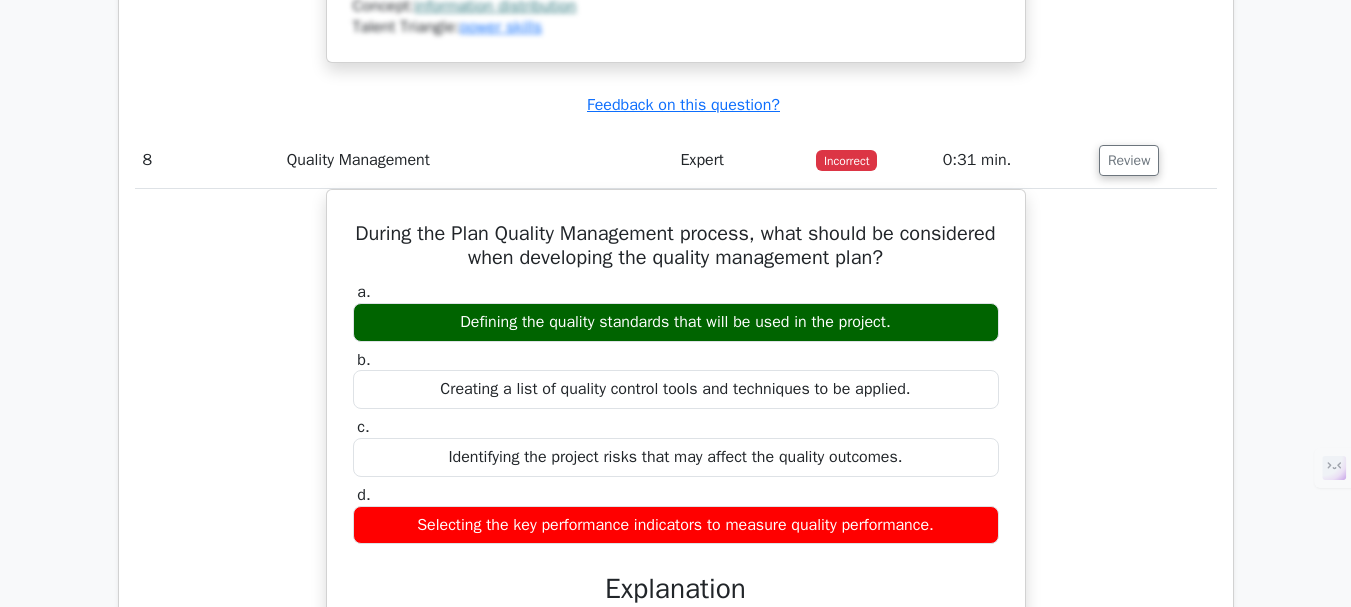 scroll, scrollTop: 5570, scrollLeft: 0, axis: vertical 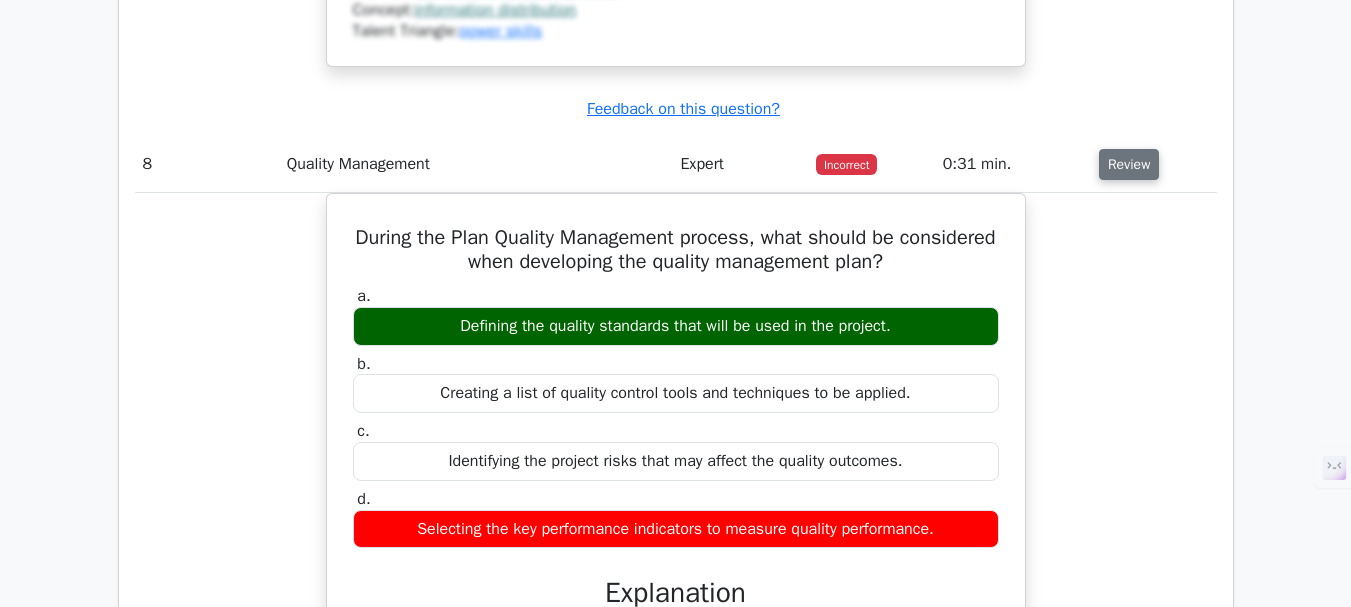 click on "Review" at bounding box center [1129, 164] 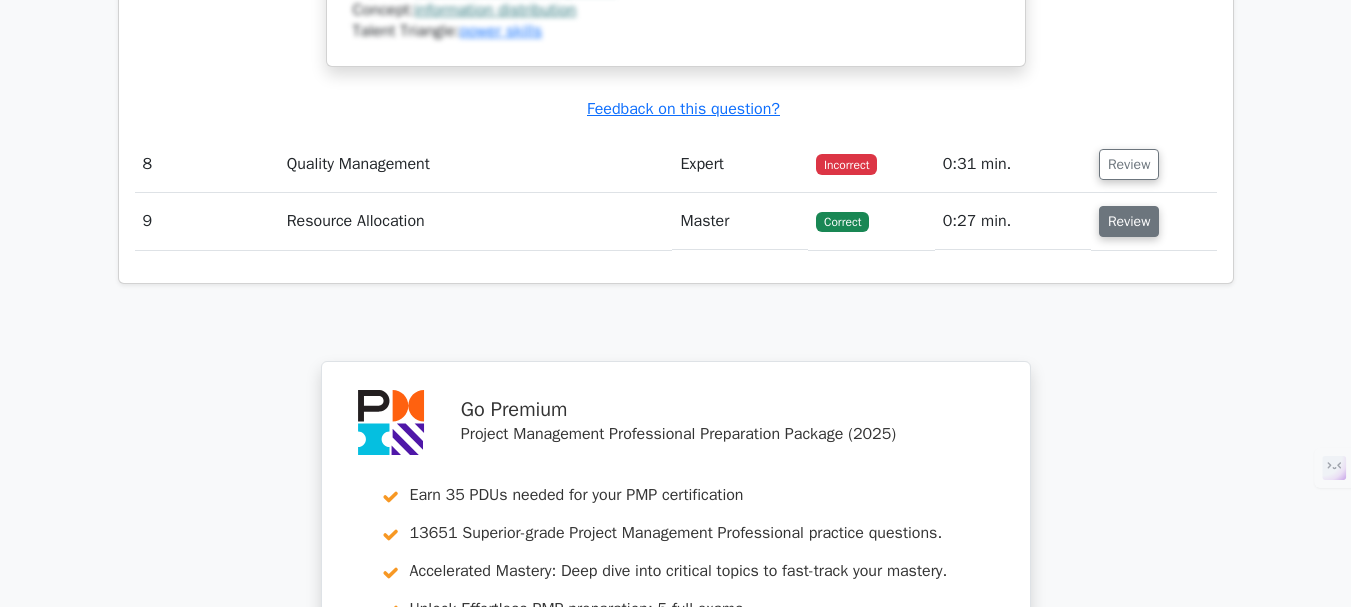 click on "Review" at bounding box center [1129, 221] 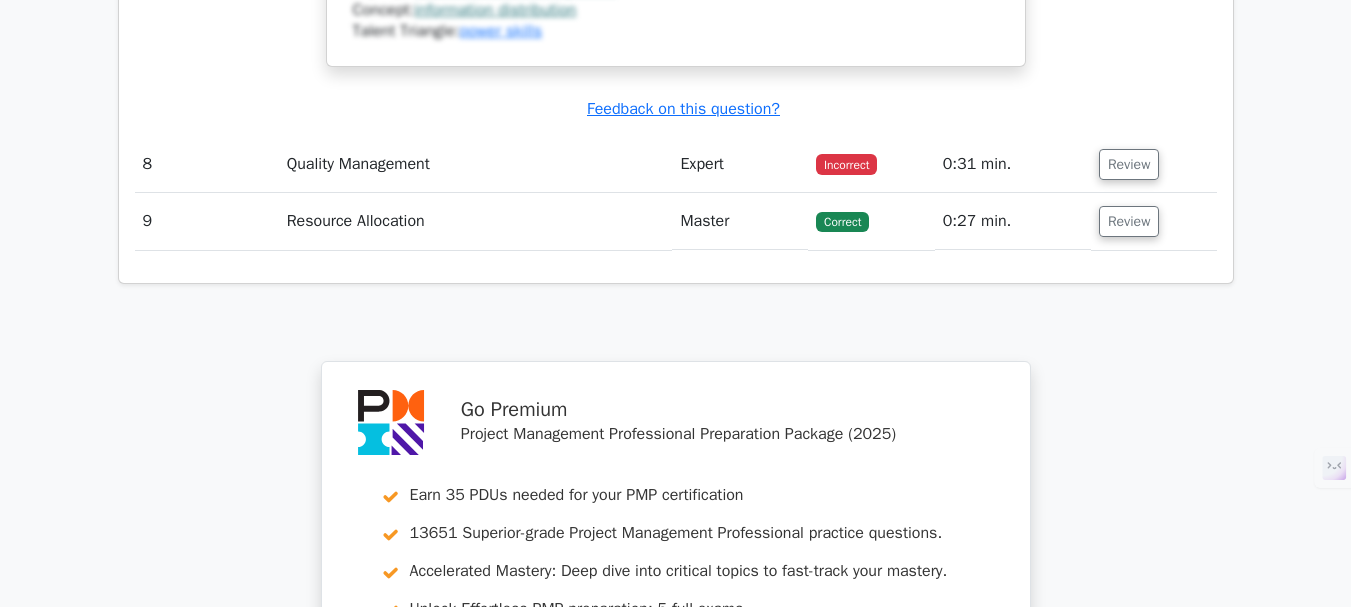 click on "Review" at bounding box center (1154, 221) 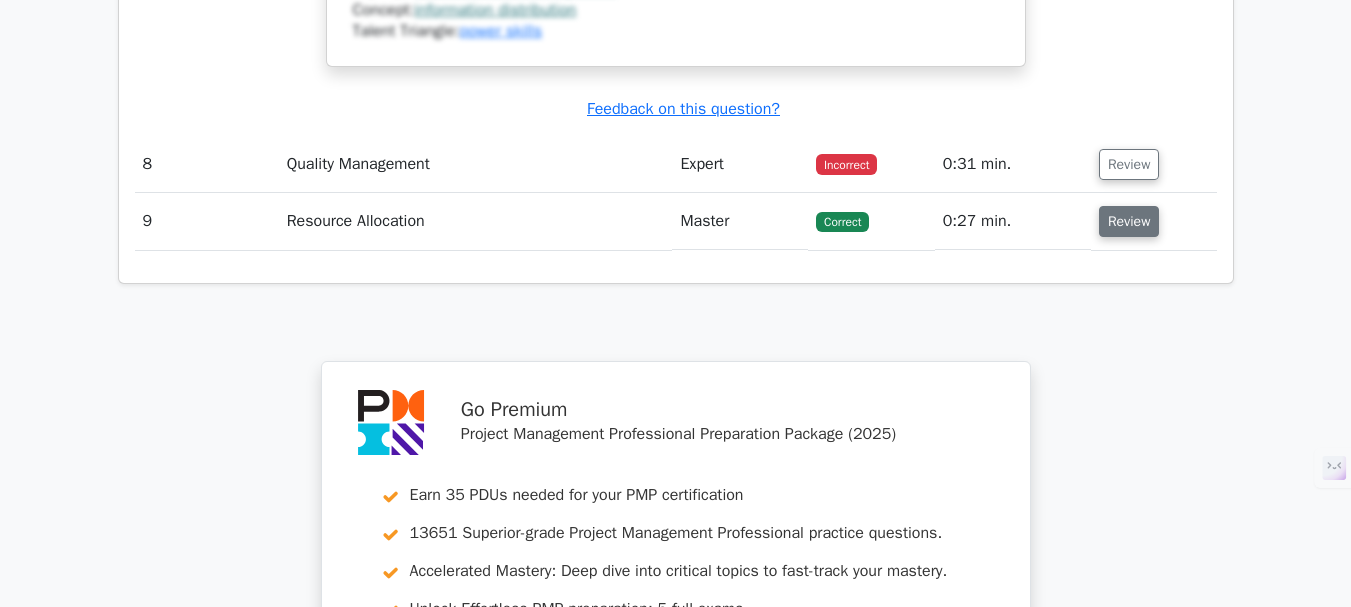 click on "Review" at bounding box center [1129, 221] 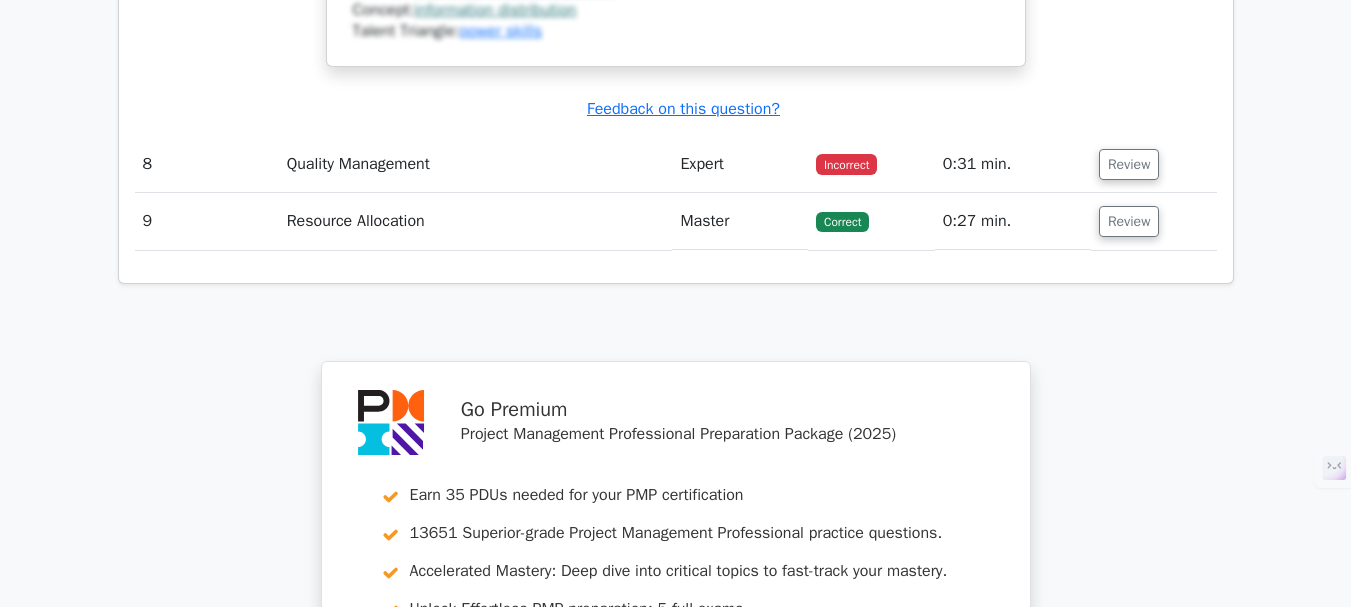 click on "0:27 min." at bounding box center (1013, 221) 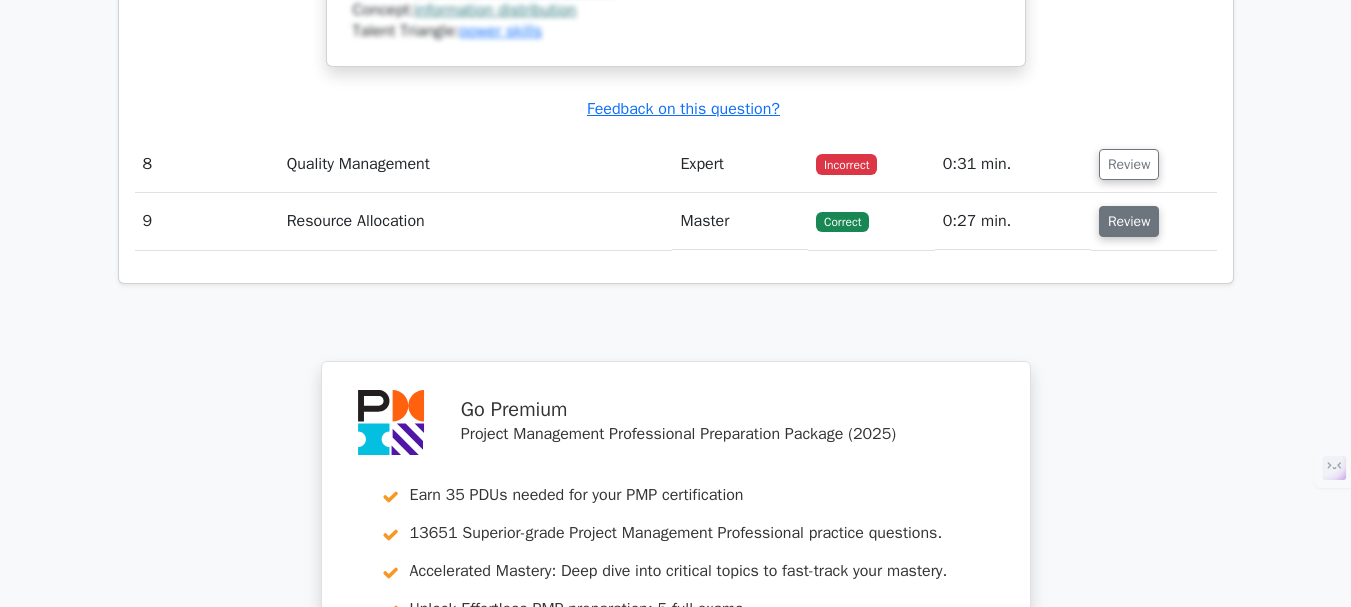 click on "Review" at bounding box center [1129, 221] 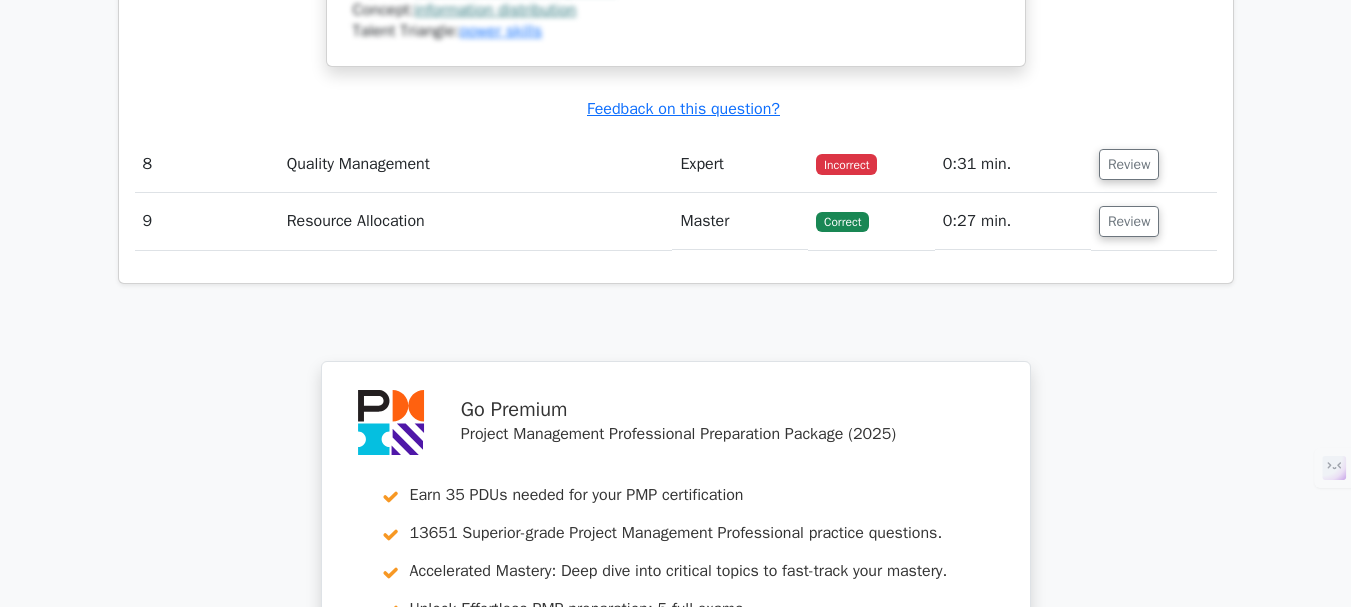 click on "Correct" at bounding box center (871, 221) 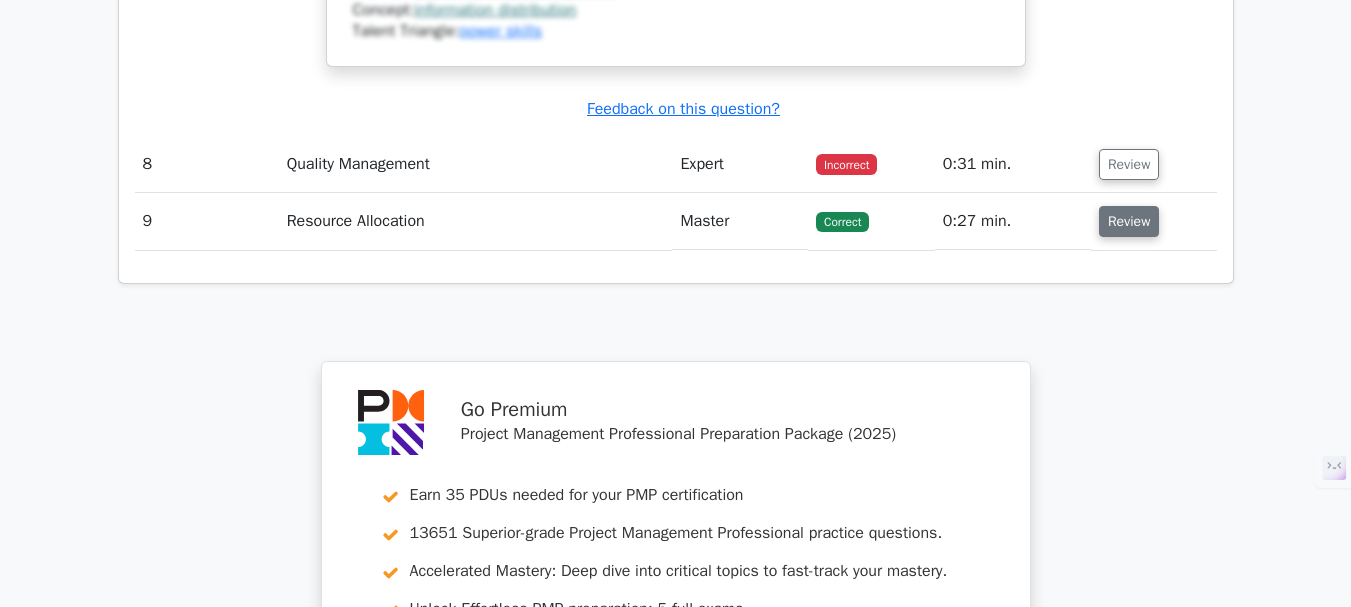 click on "Review" at bounding box center [1129, 221] 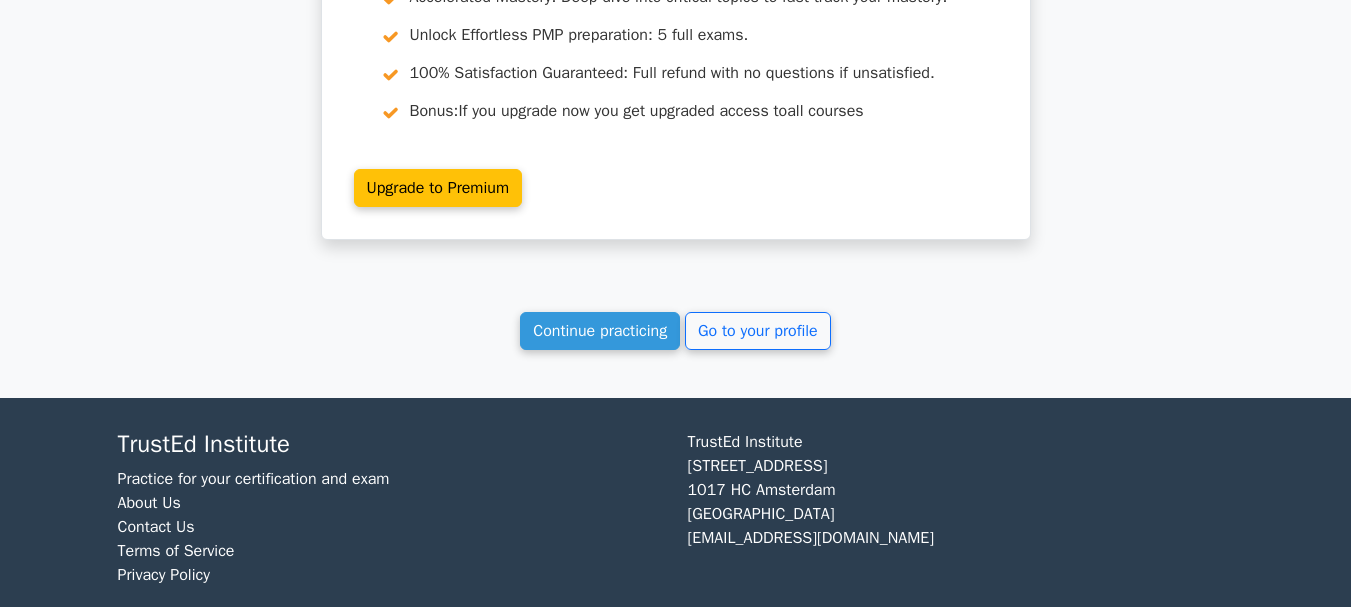 scroll, scrollTop: 2986, scrollLeft: 0, axis: vertical 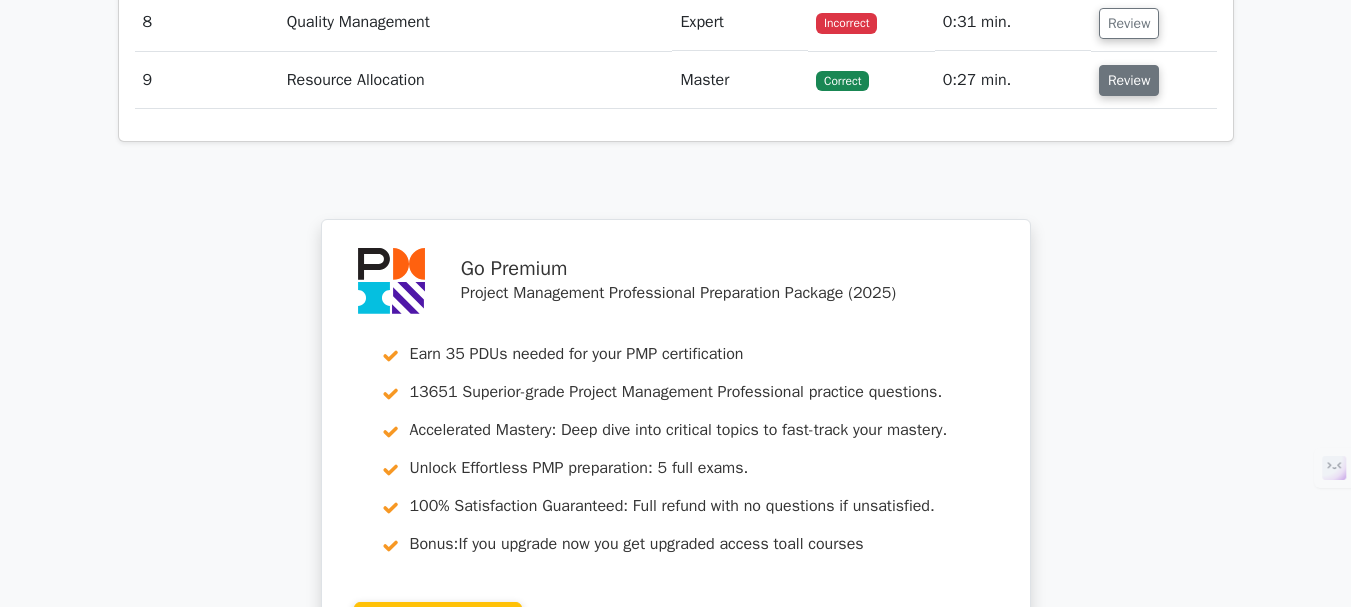 click on "Review" at bounding box center (1129, 80) 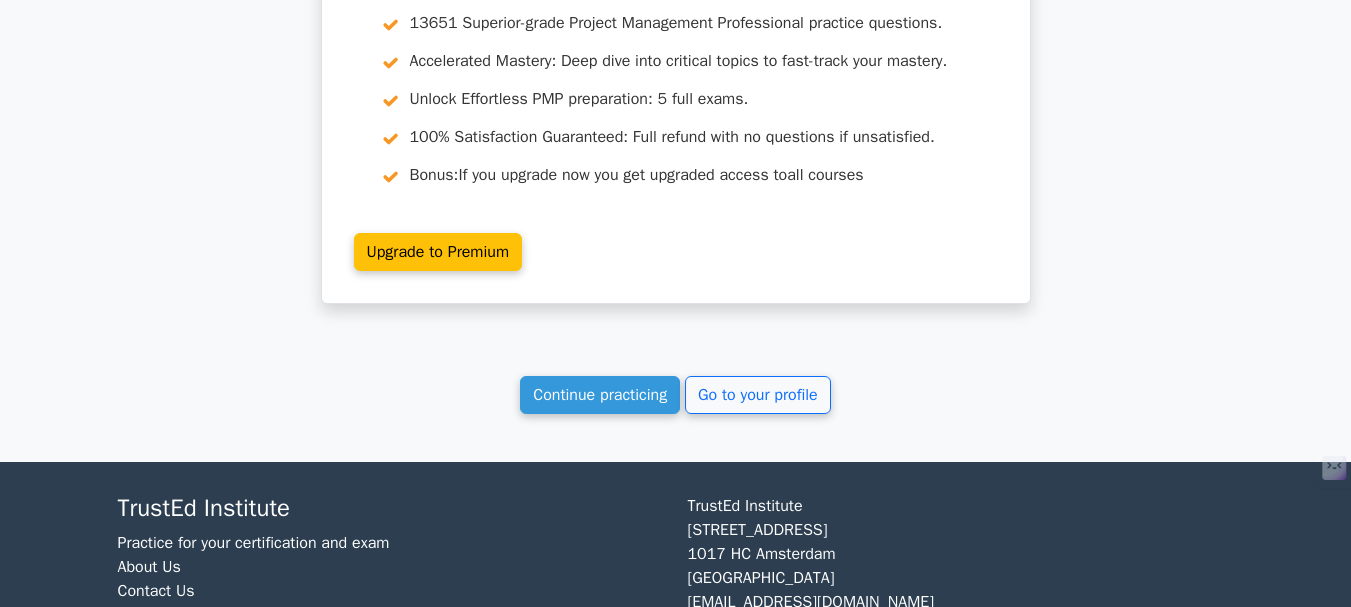 scroll, scrollTop: 4302, scrollLeft: 0, axis: vertical 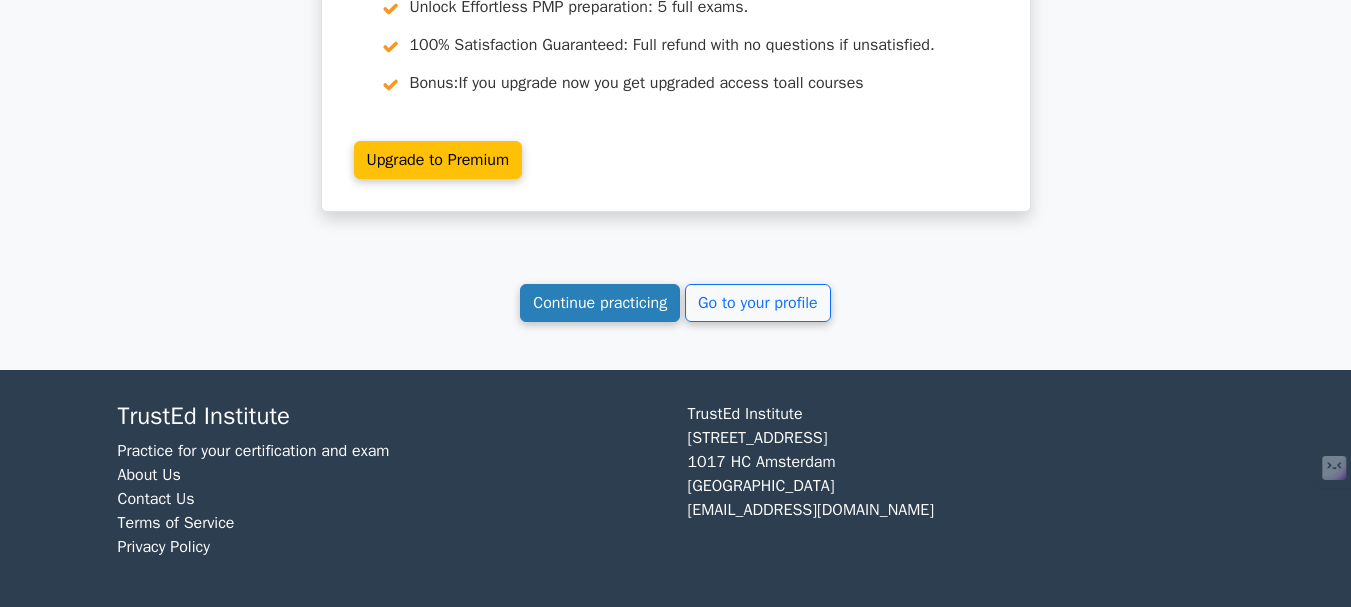 click on "Continue practicing" at bounding box center (600, 303) 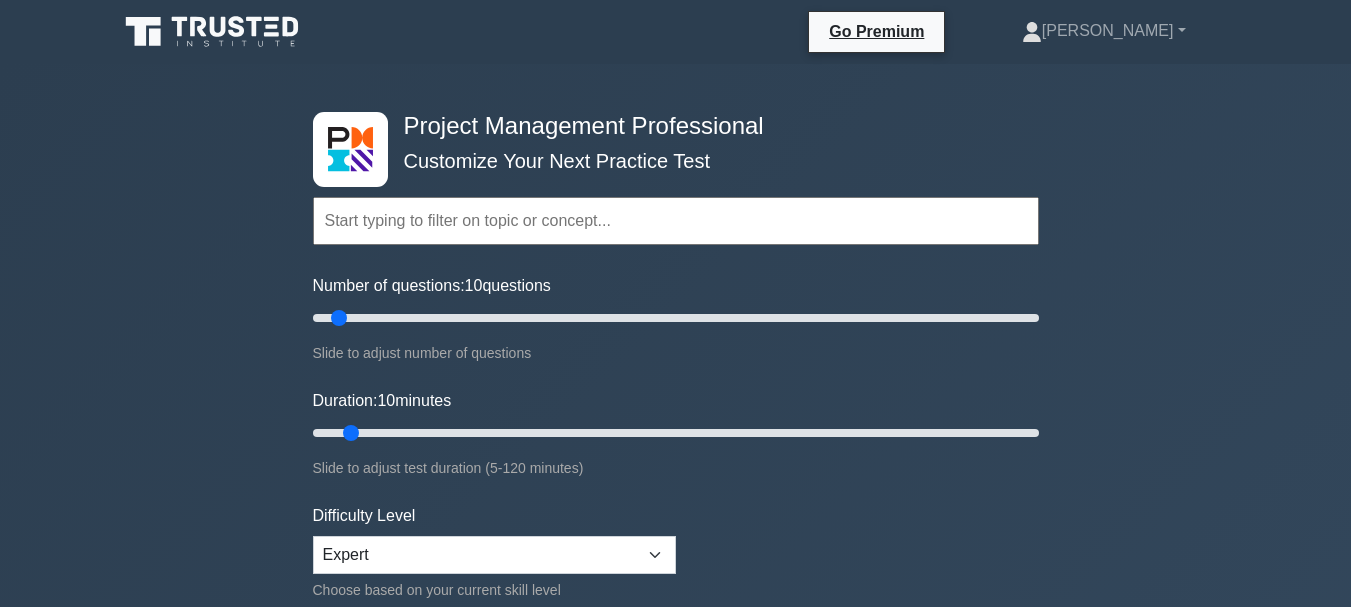 scroll, scrollTop: 0, scrollLeft: 0, axis: both 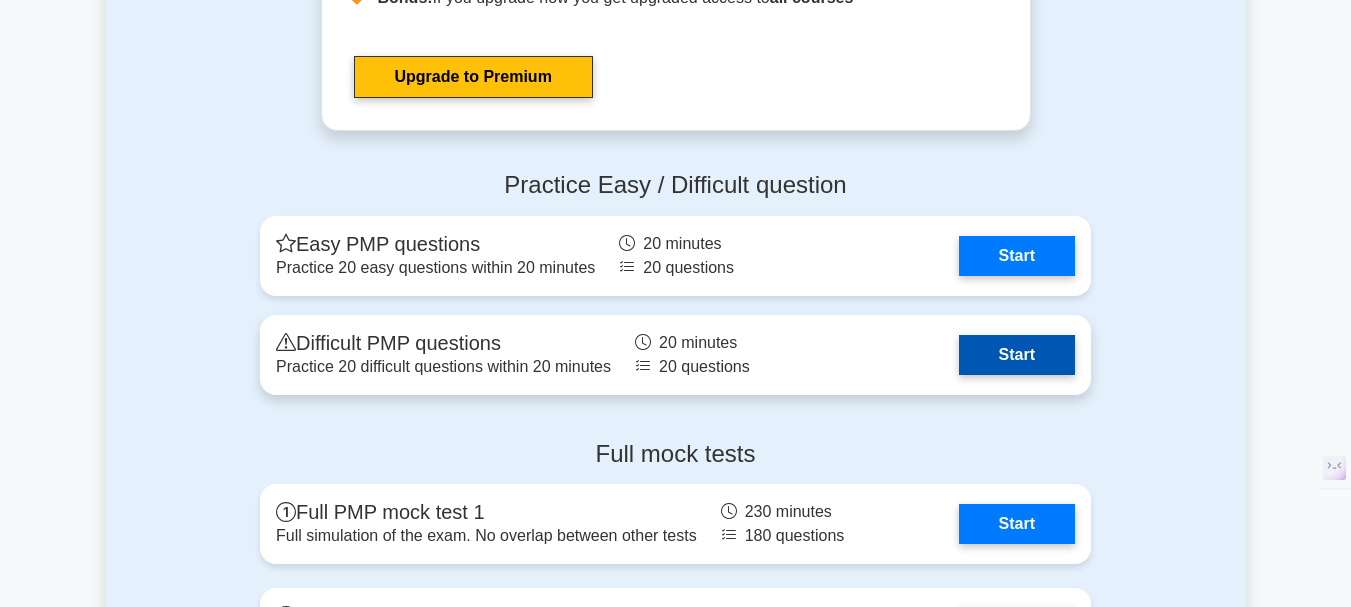 click on "Start" at bounding box center (1017, 355) 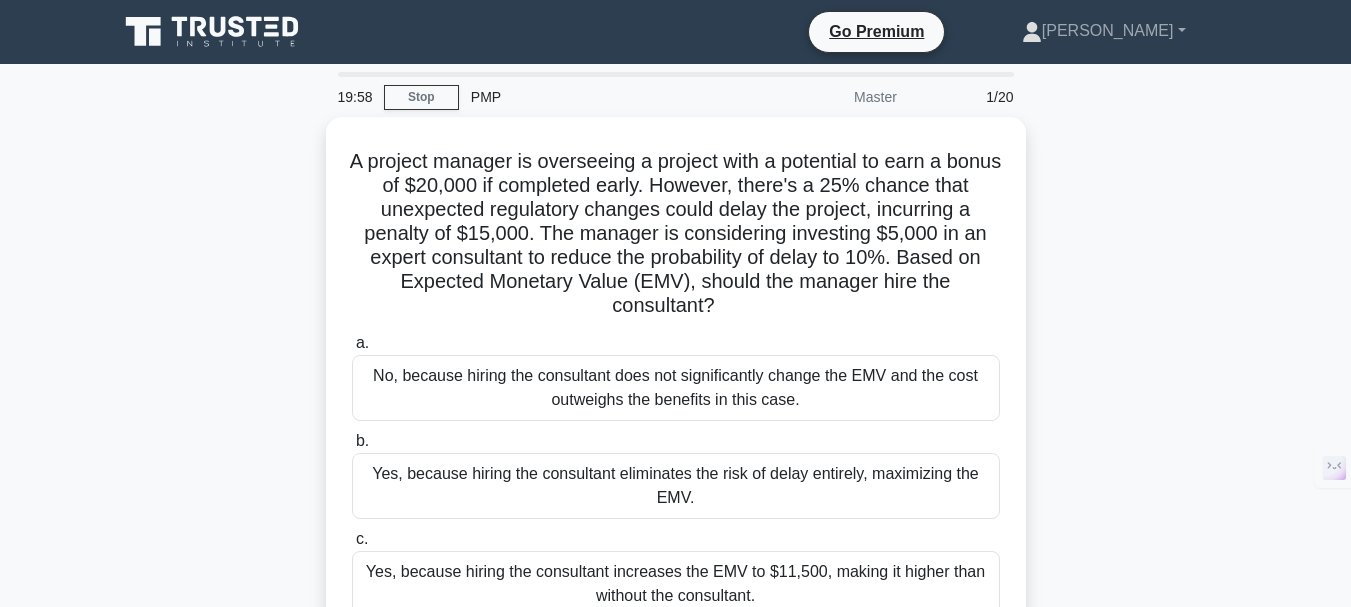 scroll, scrollTop: 0, scrollLeft: 0, axis: both 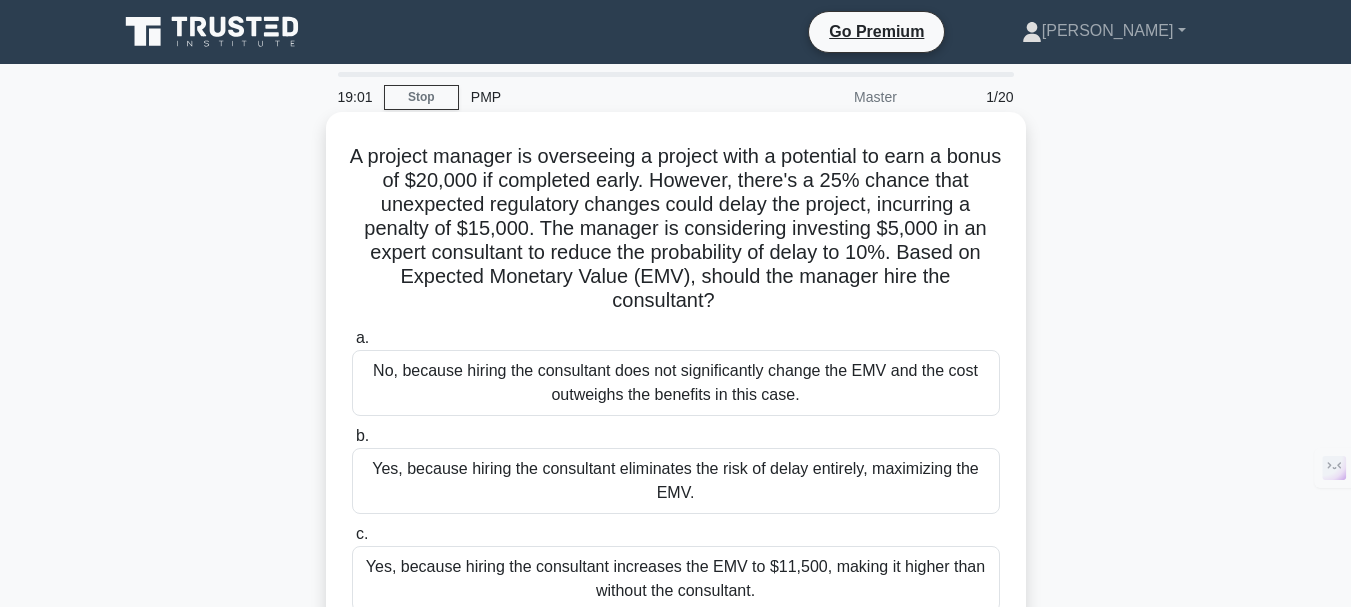 click on "Yes, because hiring the consultant eliminates the risk of delay entirely, maximizing the EMV." at bounding box center [676, 481] 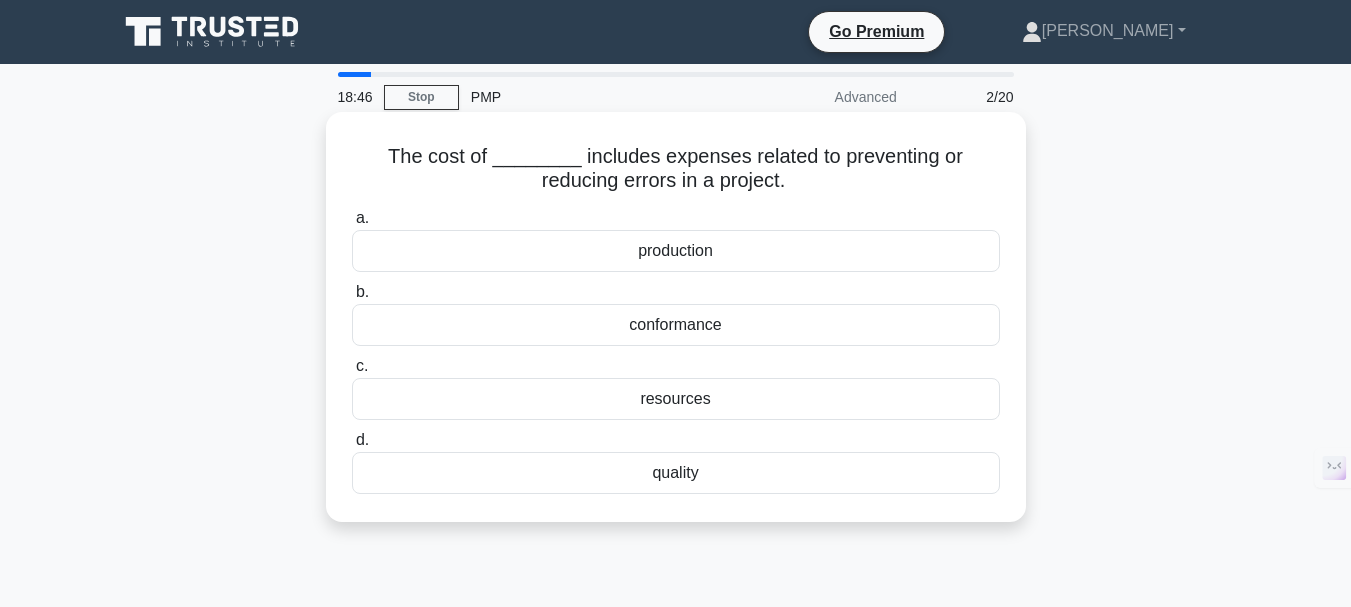 click on "conformance" at bounding box center [676, 325] 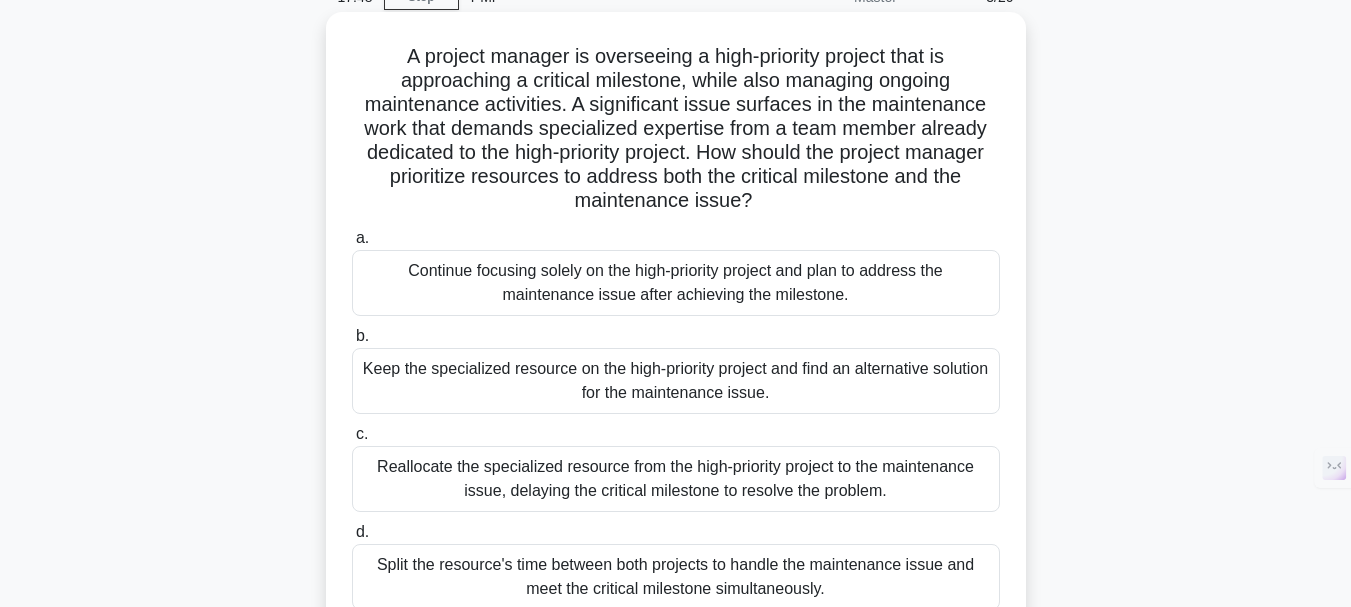 scroll, scrollTop: 200, scrollLeft: 0, axis: vertical 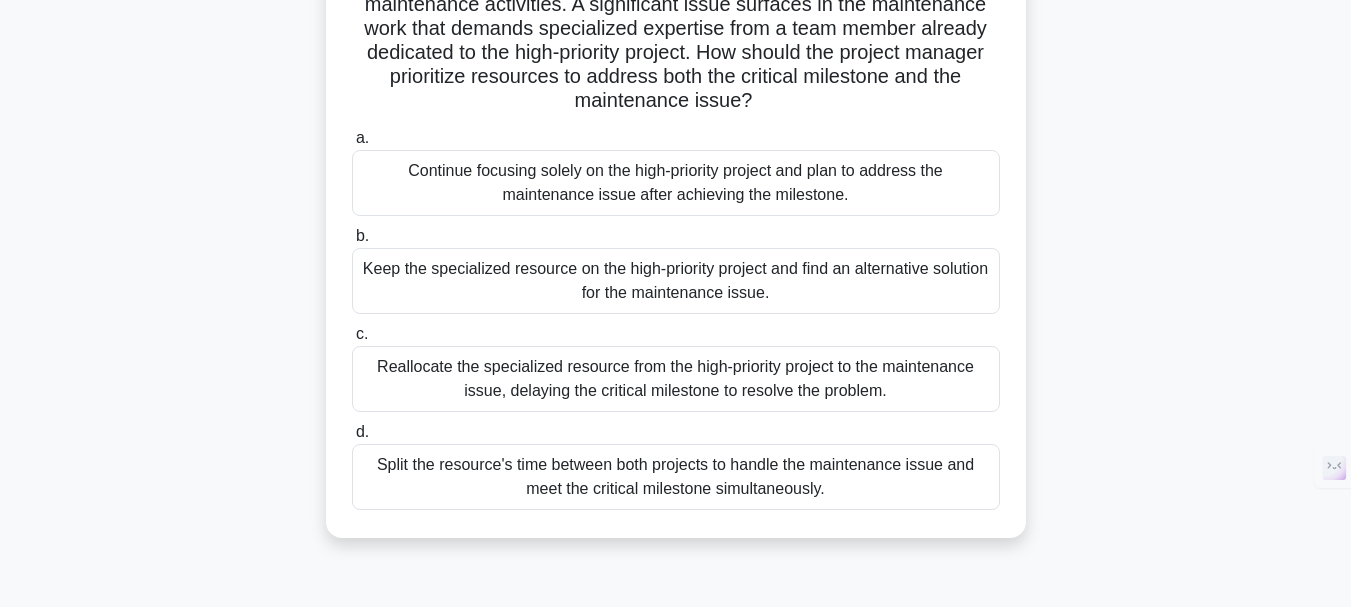 click on "Reallocate the specialized resource from the high-priority project to the maintenance issue, delaying the critical milestone to resolve the problem." at bounding box center [676, 379] 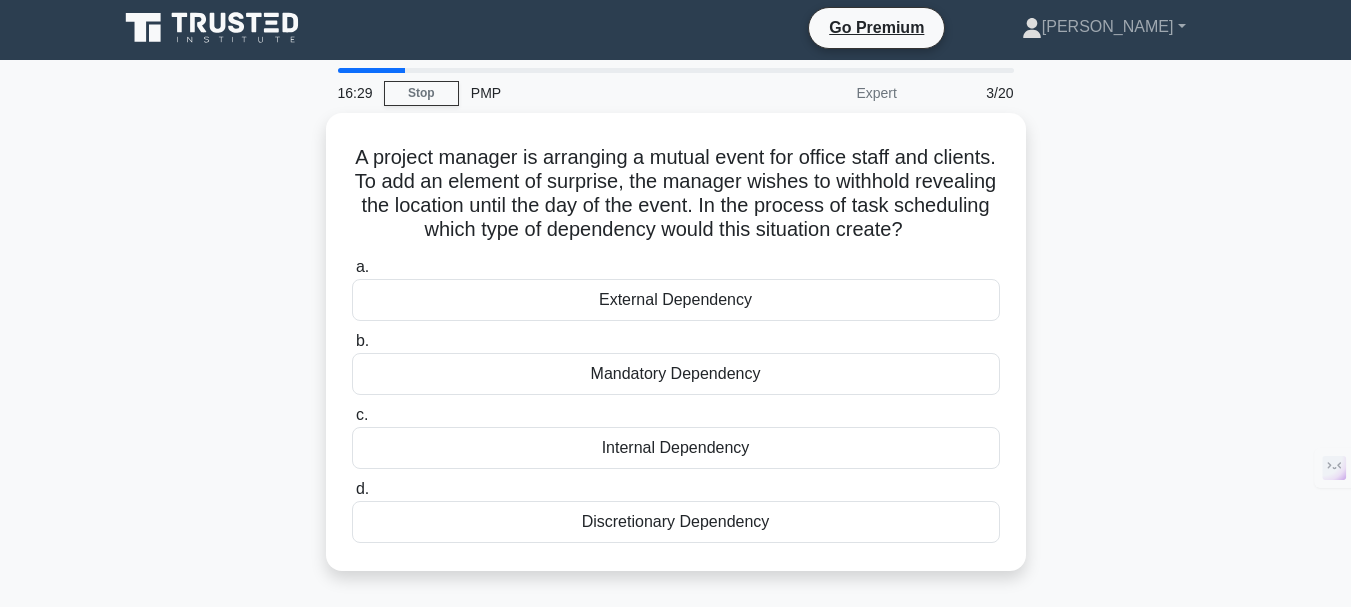 scroll, scrollTop: 0, scrollLeft: 0, axis: both 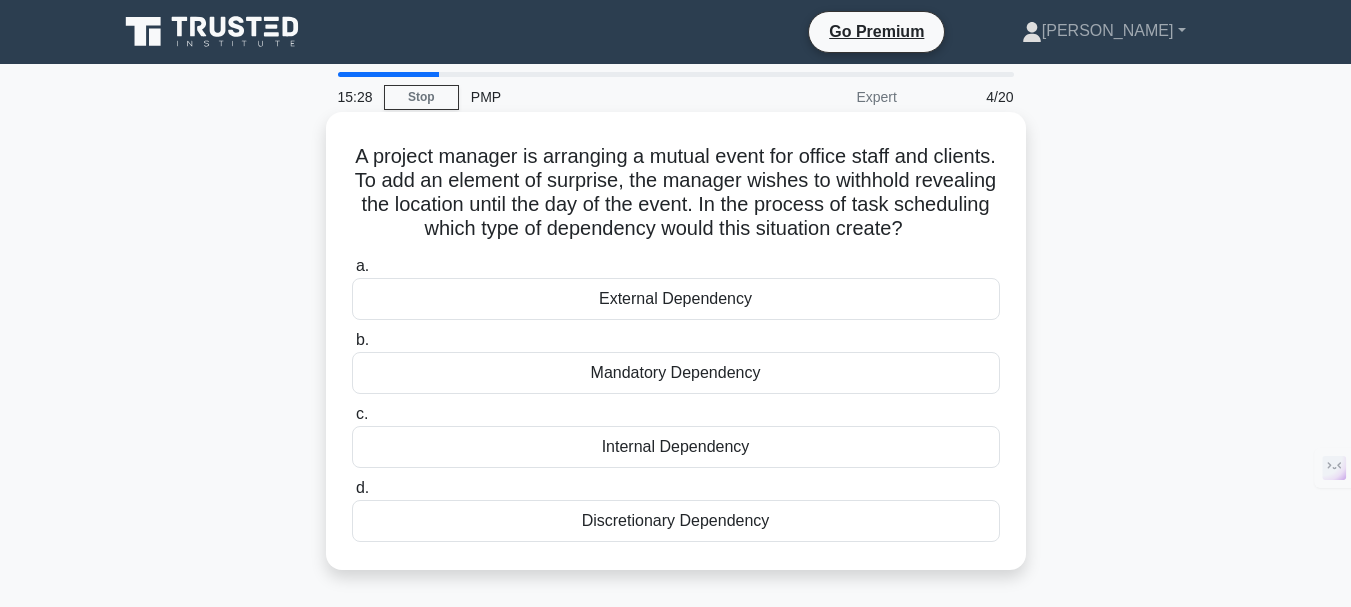 click on "Discretionary Dependency" at bounding box center [676, 521] 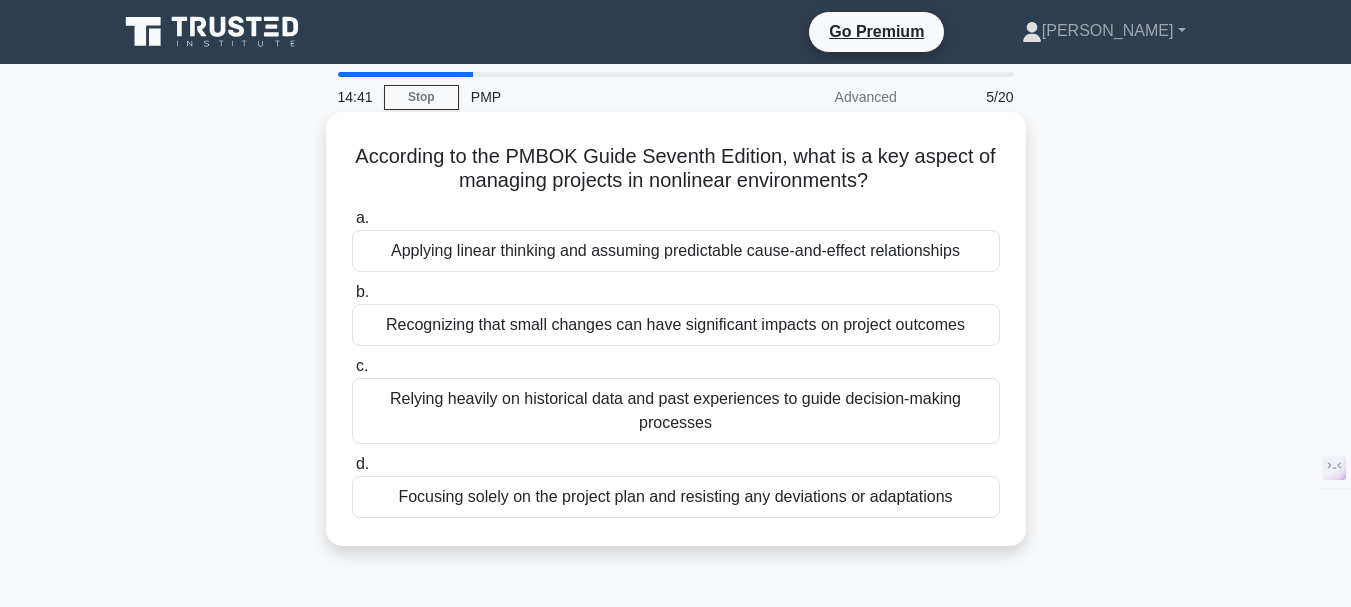 click on "Recognizing that small changes can have significant impacts on project outcomes" at bounding box center [676, 325] 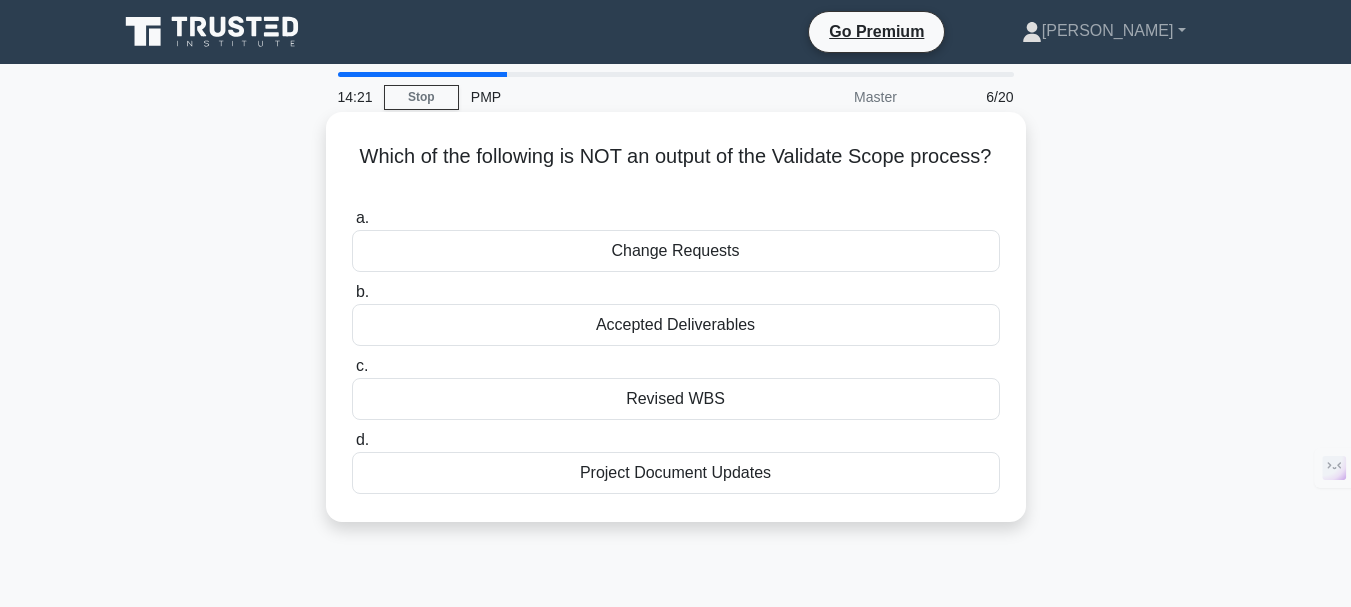 click on "Revised WBS" at bounding box center [676, 399] 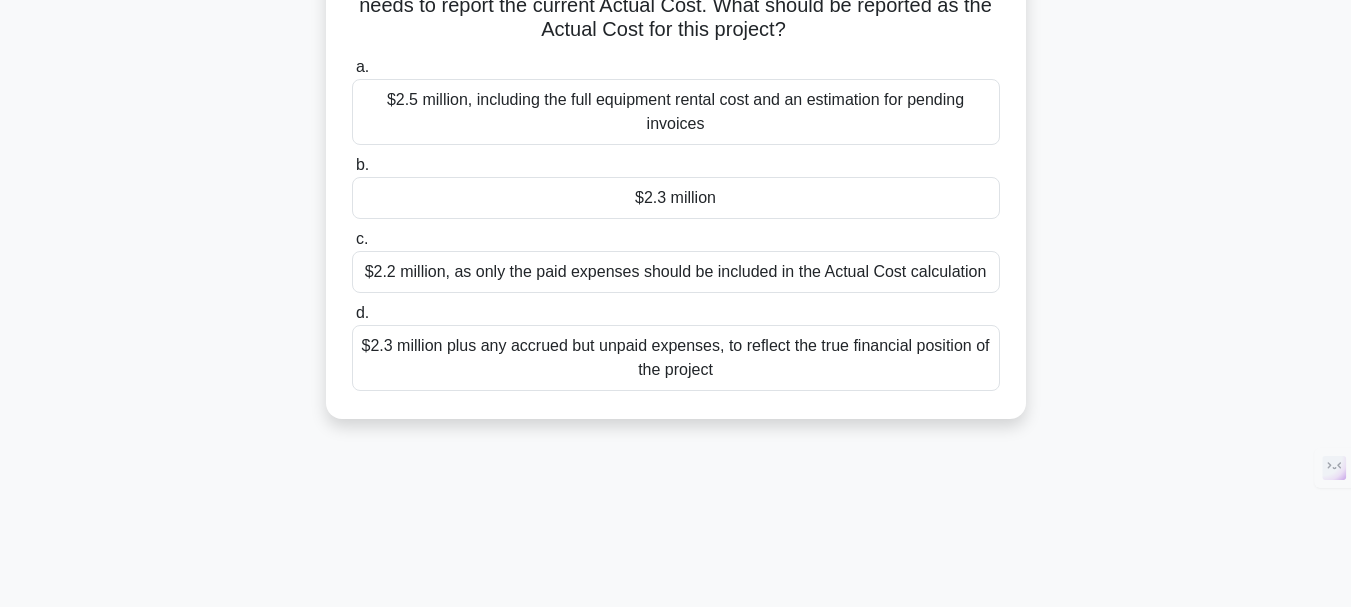 scroll, scrollTop: 200, scrollLeft: 0, axis: vertical 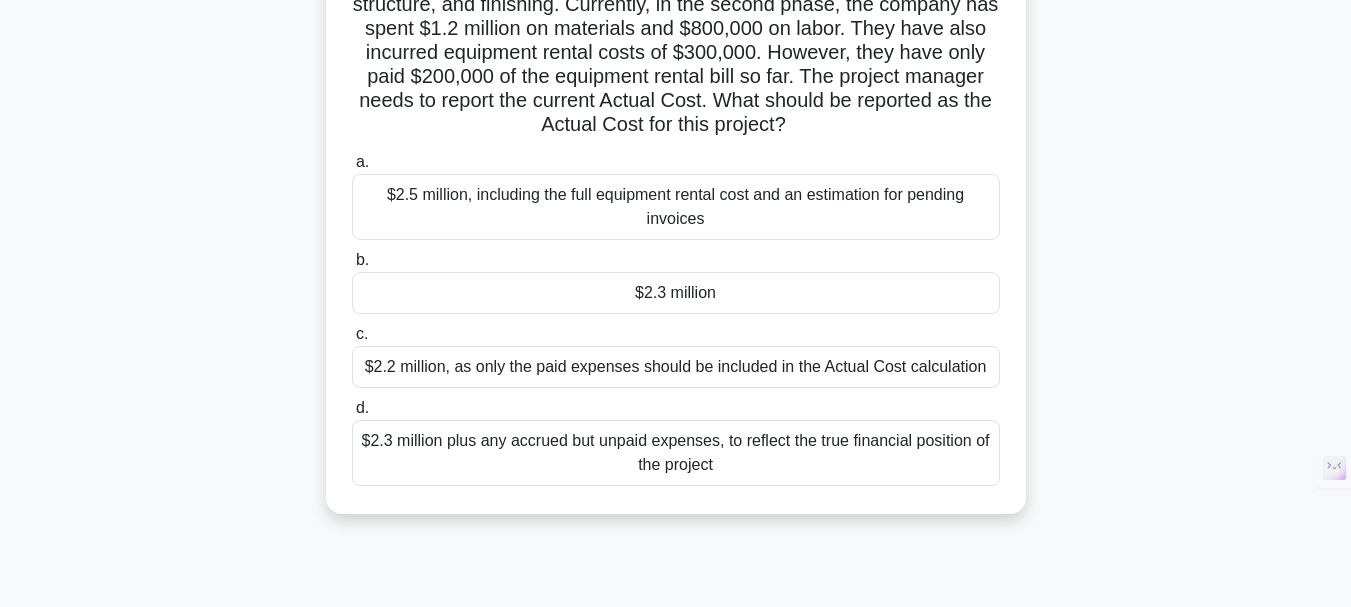 click on "$2.3 million plus any accrued but unpaid expenses, to reflect the true financial position of the project" at bounding box center [676, 453] 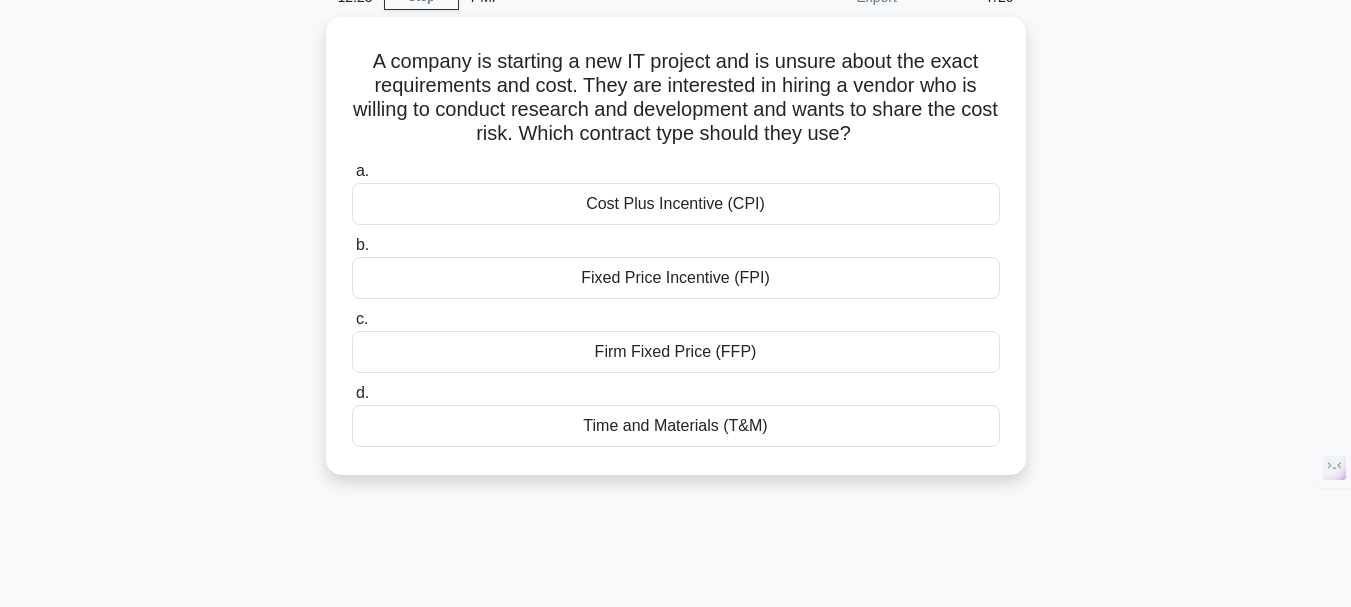 scroll, scrollTop: 0, scrollLeft: 0, axis: both 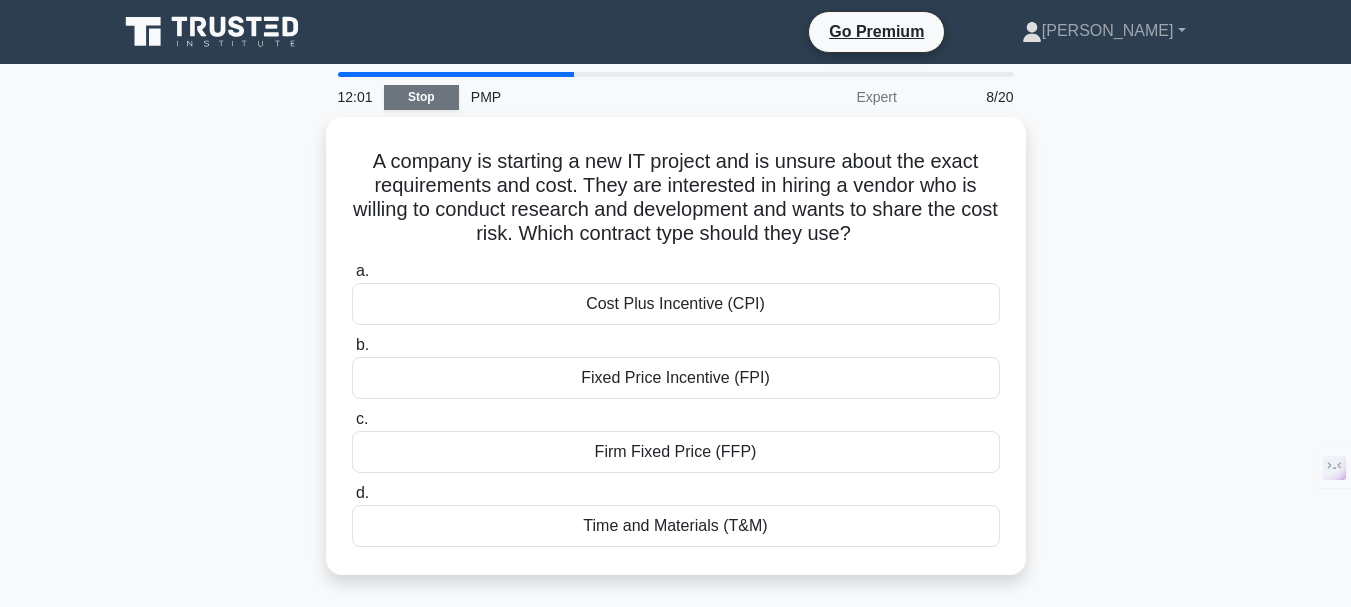 click on "Stop" at bounding box center (421, 97) 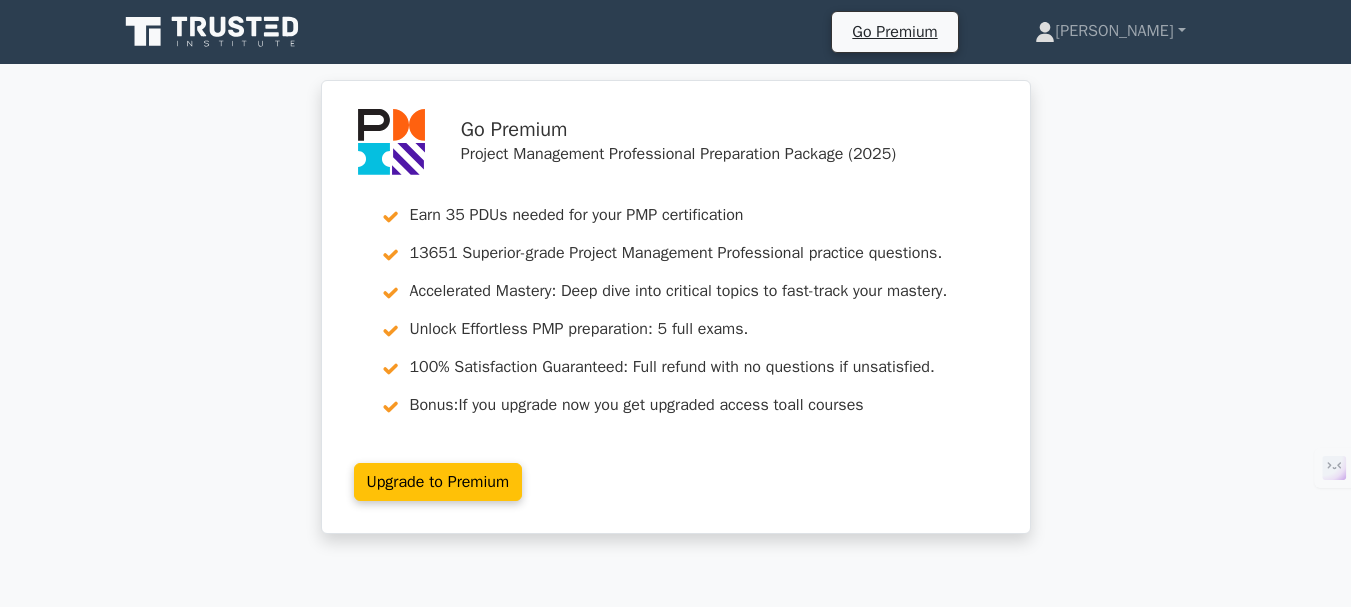 scroll, scrollTop: 0, scrollLeft: 0, axis: both 